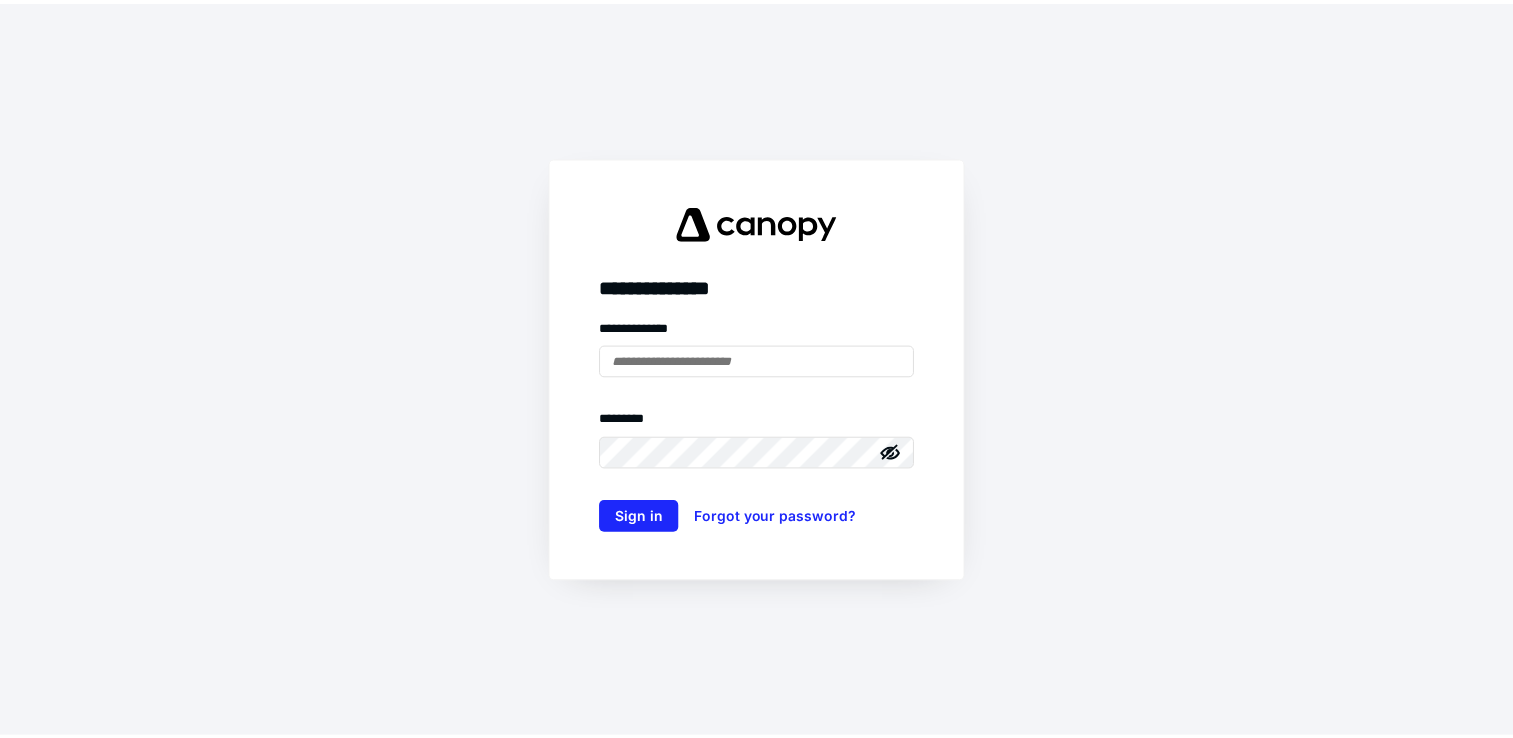 scroll, scrollTop: 0, scrollLeft: 0, axis: both 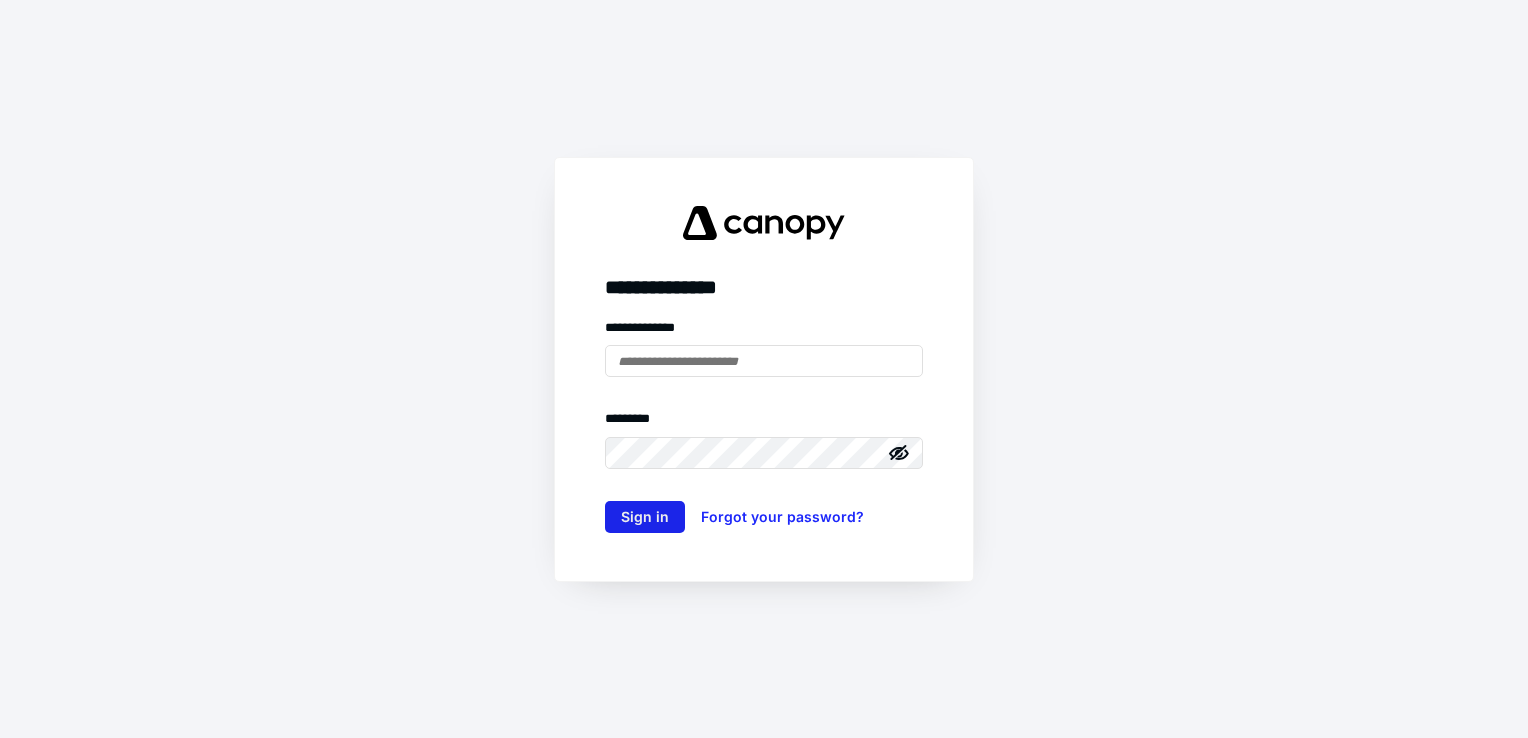 type on "**********" 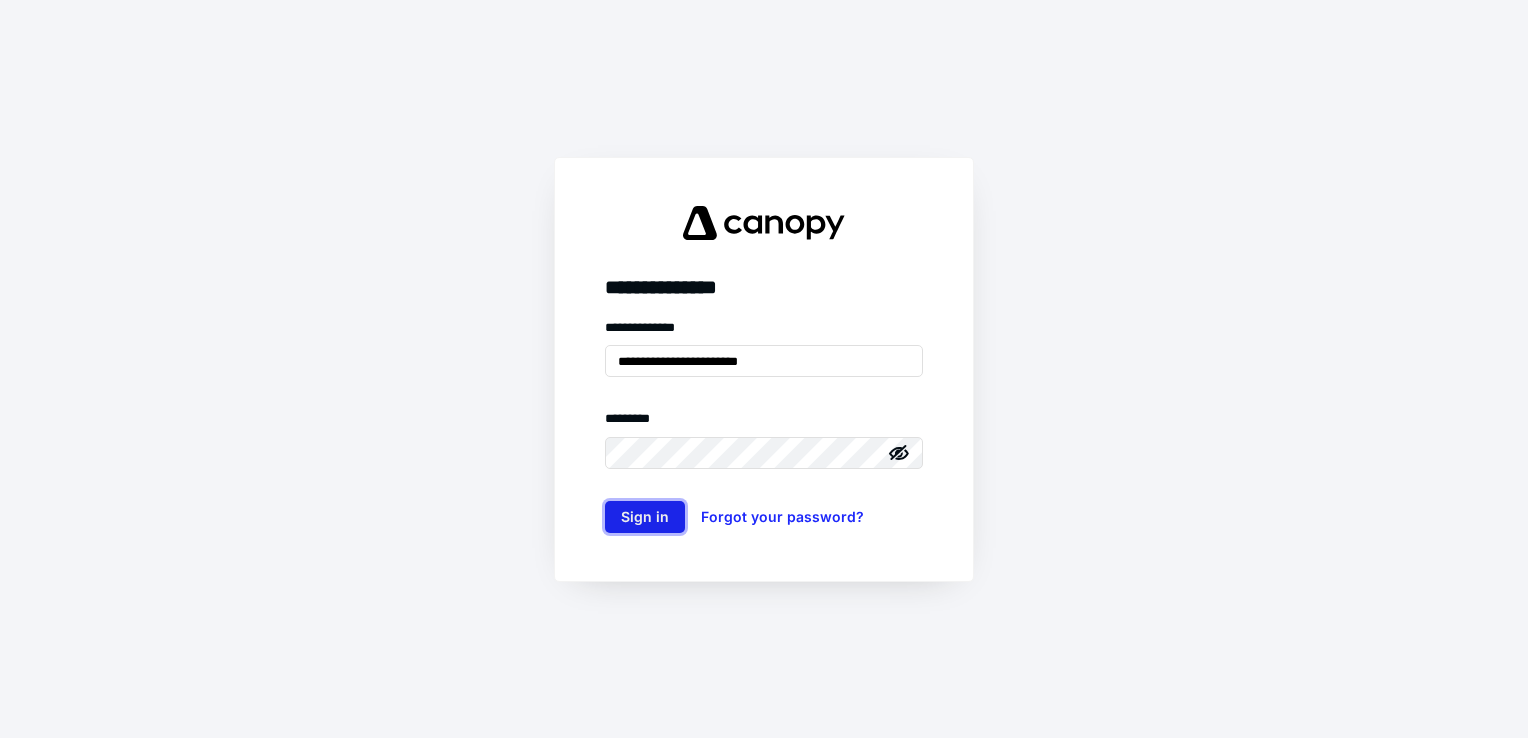 click on "Sign in" at bounding box center (645, 517) 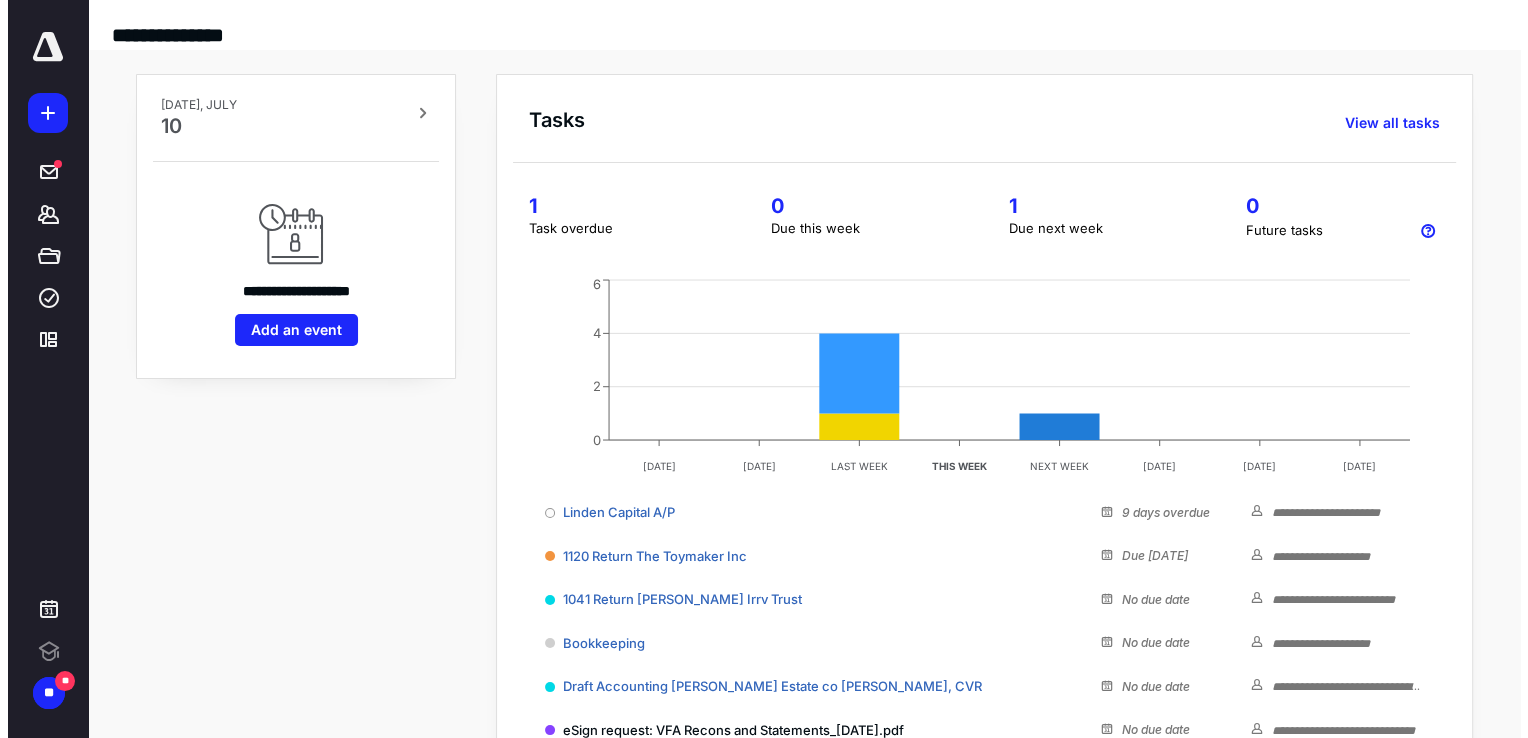 scroll, scrollTop: 0, scrollLeft: 0, axis: both 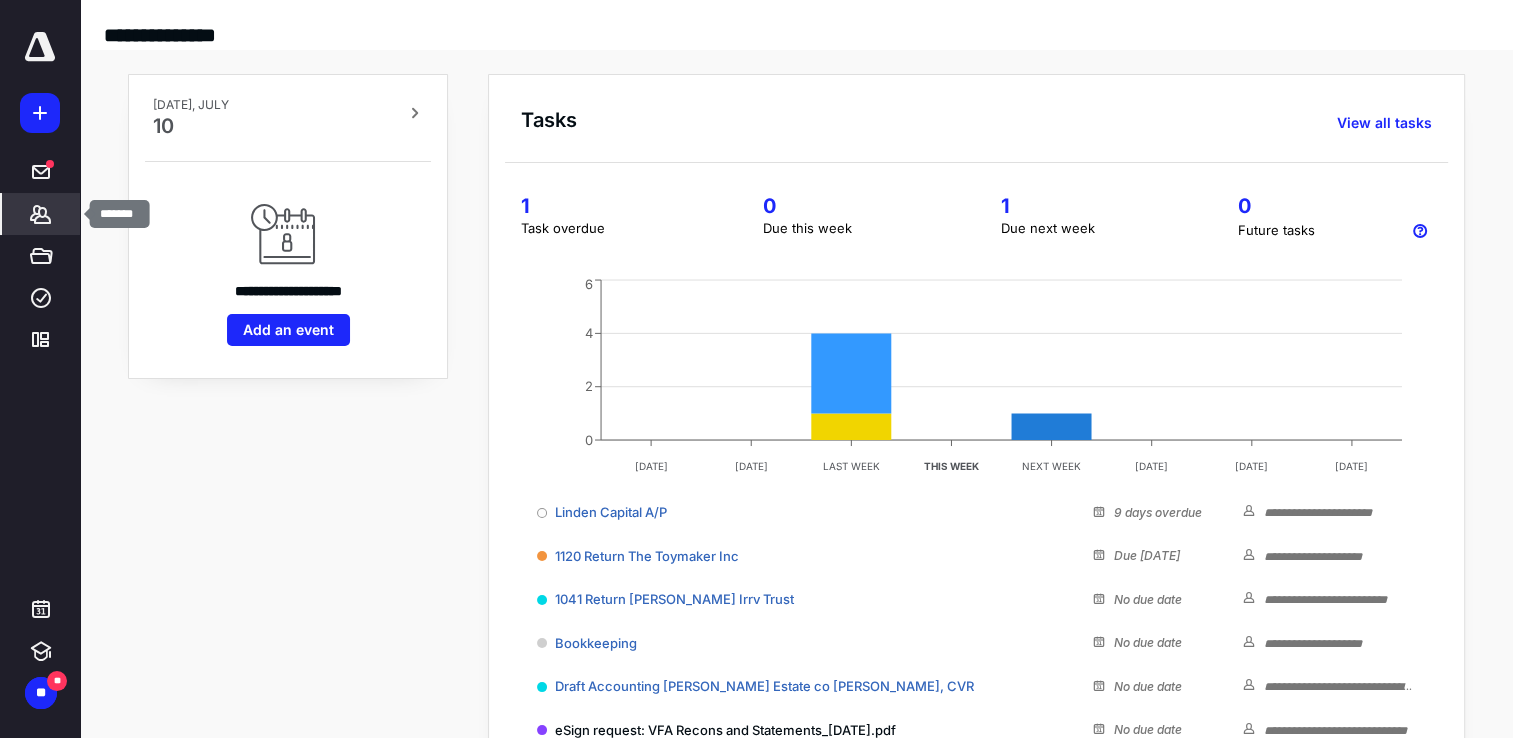click 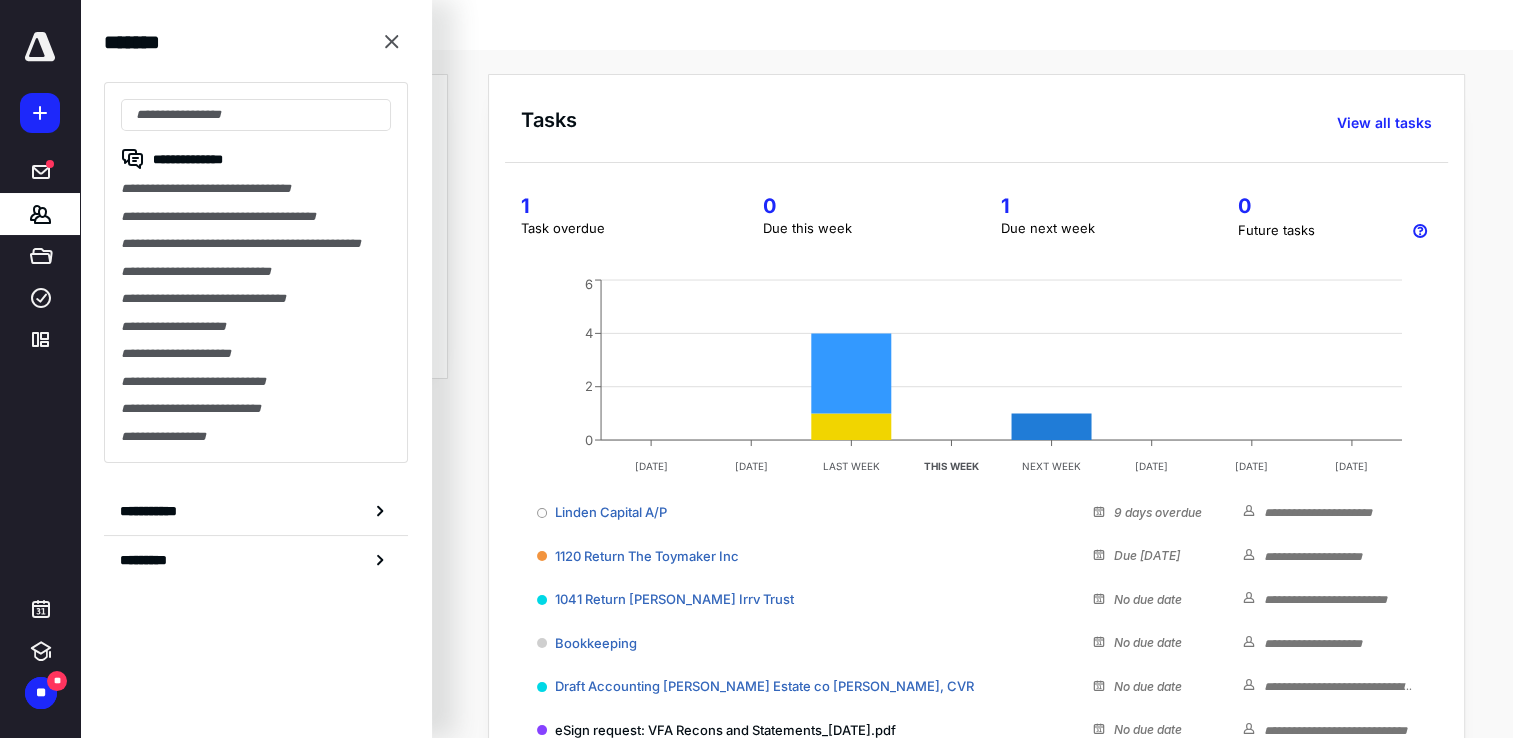 click on "**********" at bounding box center [256, 272] 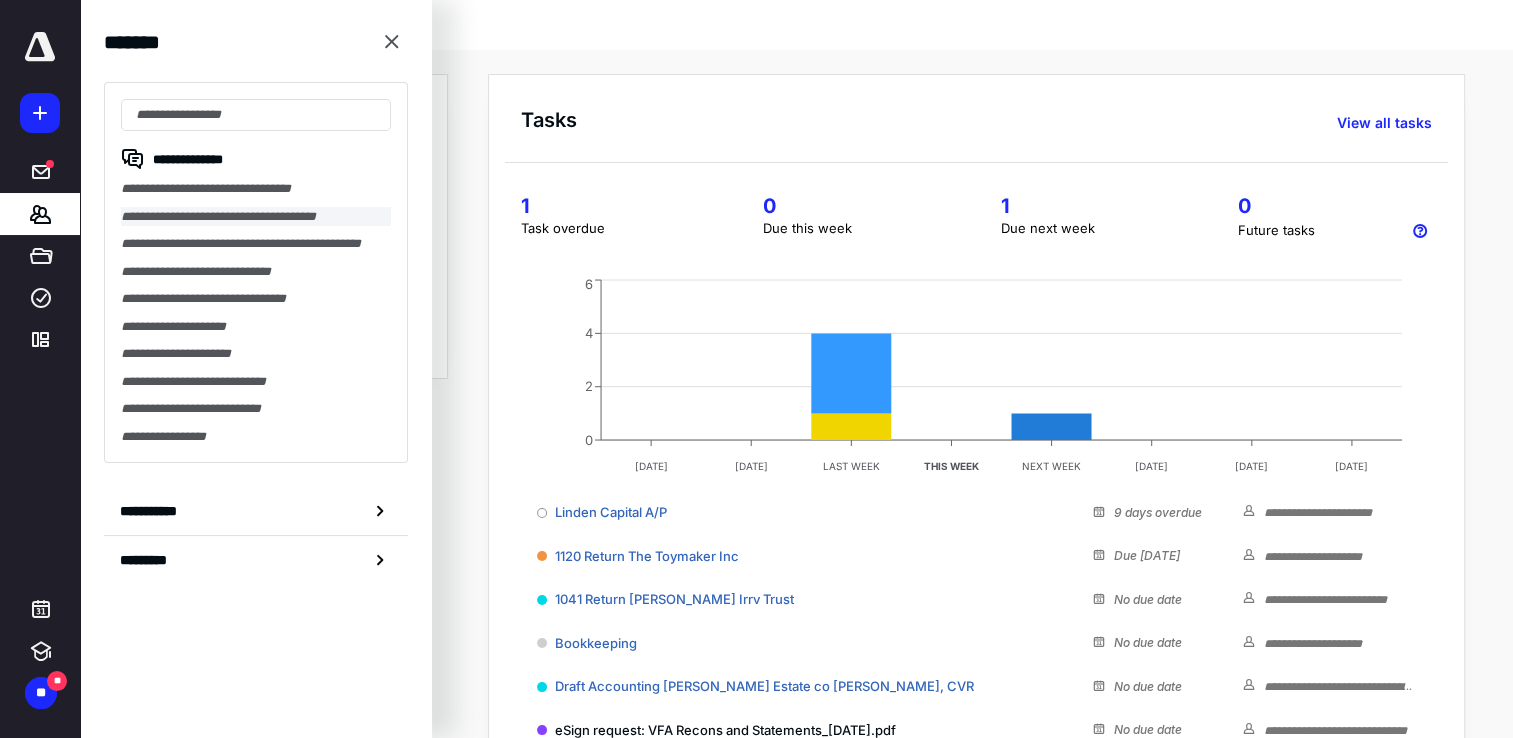click on "**********" at bounding box center [256, 217] 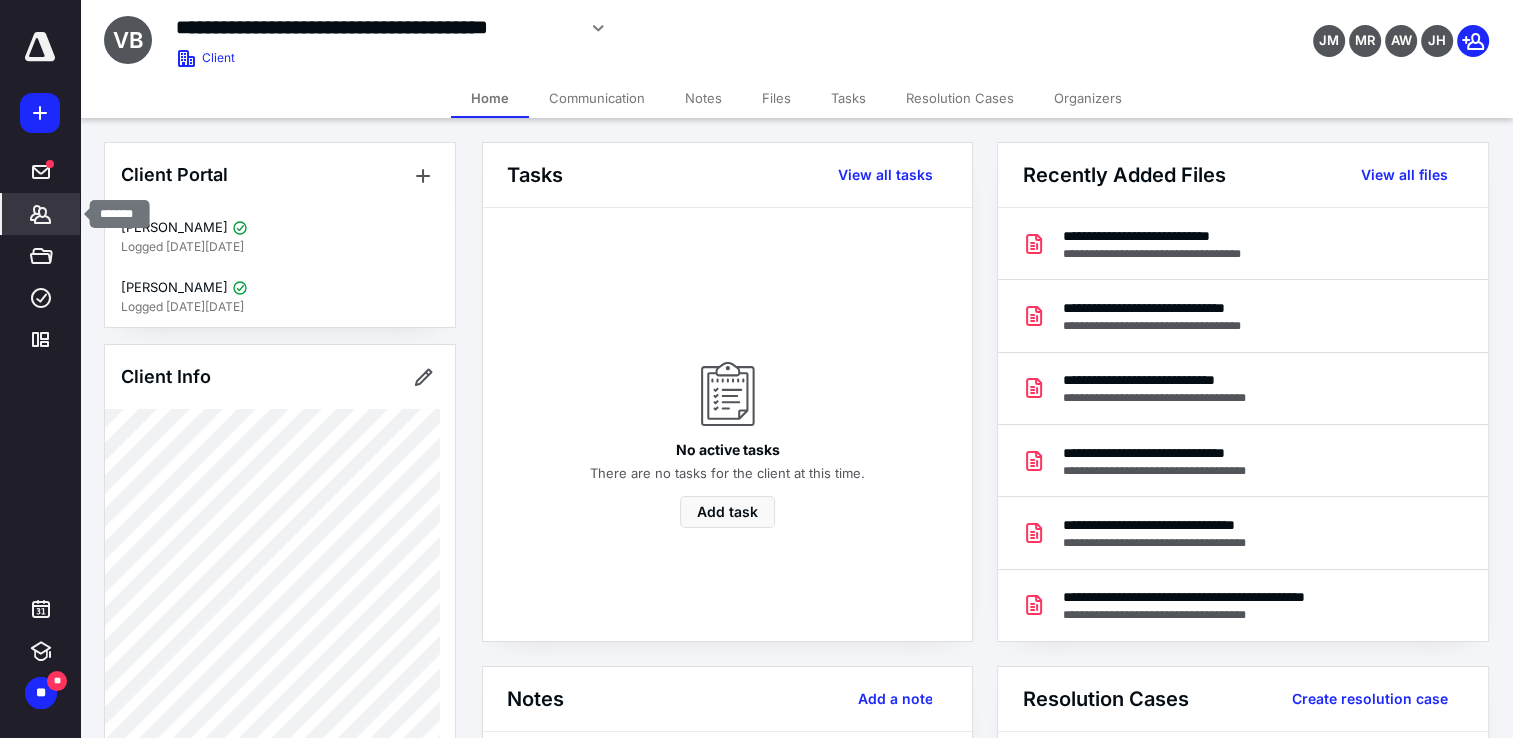 click 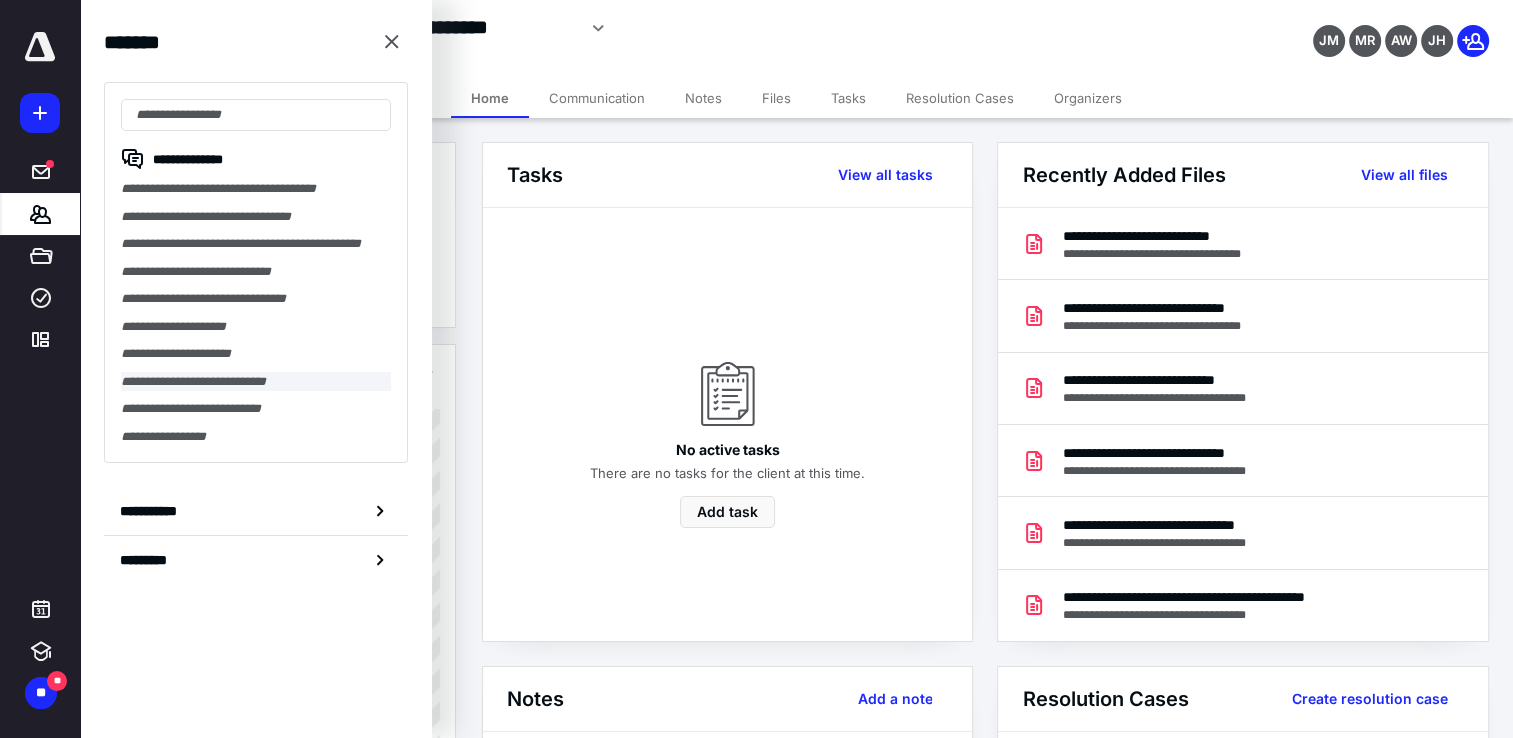 click on "**********" at bounding box center [256, 382] 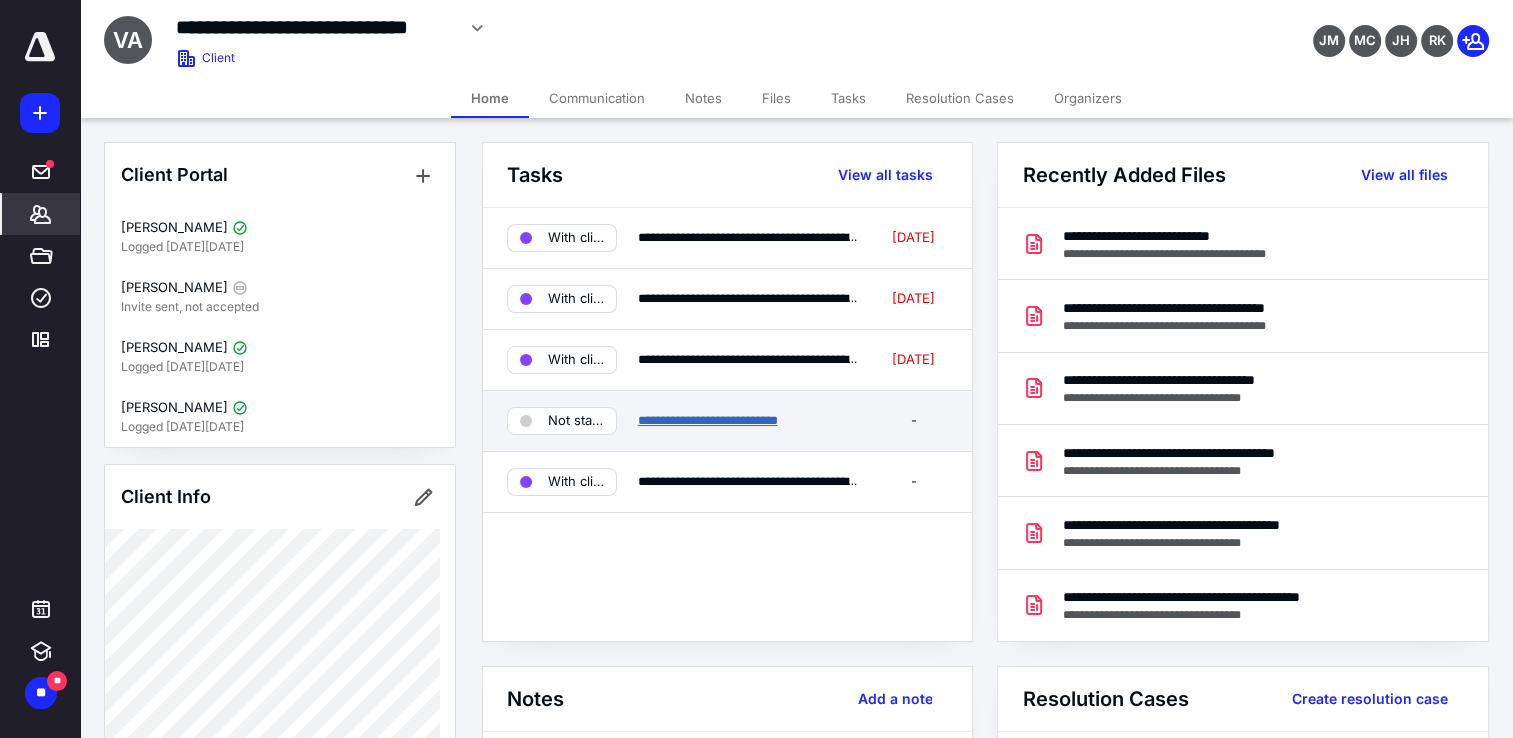click on "**********" at bounding box center (707, 420) 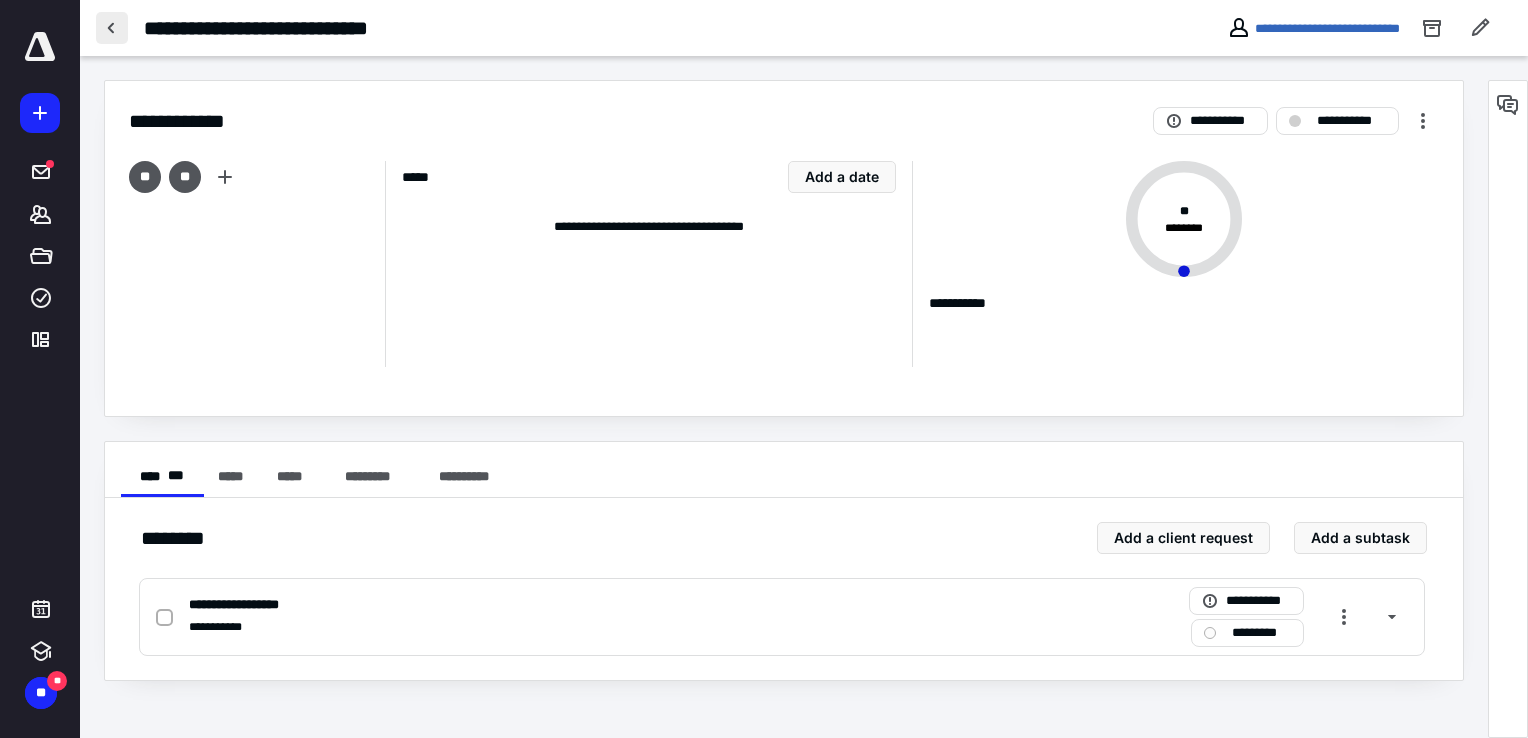 click at bounding box center [112, 28] 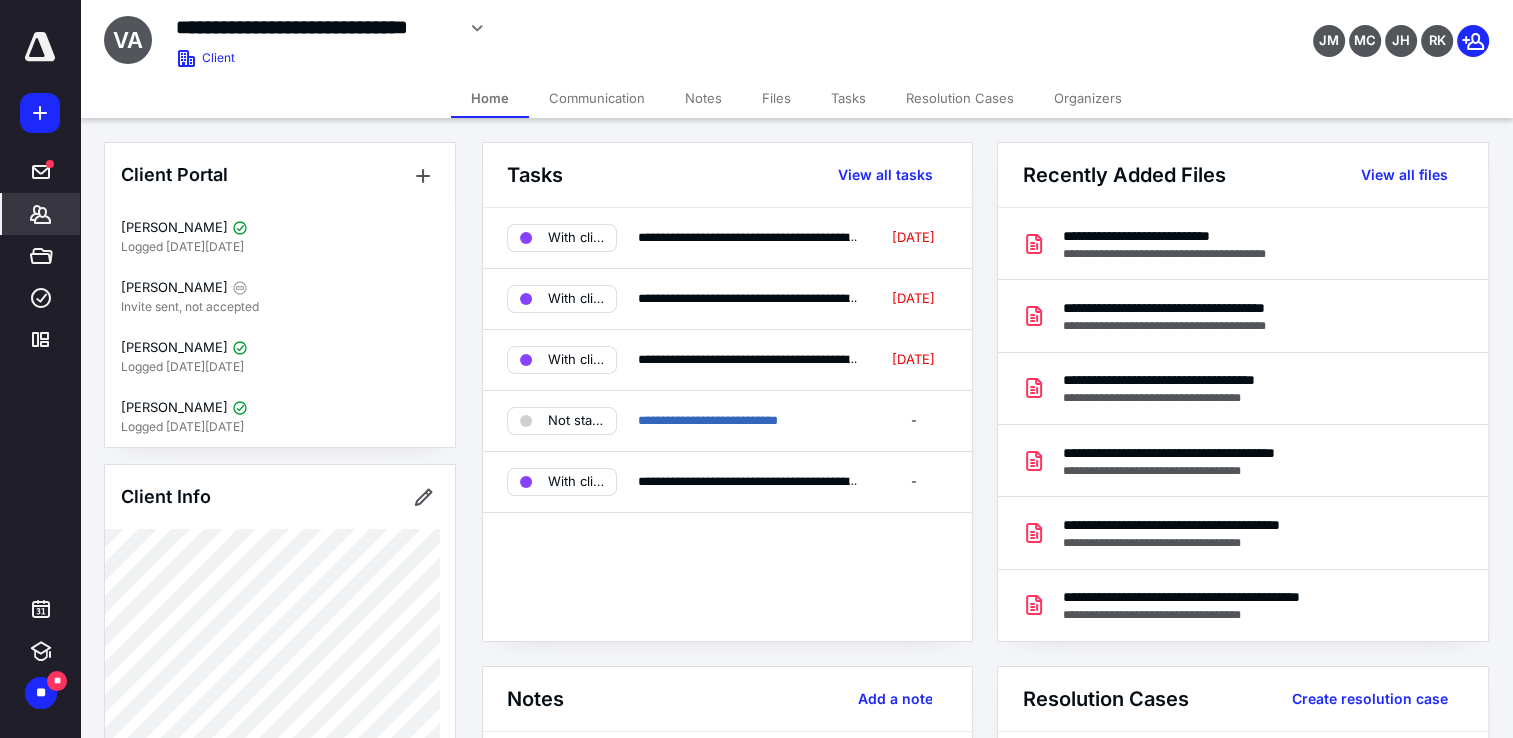 click on "Notes" at bounding box center [703, 98] 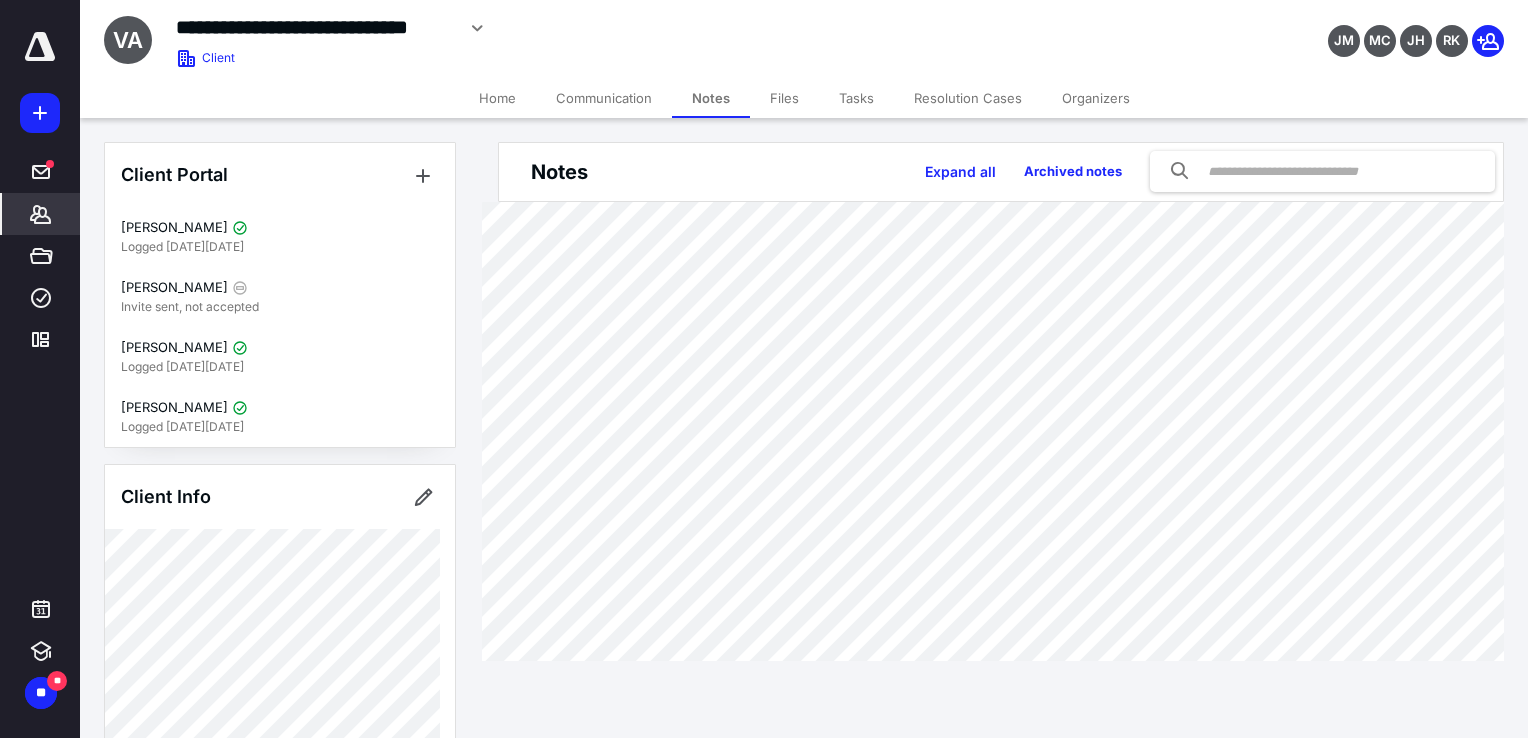 click on "Files" at bounding box center (784, 98) 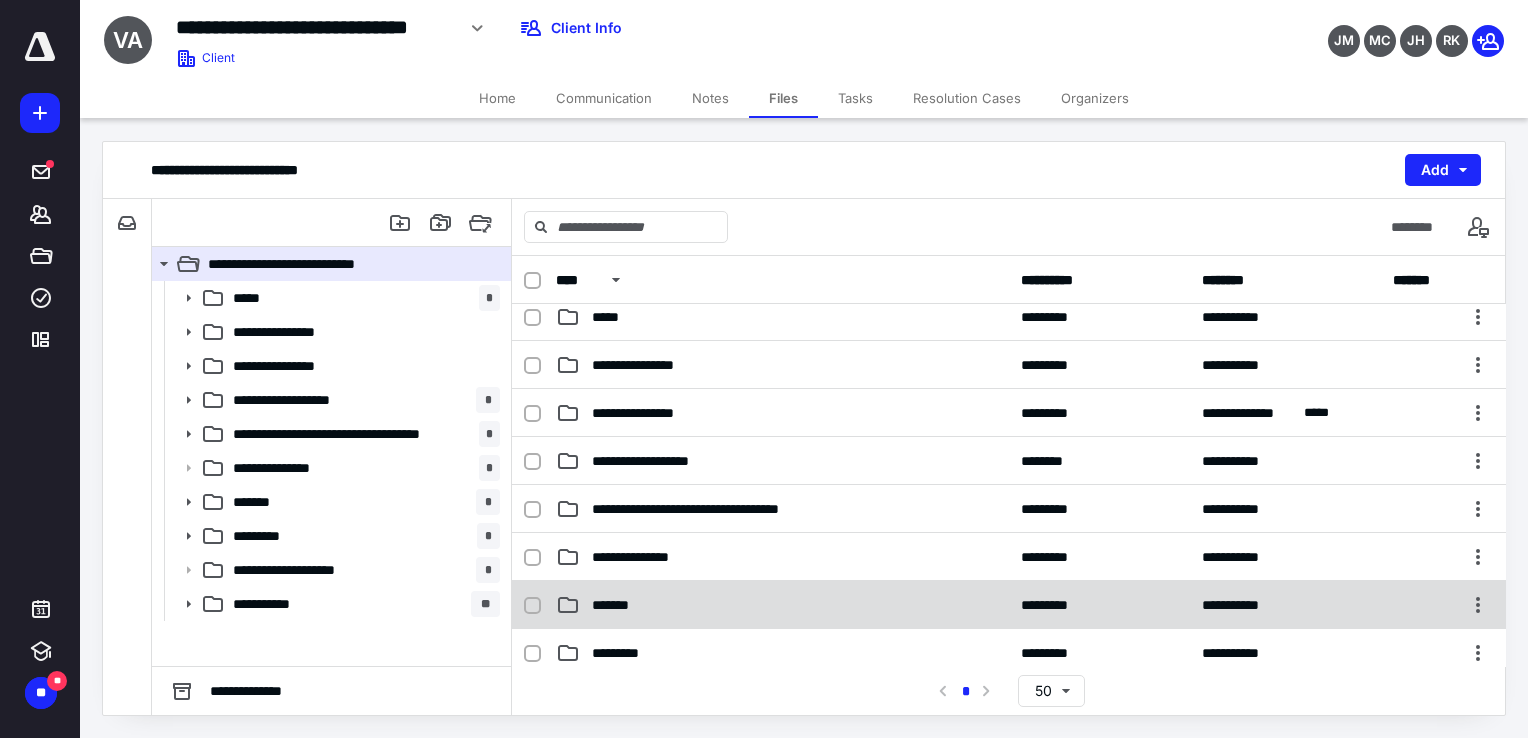 scroll, scrollTop: 0, scrollLeft: 0, axis: both 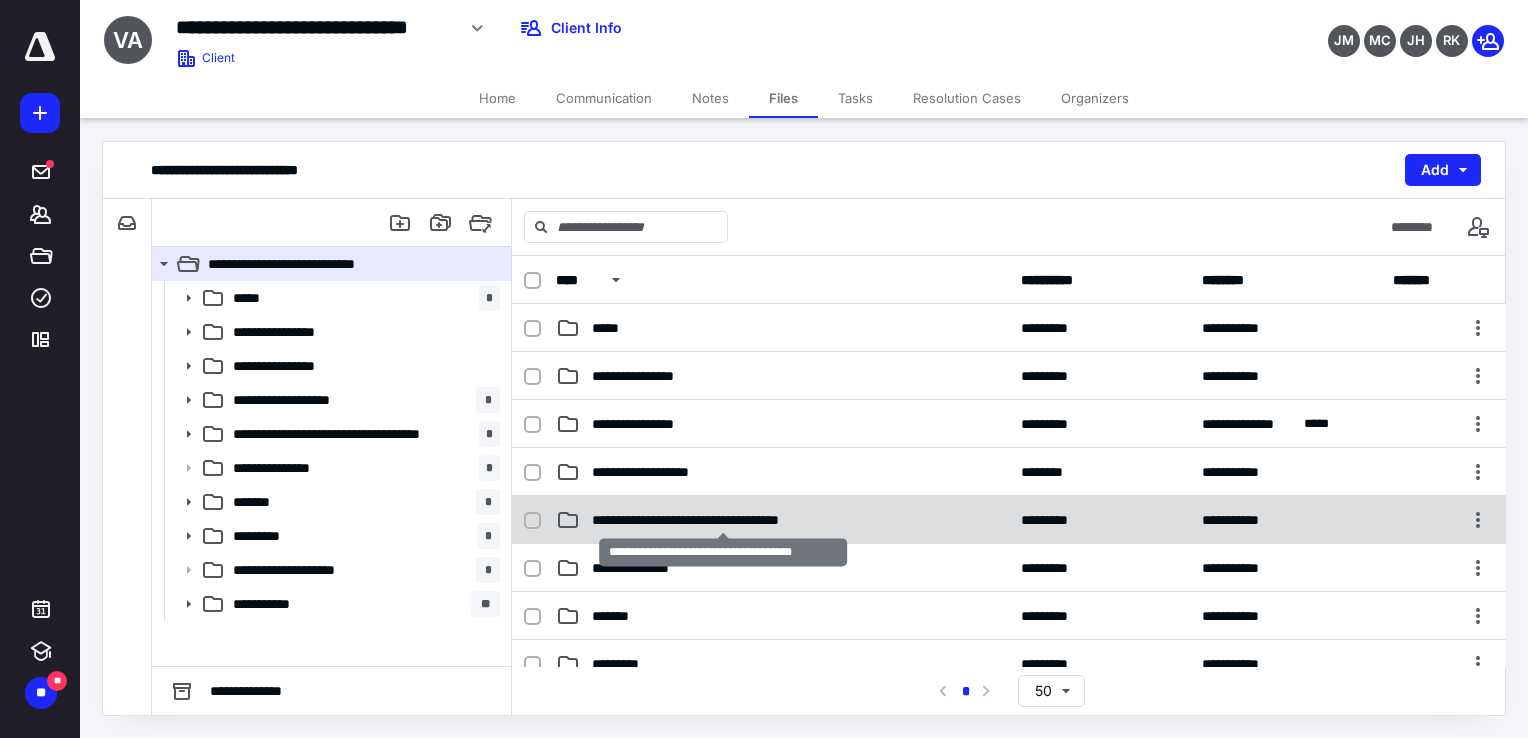 click on "**********" at bounding box center (723, 520) 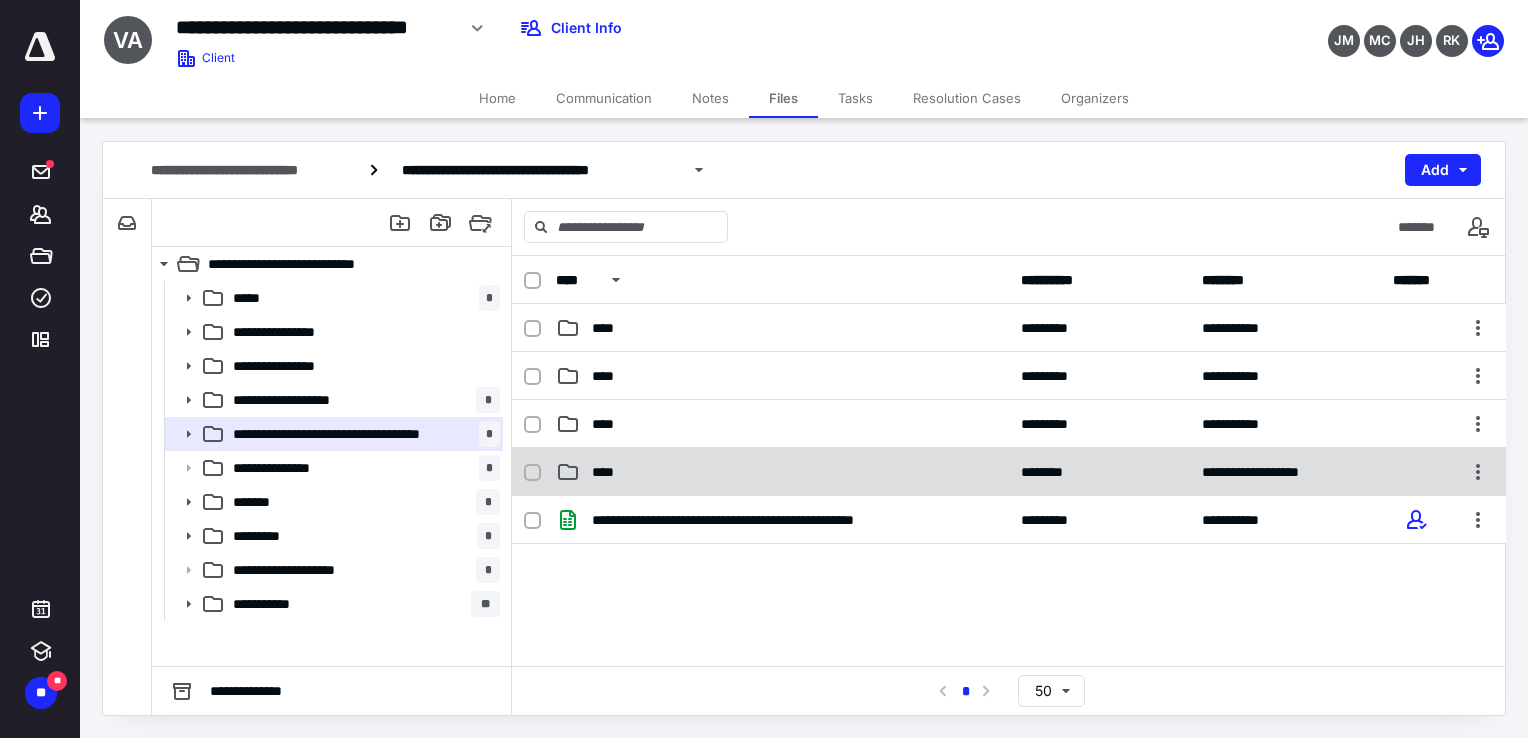 click on "****" at bounding box center (609, 472) 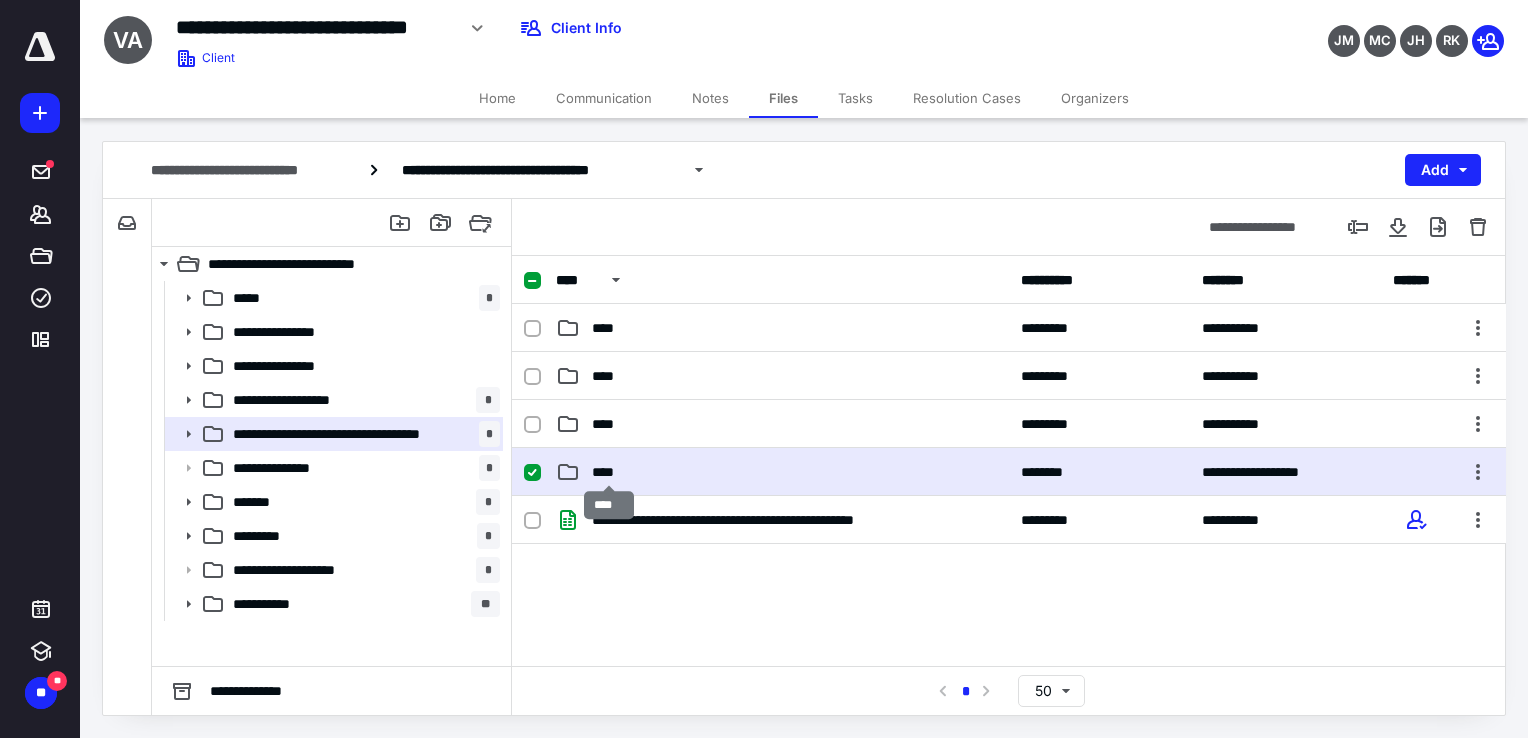 click on "****" at bounding box center (609, 472) 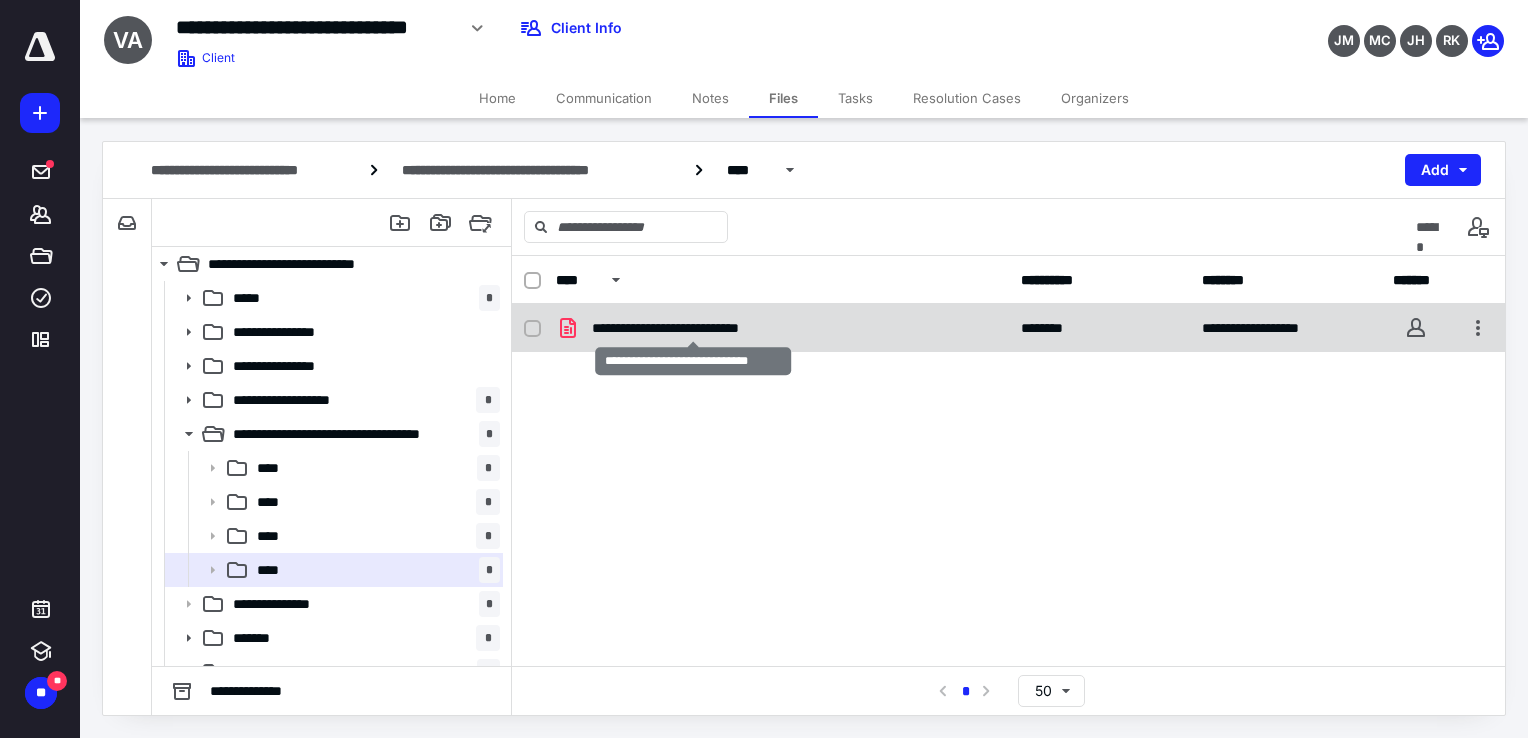 click on "**********" at bounding box center (693, 328) 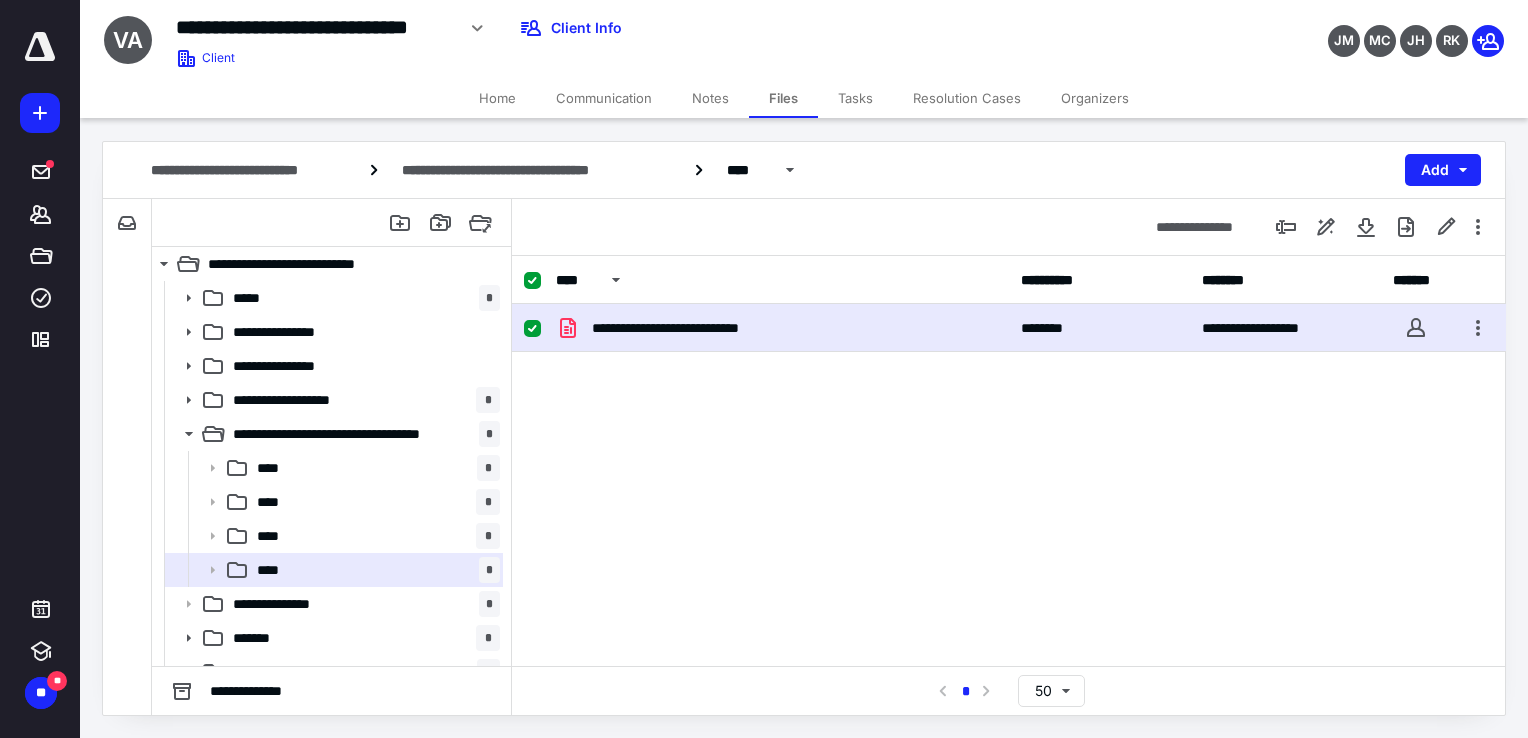 click on "**********" at bounding box center [693, 328] 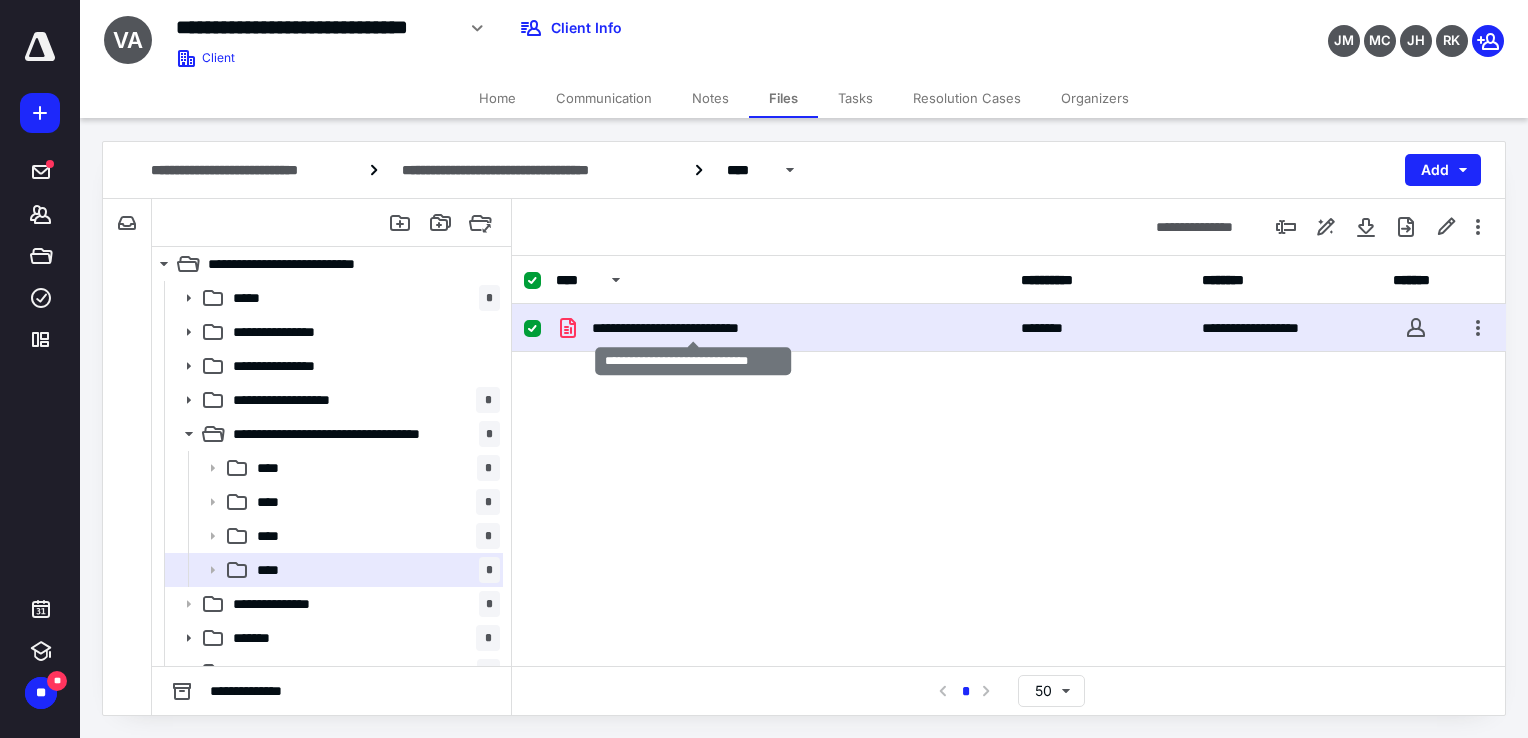 click on "**********" at bounding box center [693, 328] 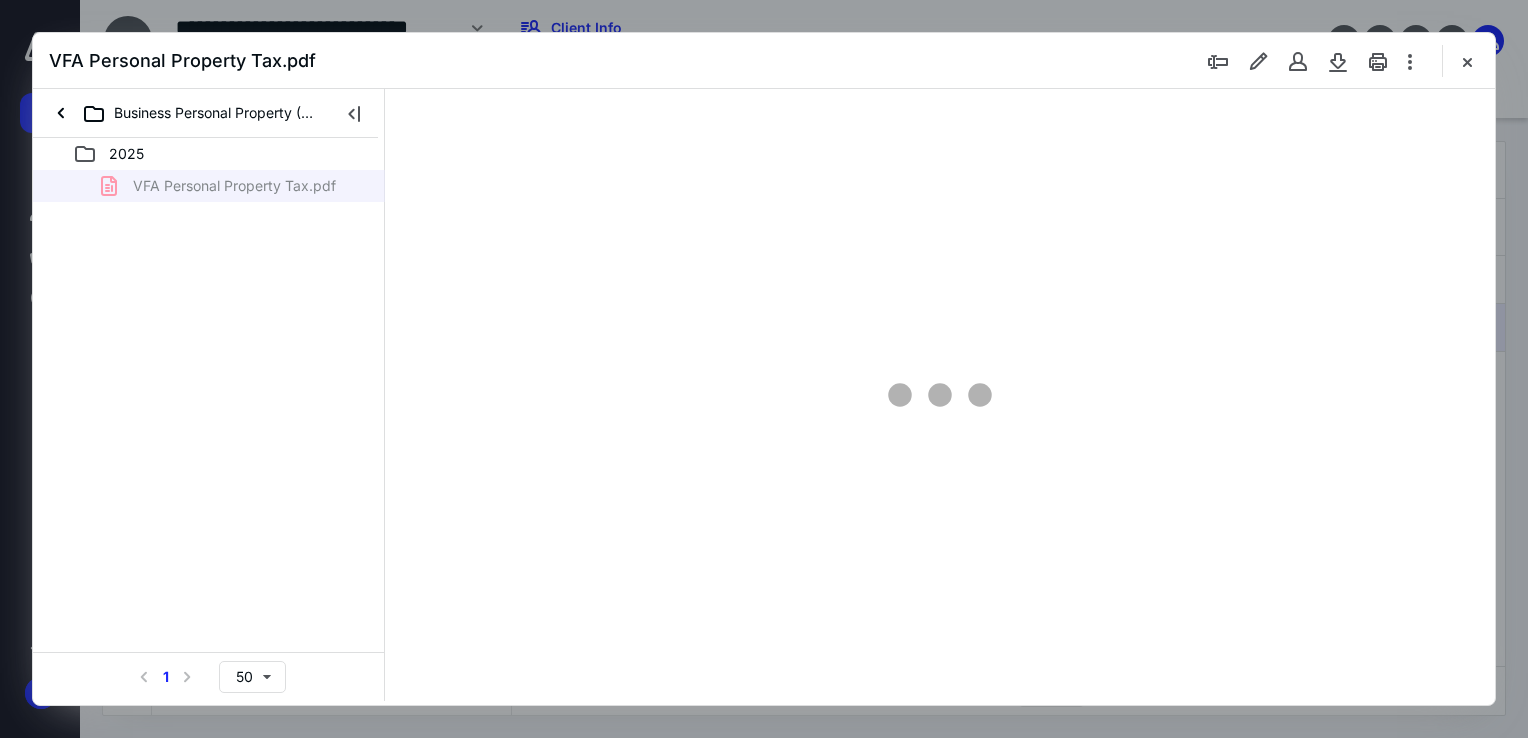 scroll, scrollTop: 0, scrollLeft: 0, axis: both 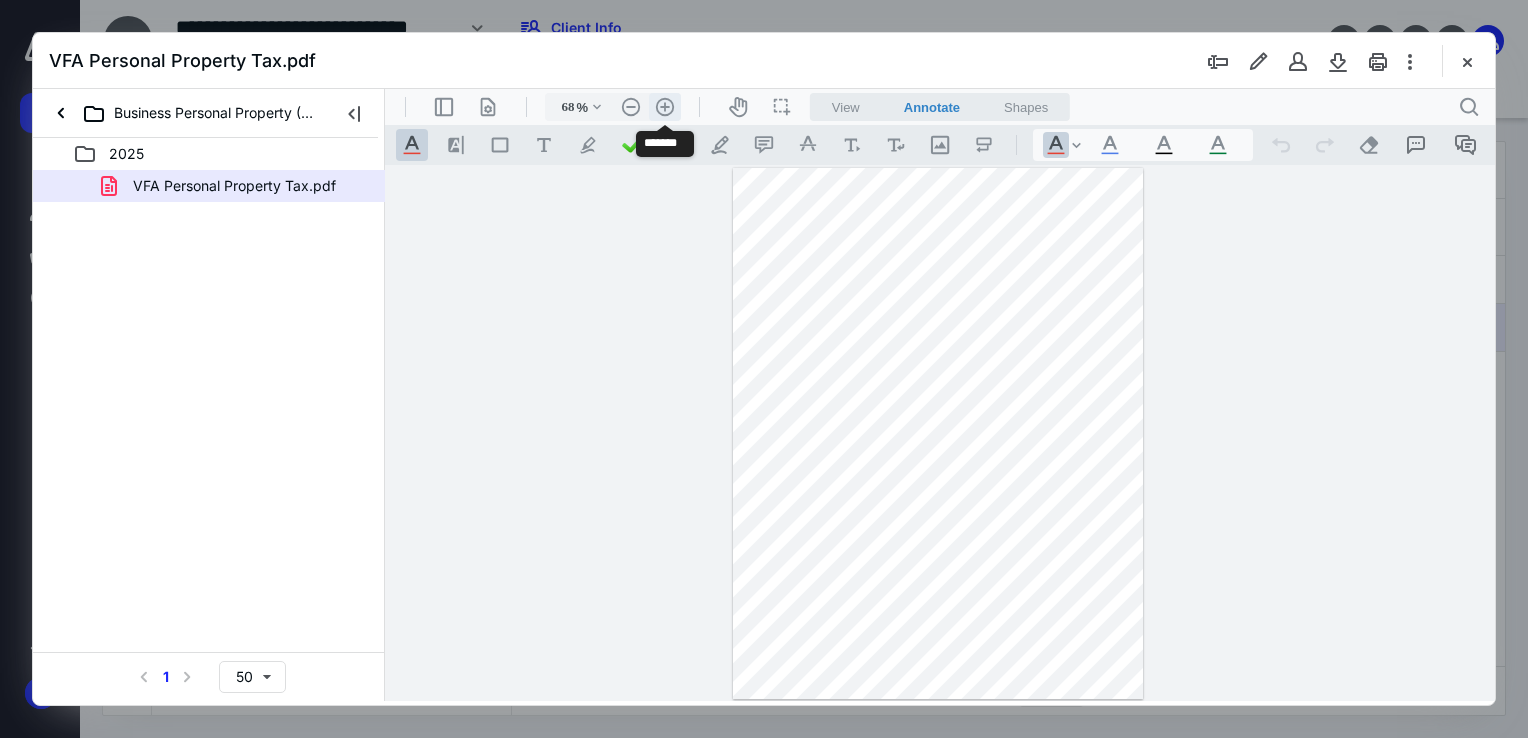 click on ".cls-1{fill:#abb0c4;} icon - header - zoom - in - line" at bounding box center (665, 107) 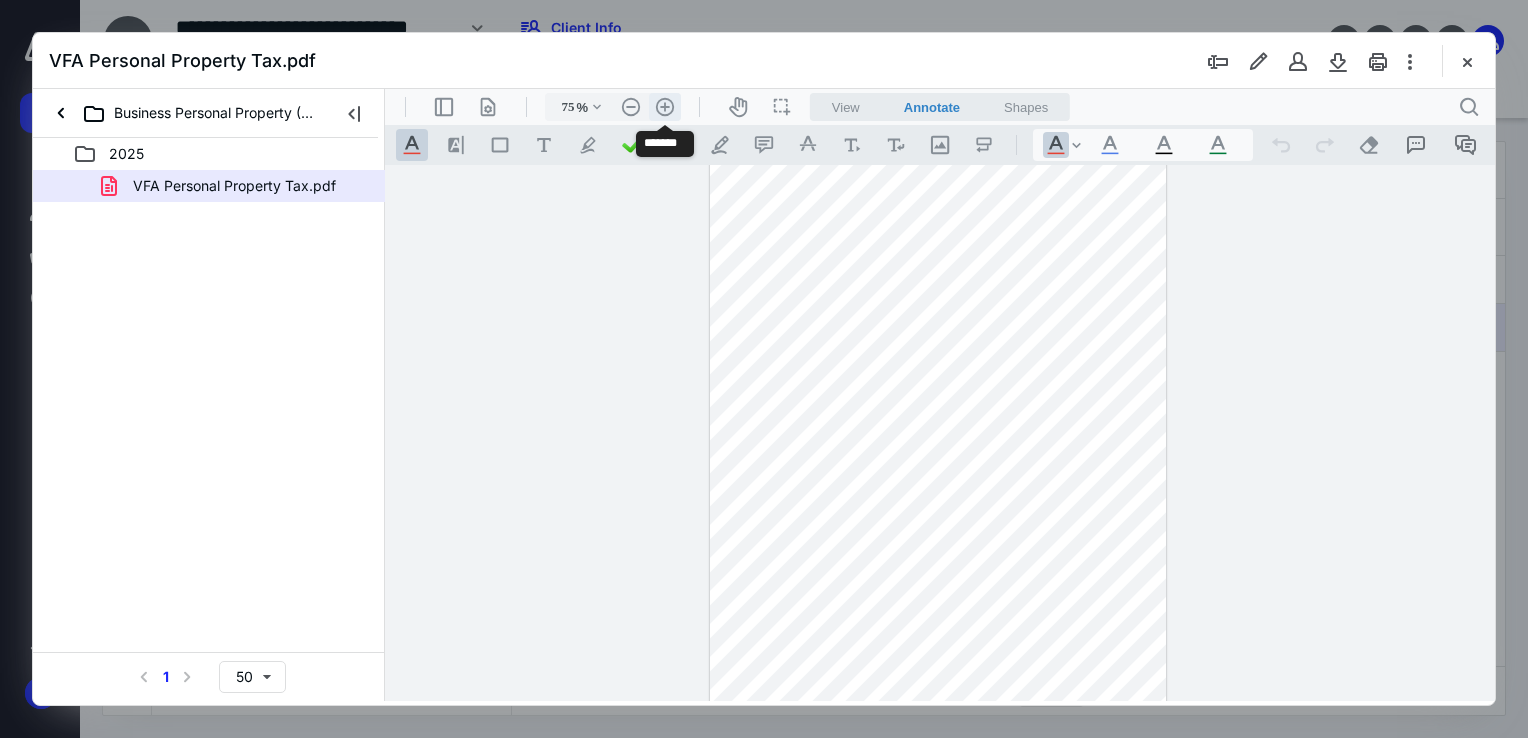 click on ".cls-1{fill:#abb0c4;} icon - header - zoom - in - line" at bounding box center [665, 107] 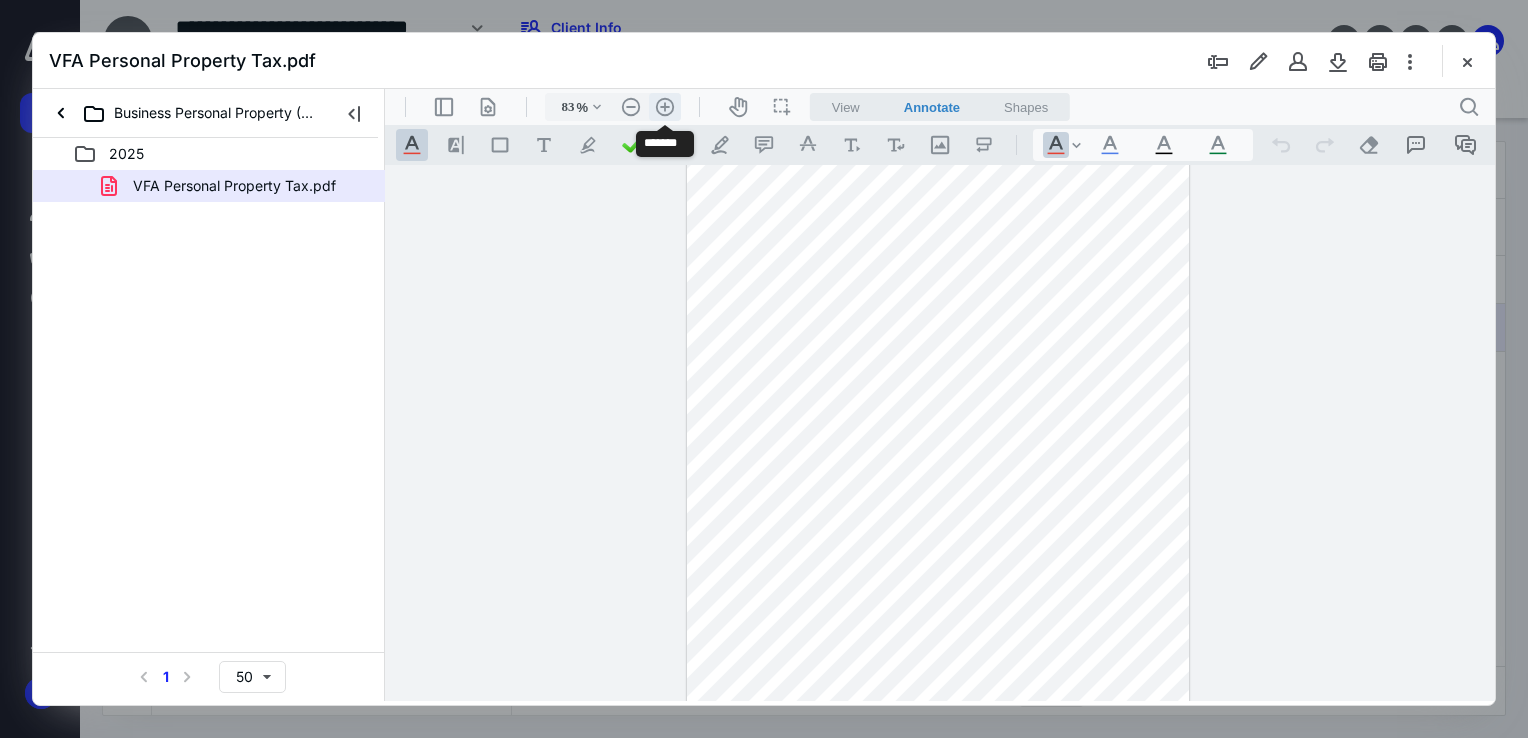 click on ".cls-1{fill:#abb0c4;} icon - header - zoom - in - line" at bounding box center [665, 107] 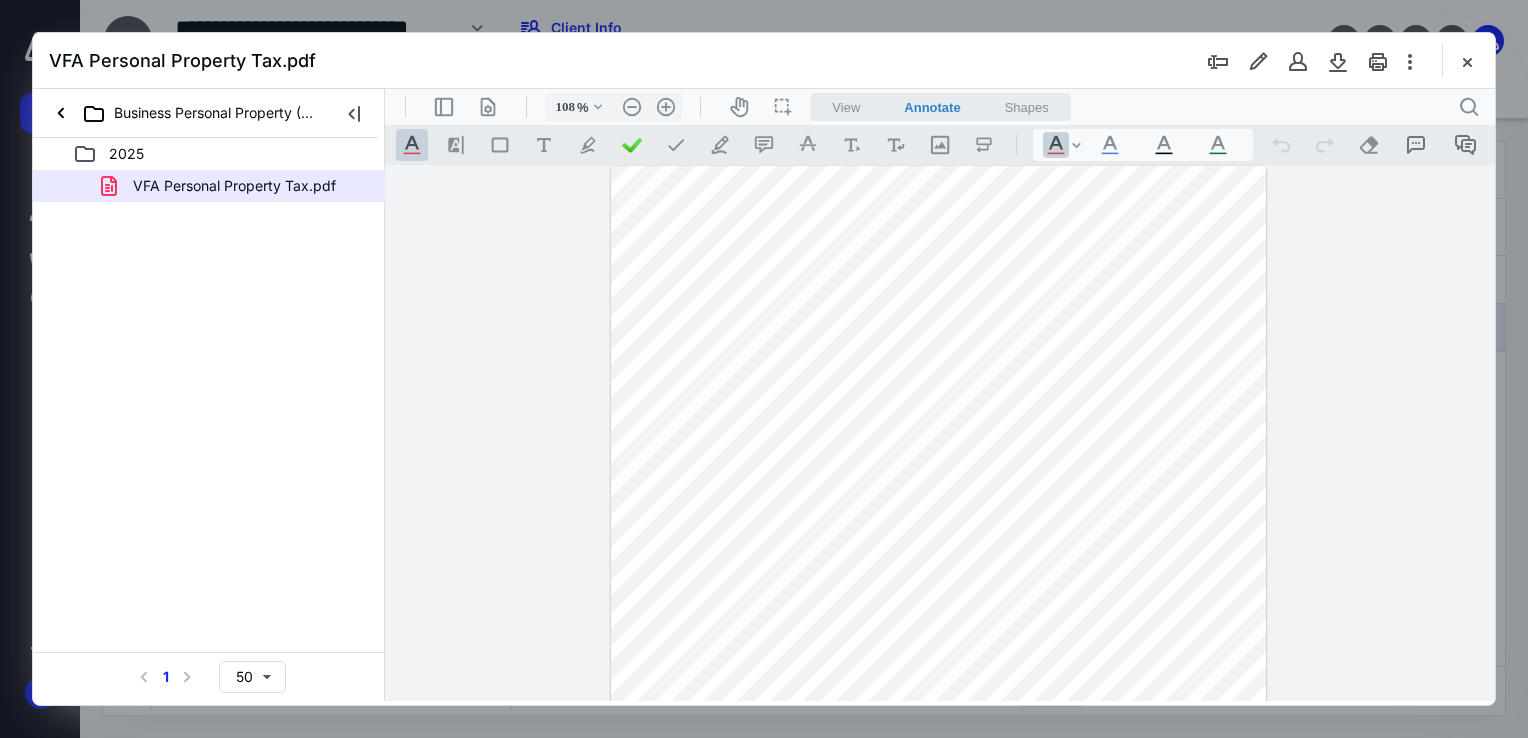 scroll, scrollTop: 0, scrollLeft: 0, axis: both 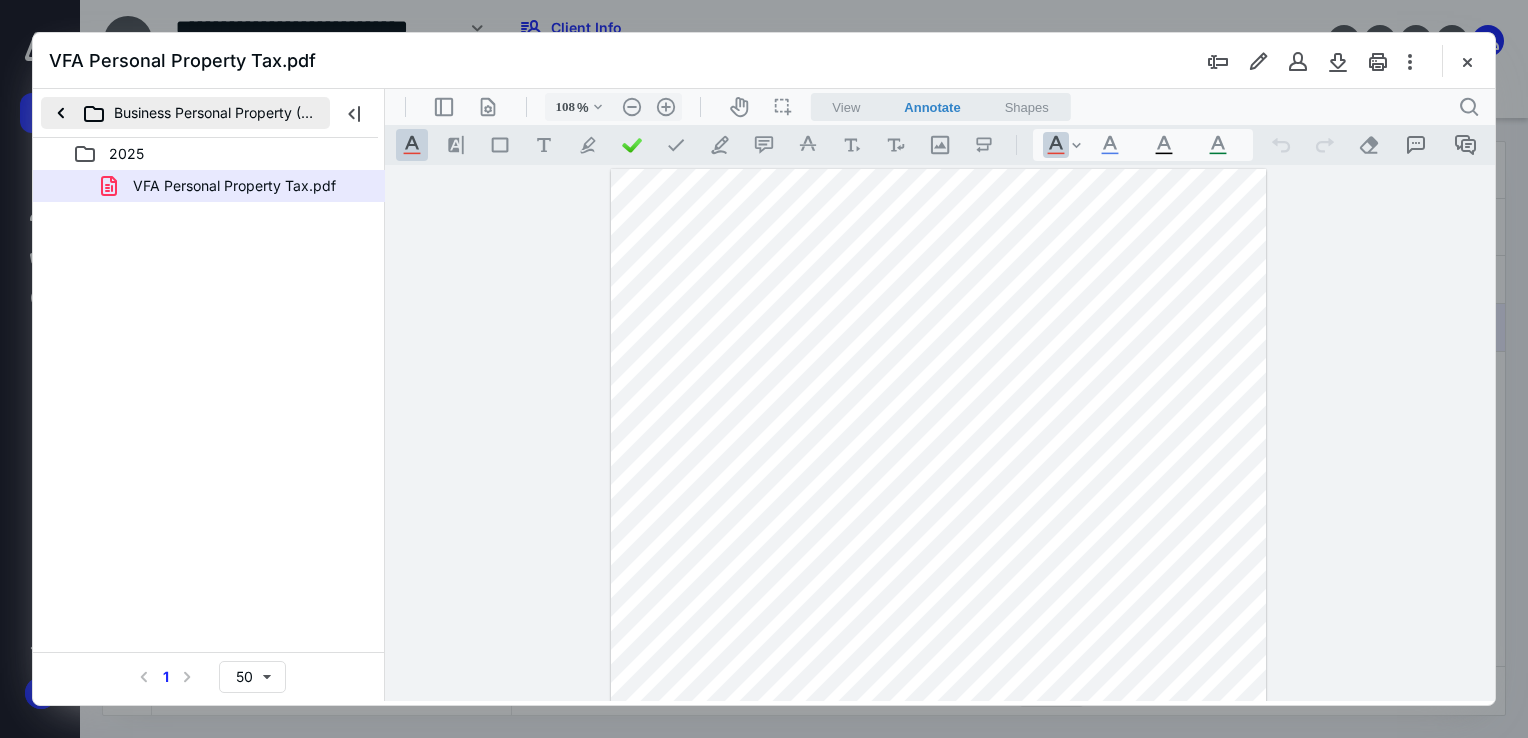 click on "Business Personal Property ([GEOGRAPHIC_DATA])" at bounding box center (185, 113) 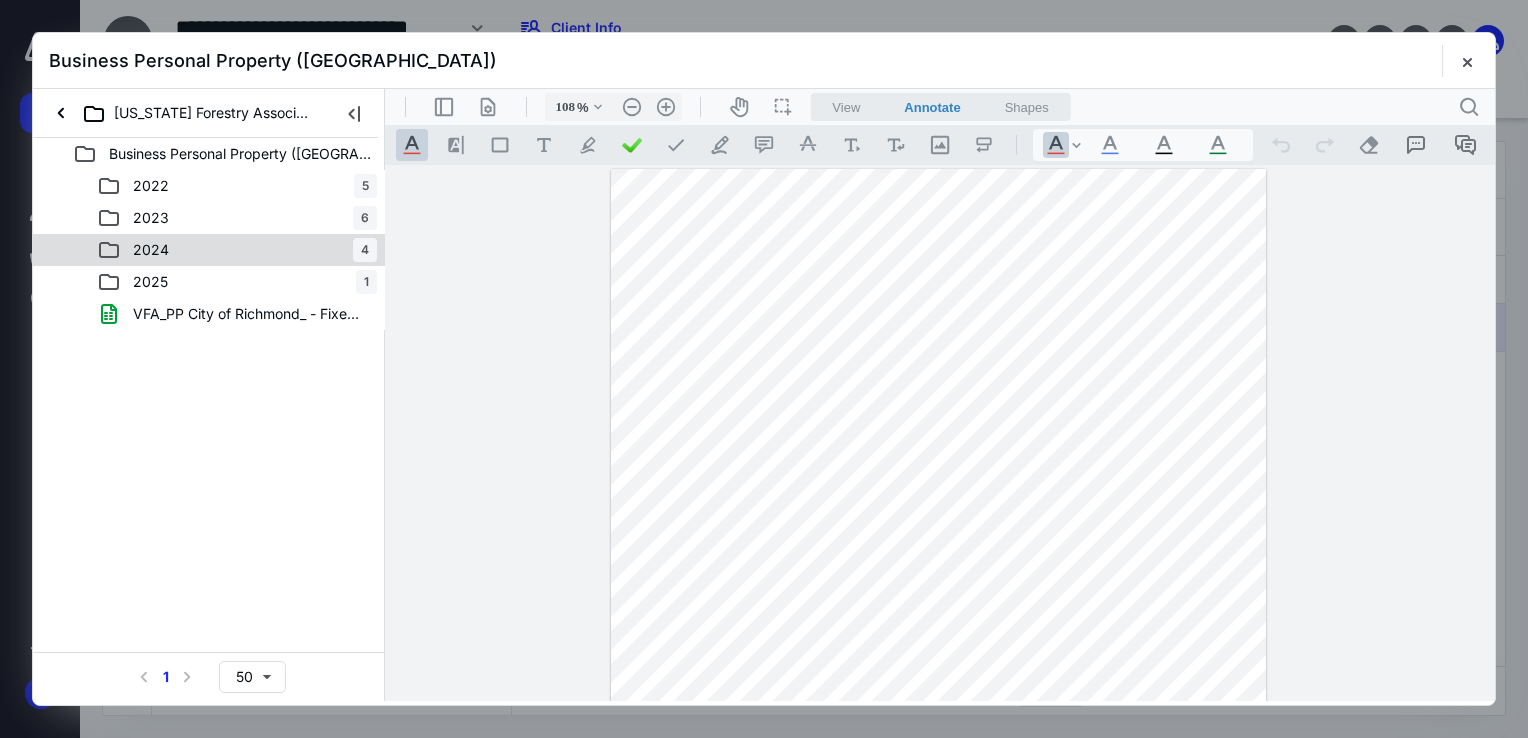 click on "2024 4" at bounding box center (237, 250) 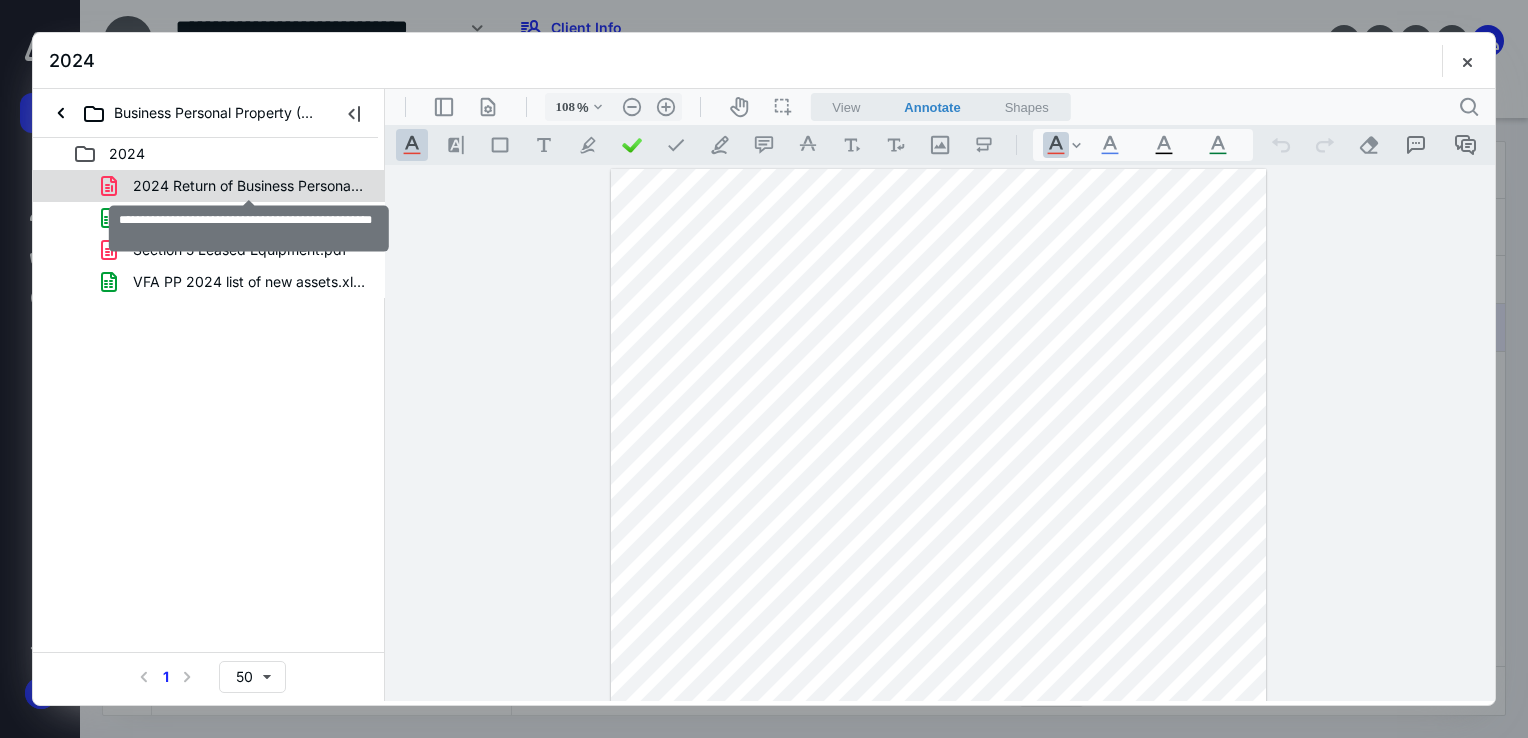click on "2024 Return of Business Personal Property - VFA.pdf" at bounding box center (249, 186) 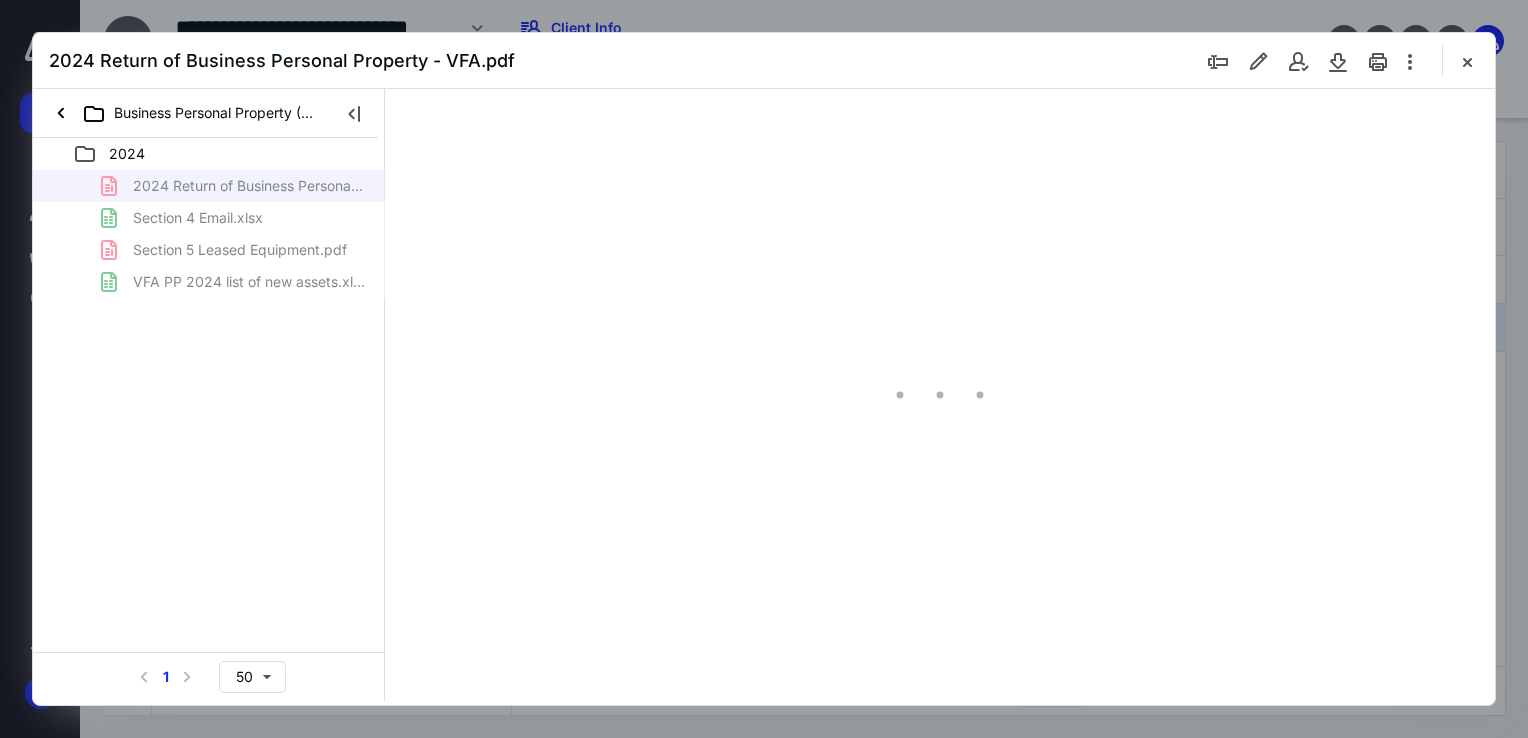 type on "68" 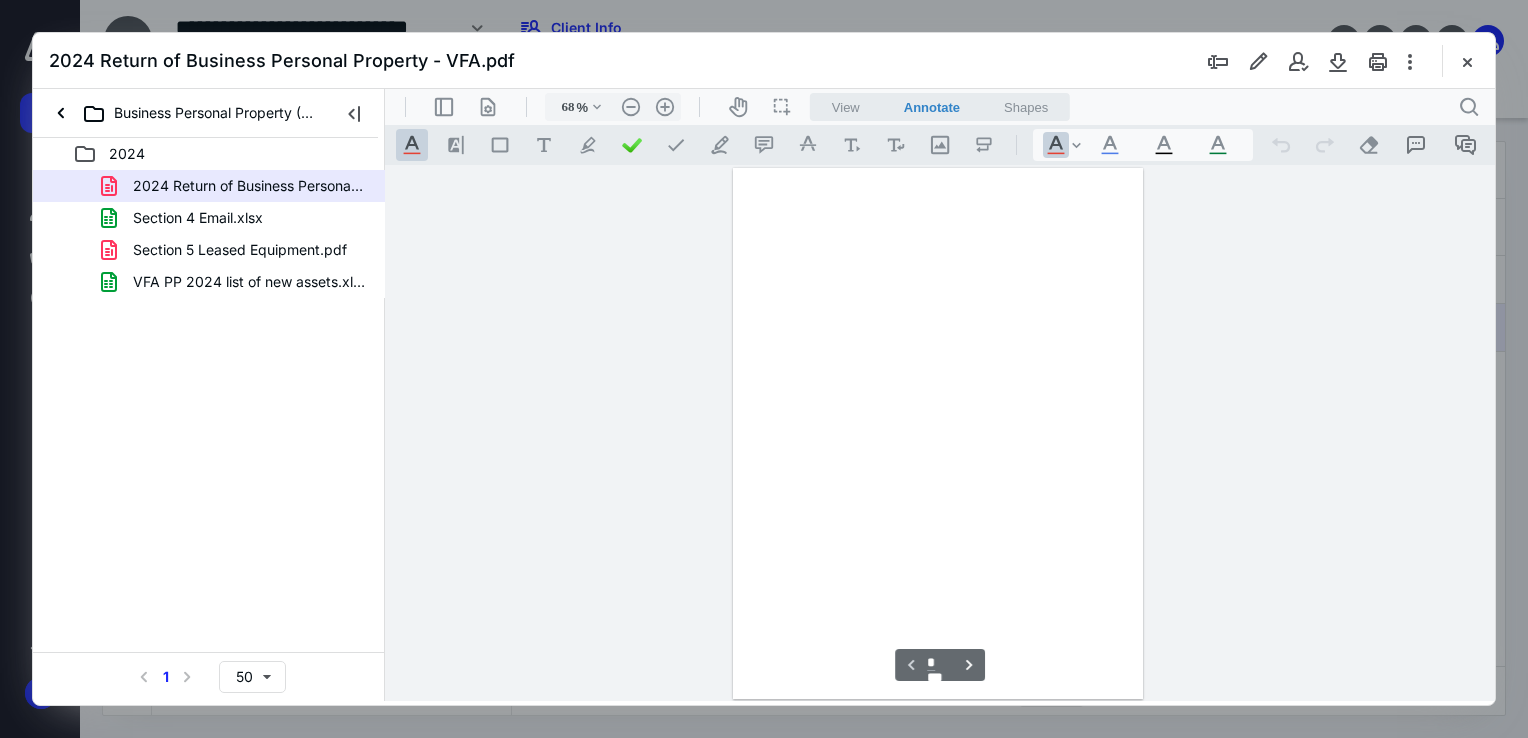 scroll, scrollTop: 79, scrollLeft: 0, axis: vertical 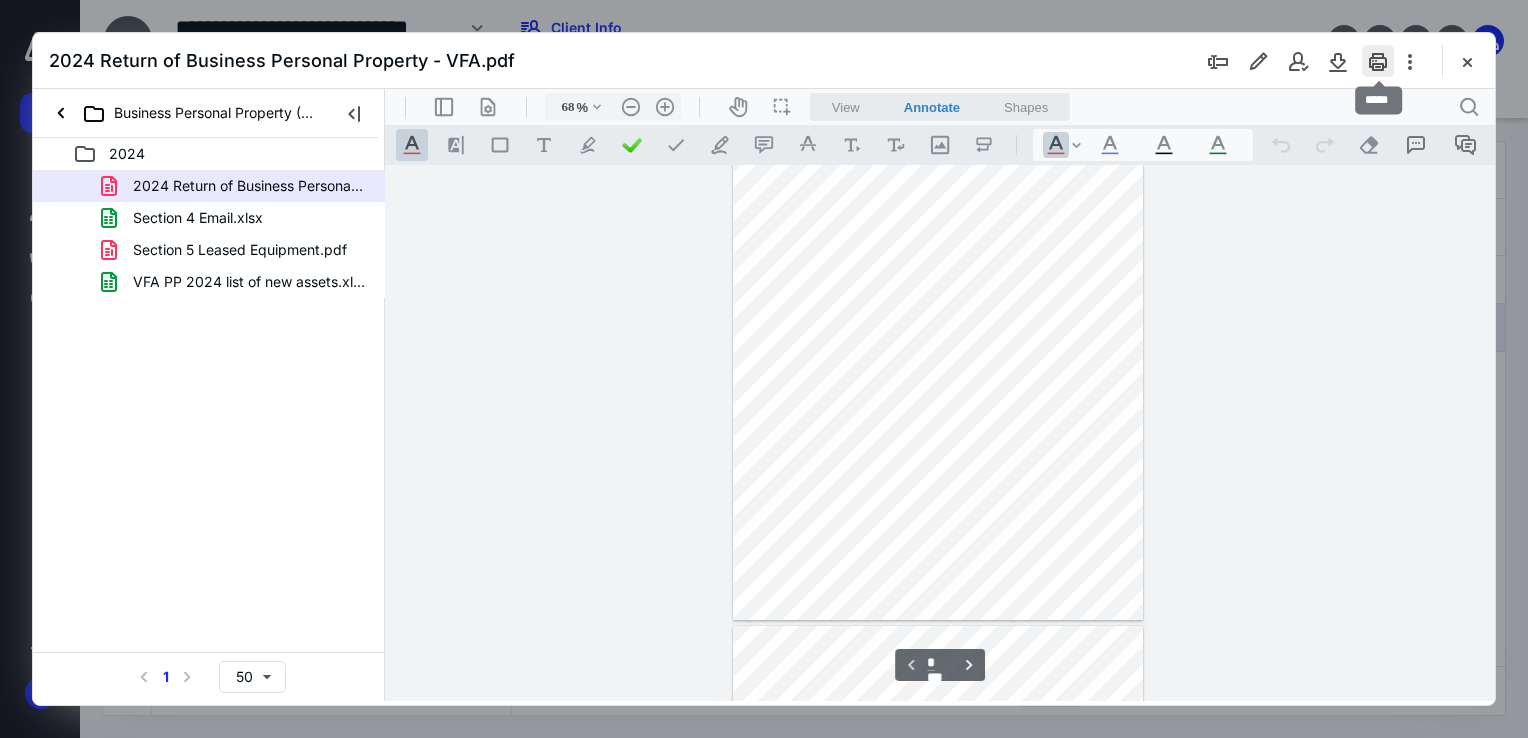 click at bounding box center [1378, 61] 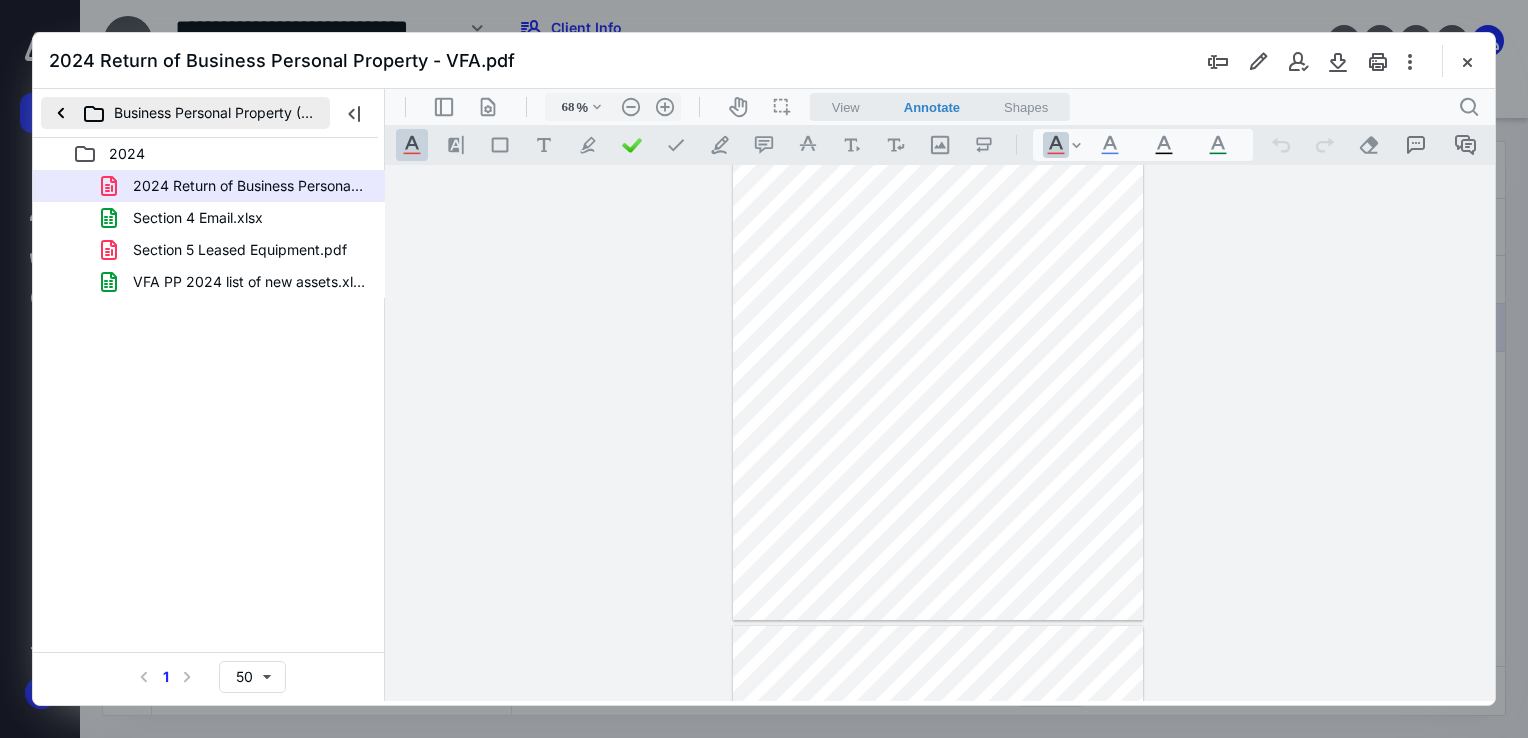click on "Business Personal Property ([GEOGRAPHIC_DATA])" at bounding box center [185, 113] 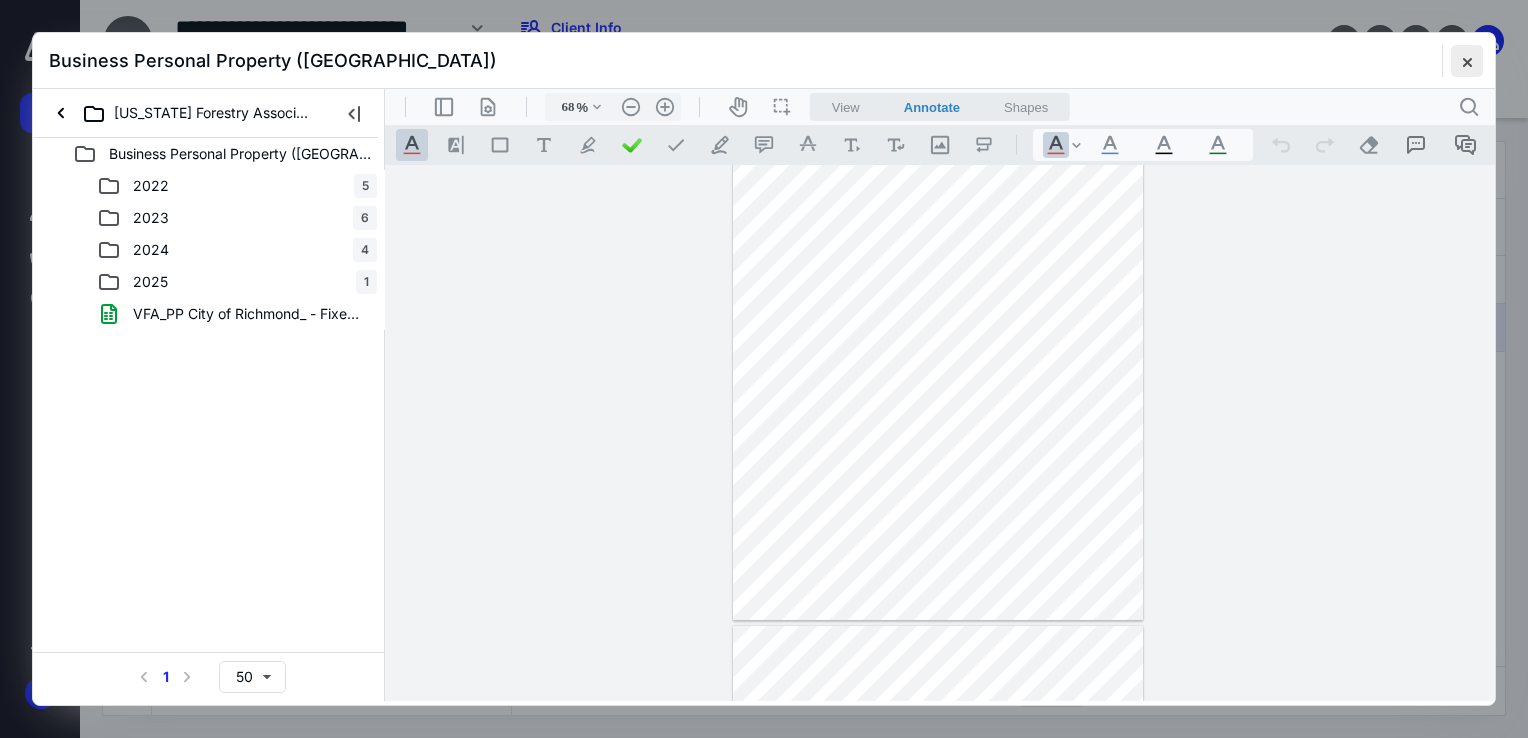 click at bounding box center (1467, 61) 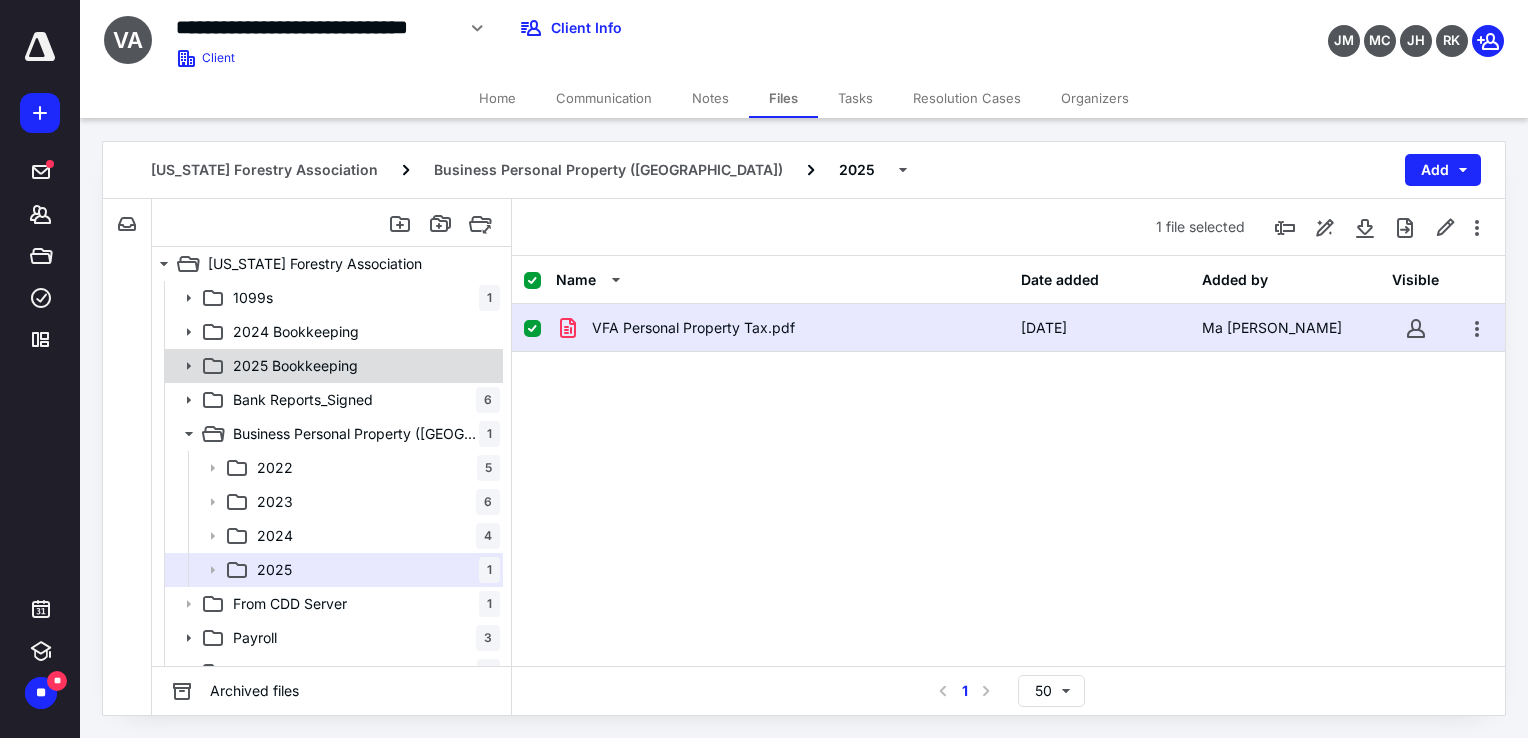 click on "2025 Bookkeeping" at bounding box center [295, 366] 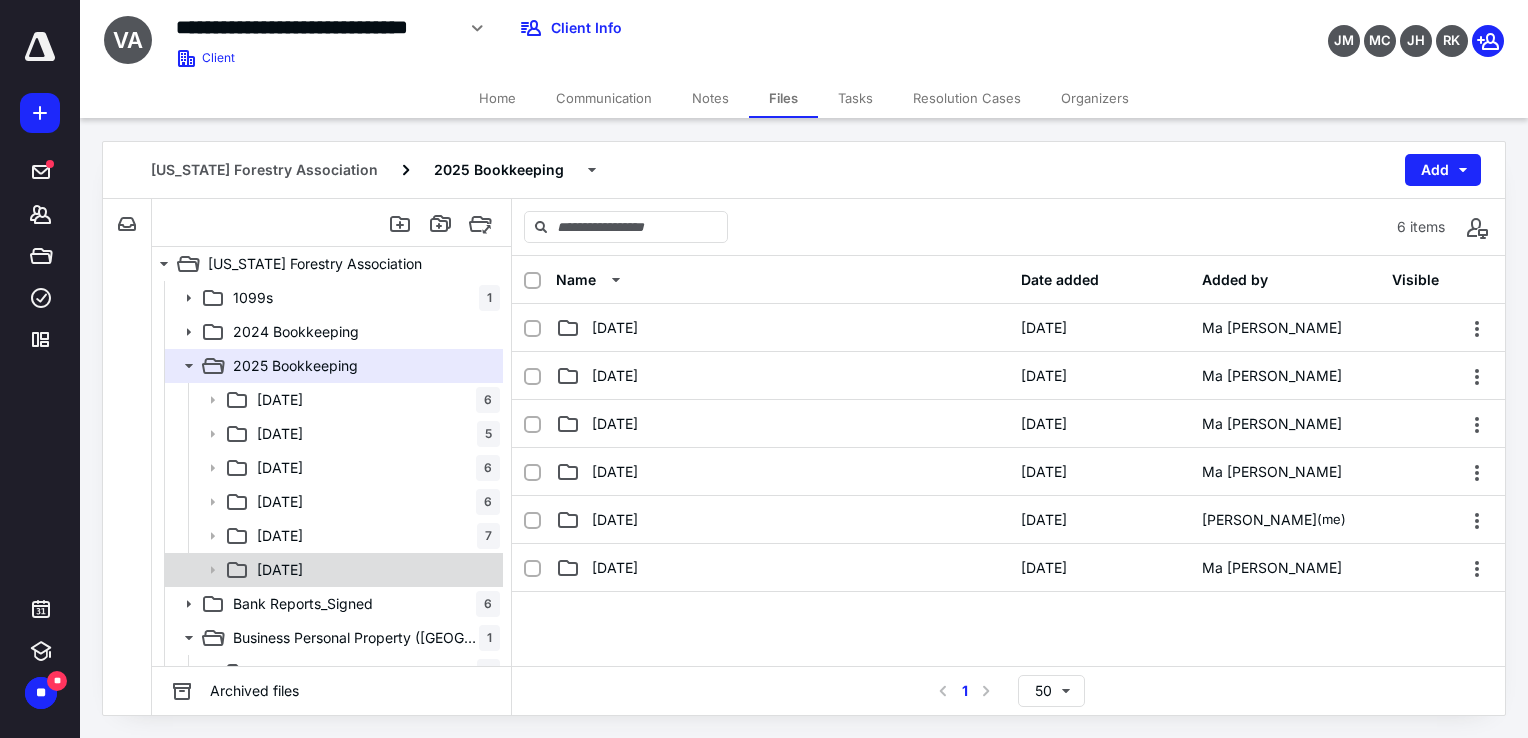 click on "[DATE]" at bounding box center [280, 570] 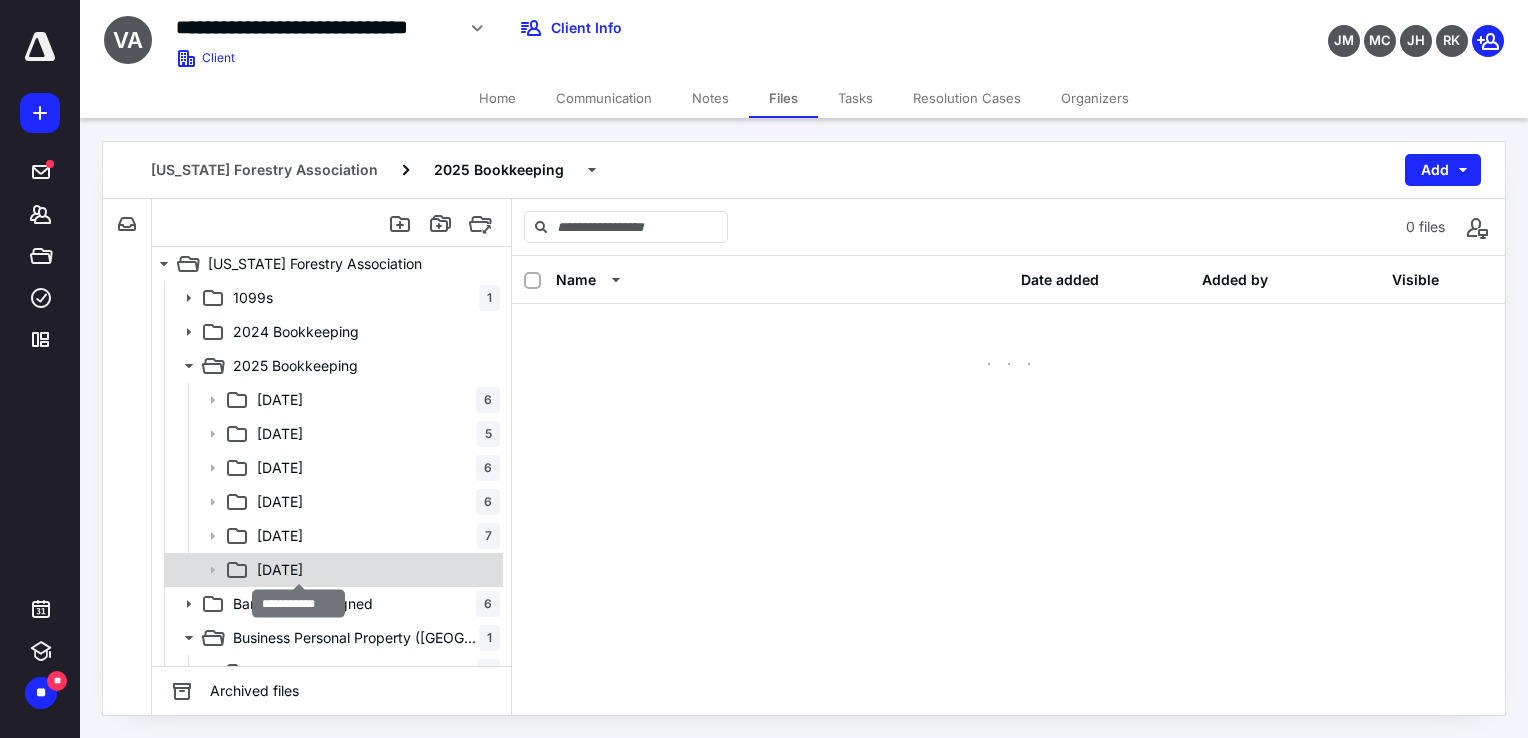 click on "[DATE]" at bounding box center (280, 570) 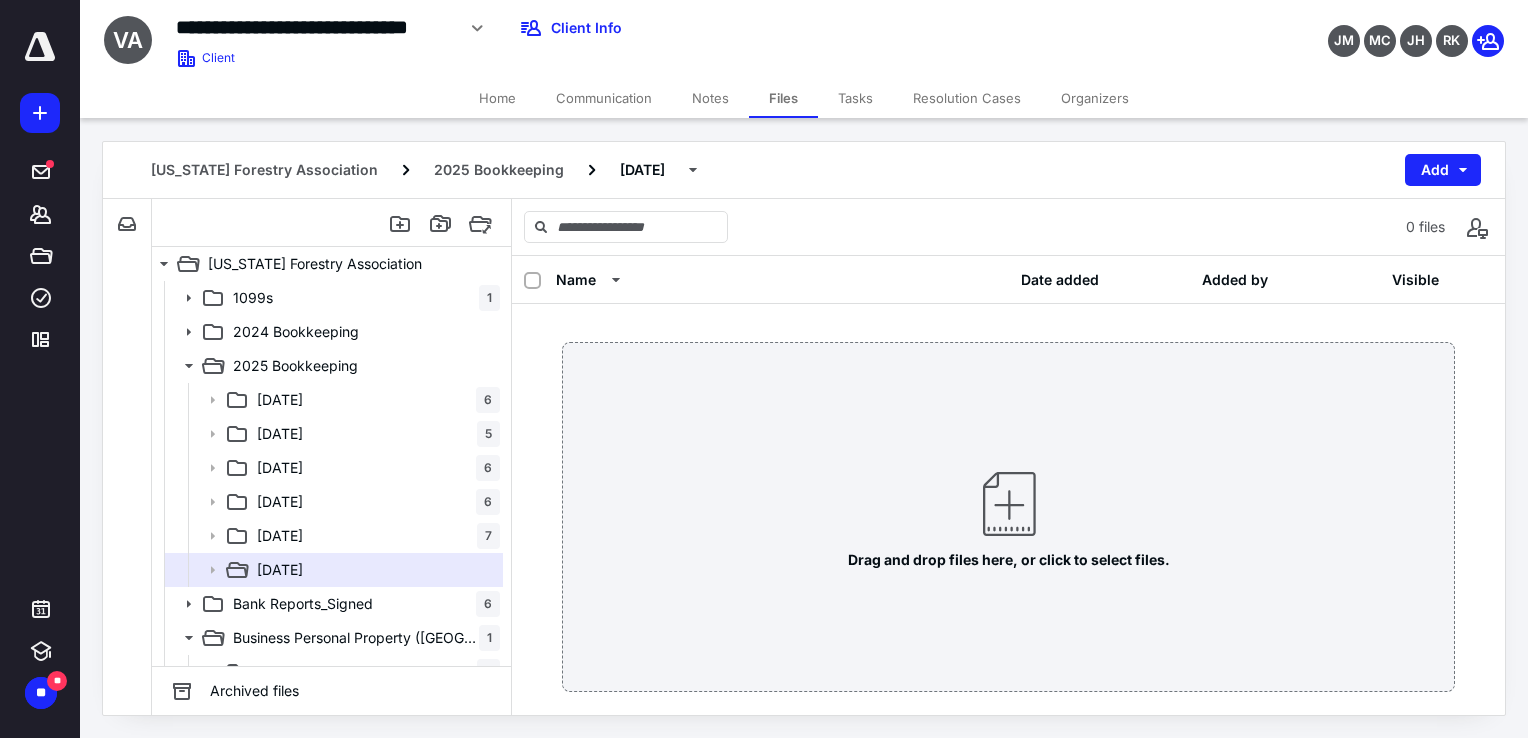 scroll, scrollTop: 0, scrollLeft: 0, axis: both 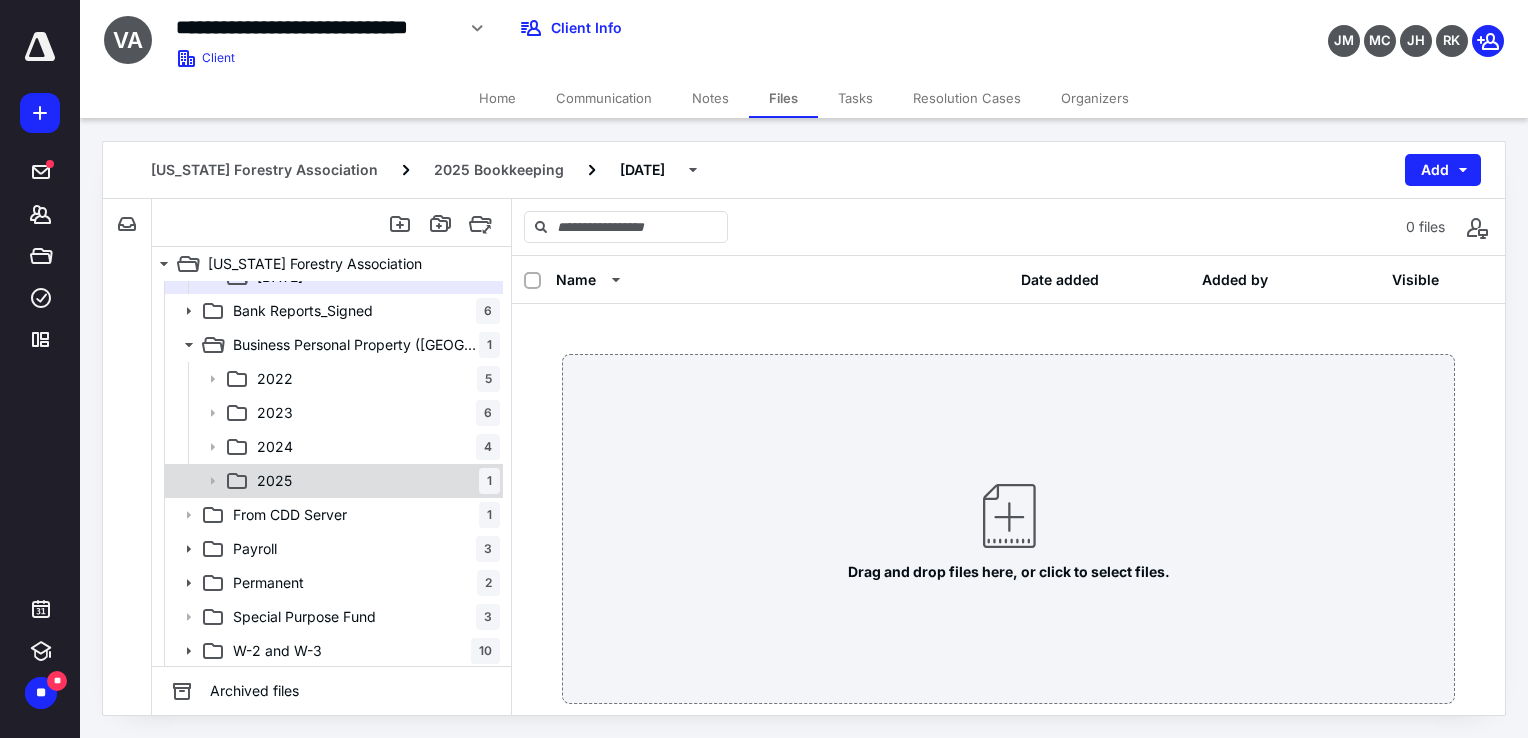 click on "2025 1" at bounding box center [374, 481] 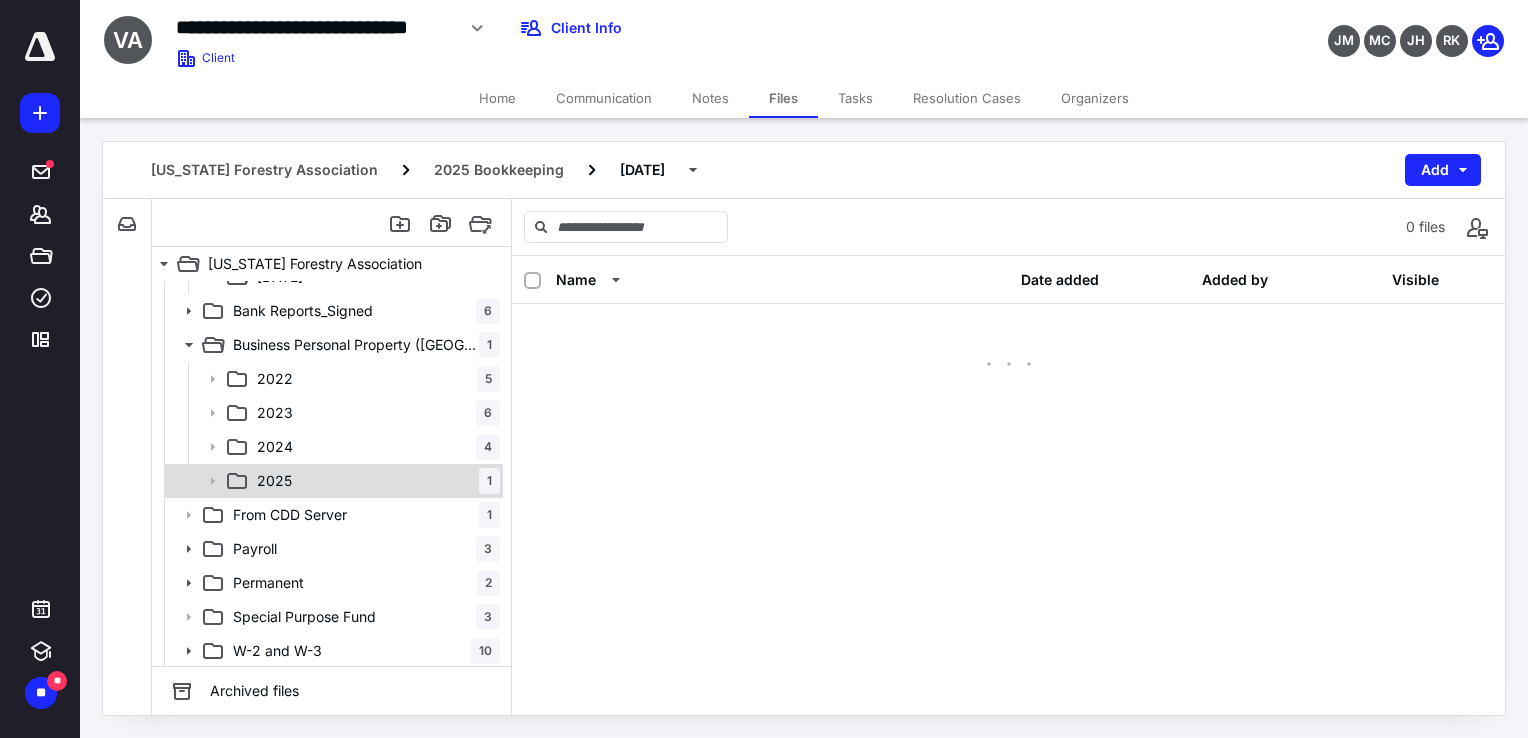 click on "2025 1" at bounding box center [374, 481] 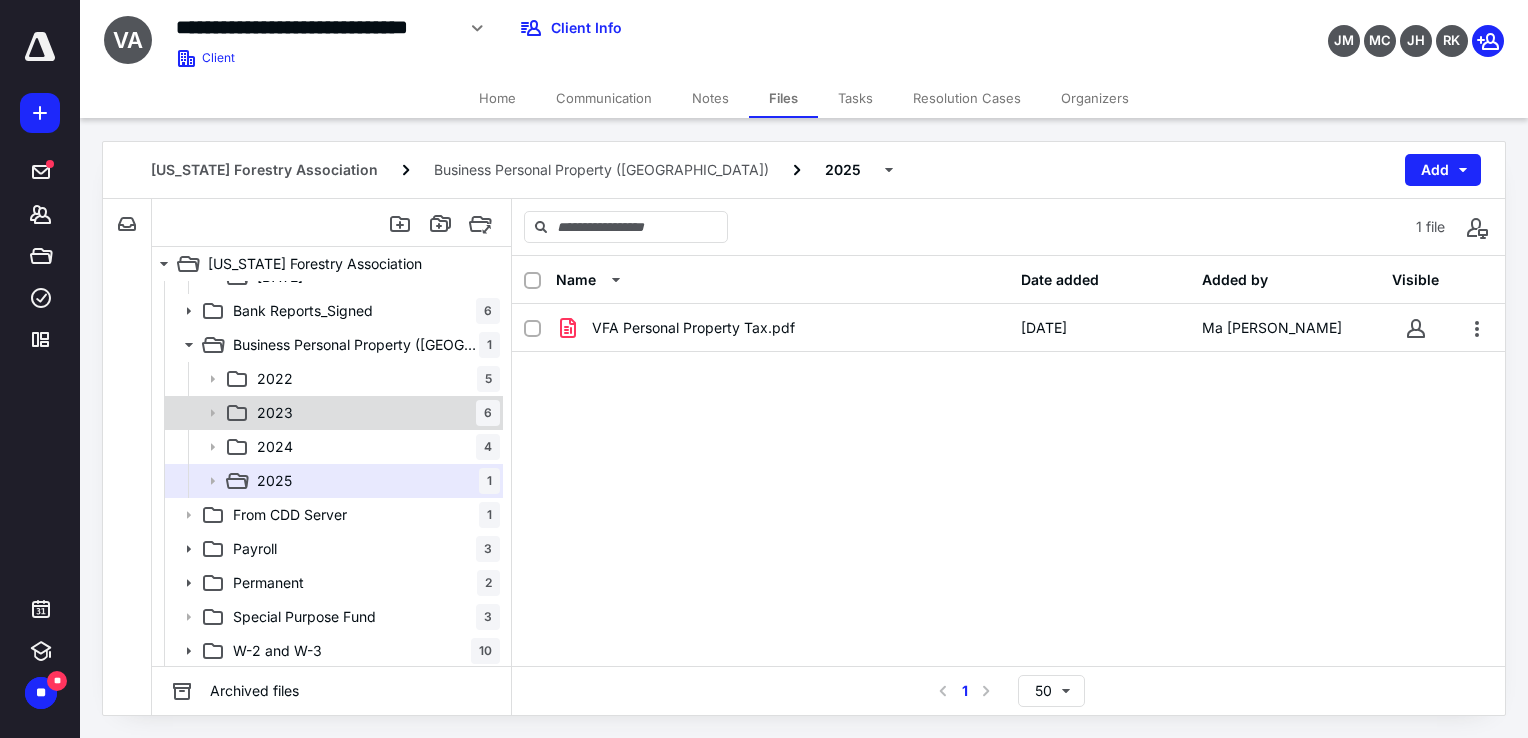 scroll, scrollTop: 93, scrollLeft: 0, axis: vertical 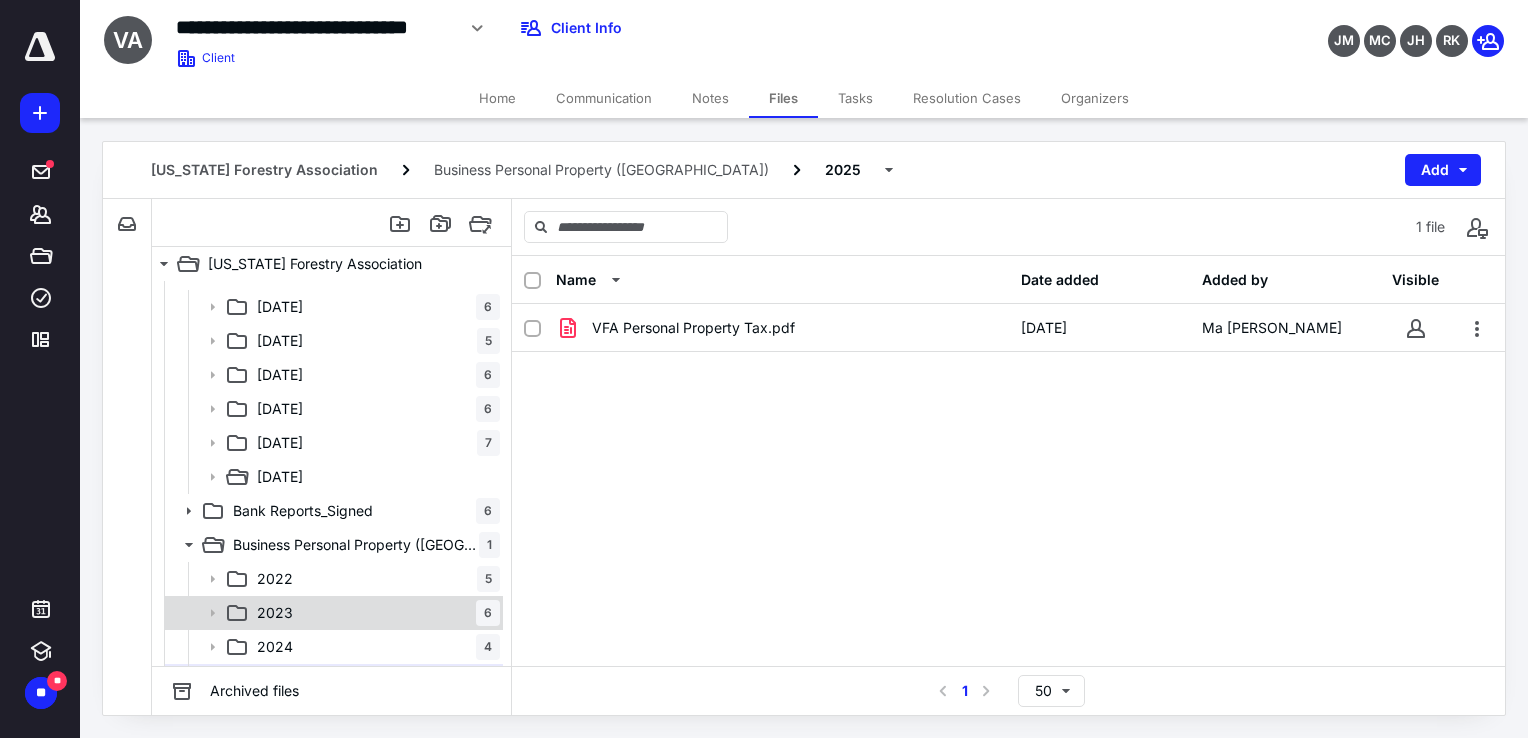 click on "[DATE]" at bounding box center [280, 477] 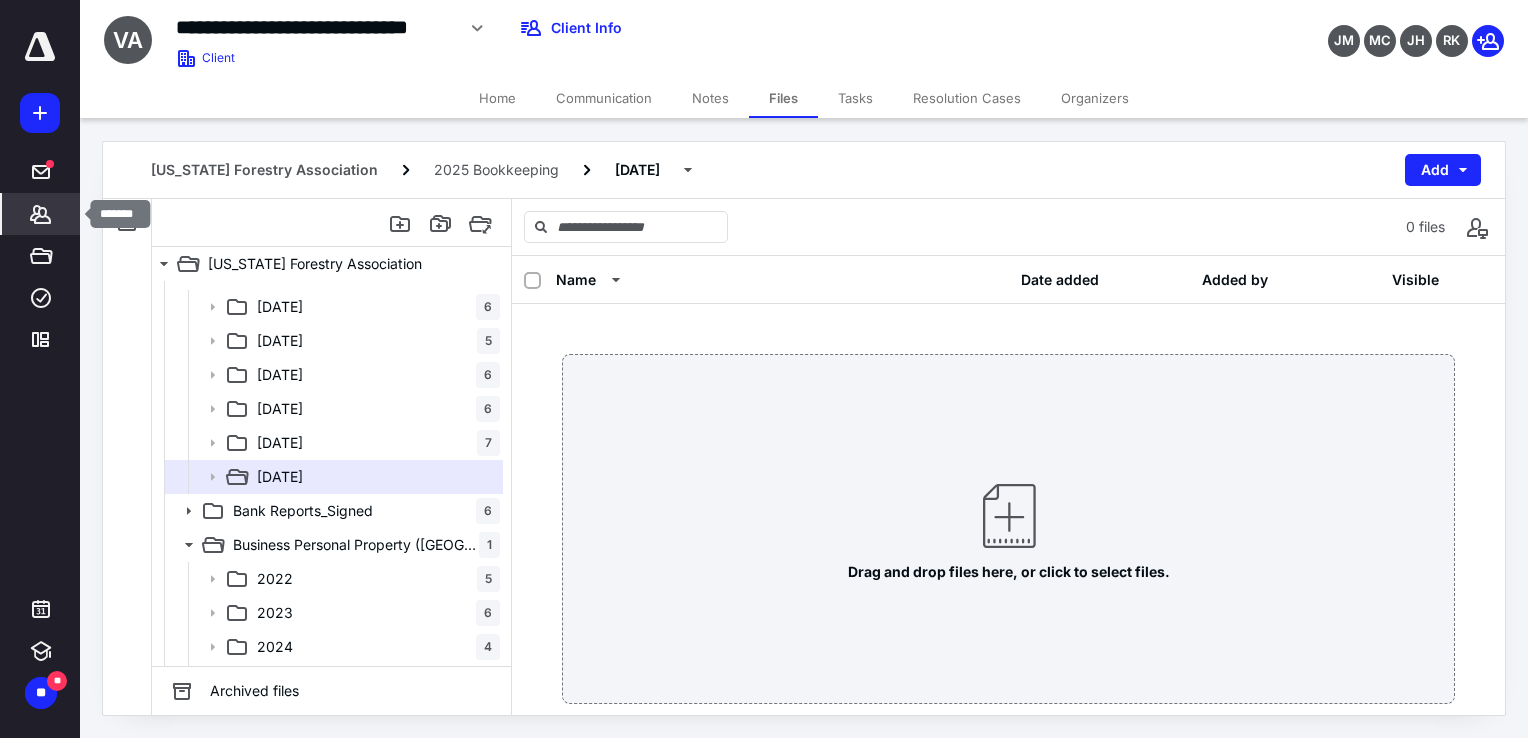 click 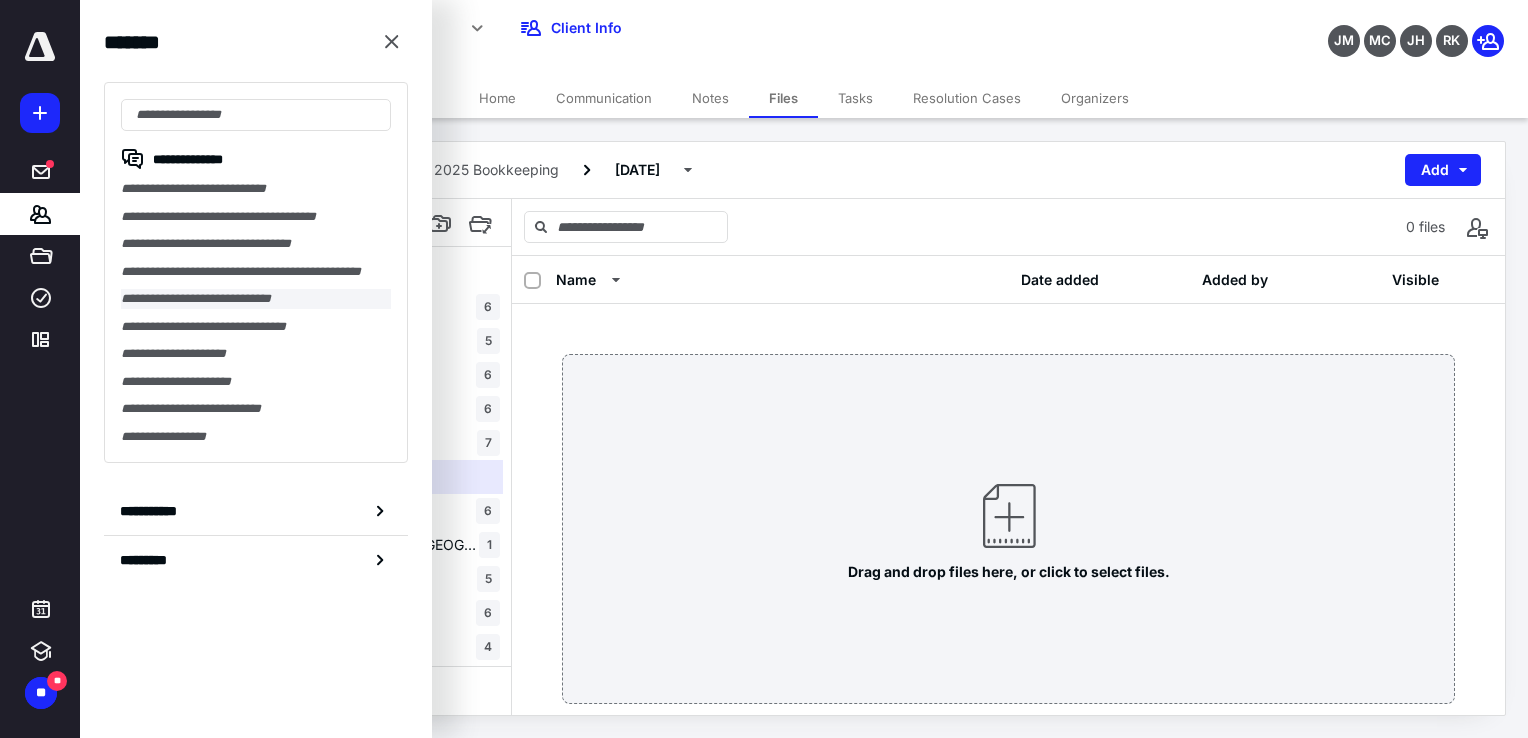 click on "**********" at bounding box center (256, 299) 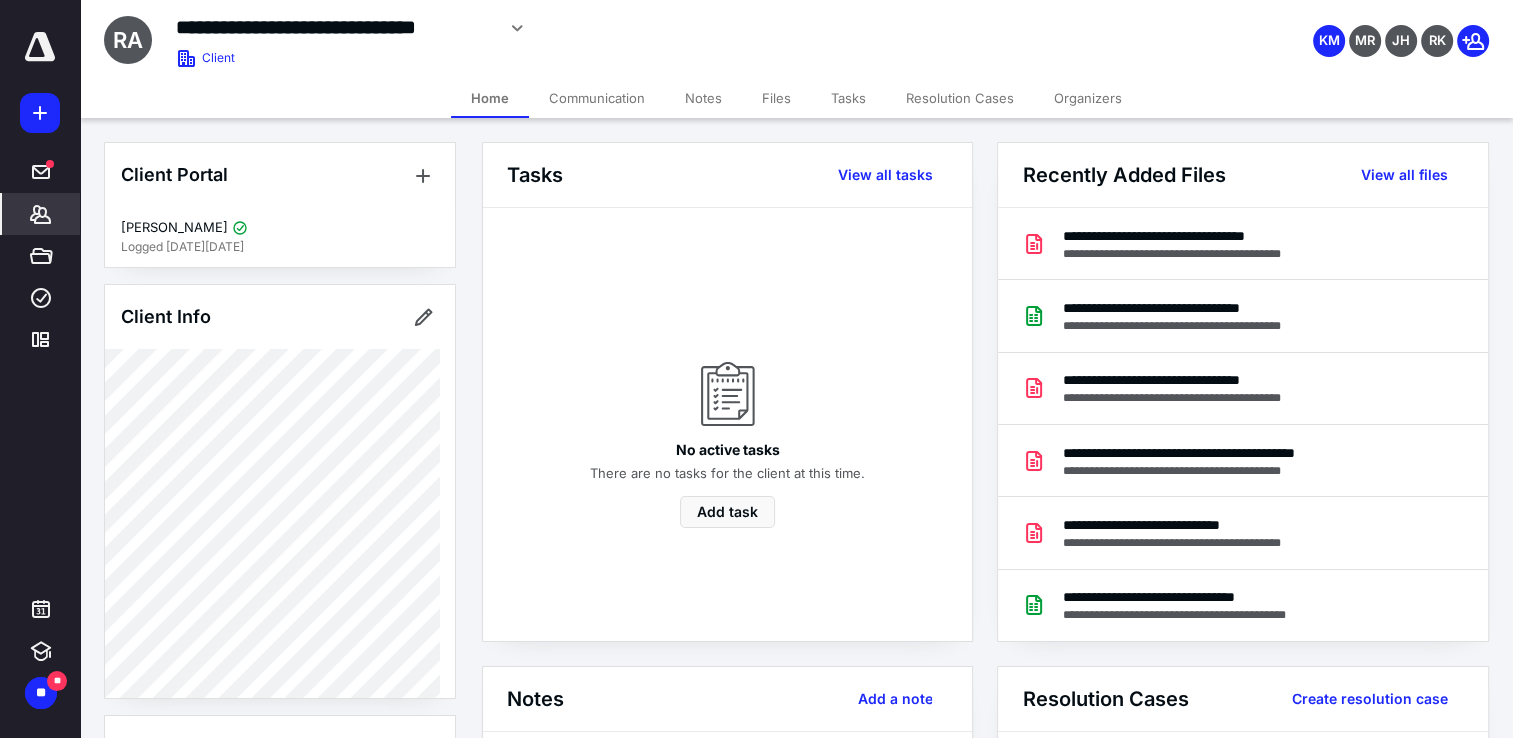 click on "Files" at bounding box center [776, 98] 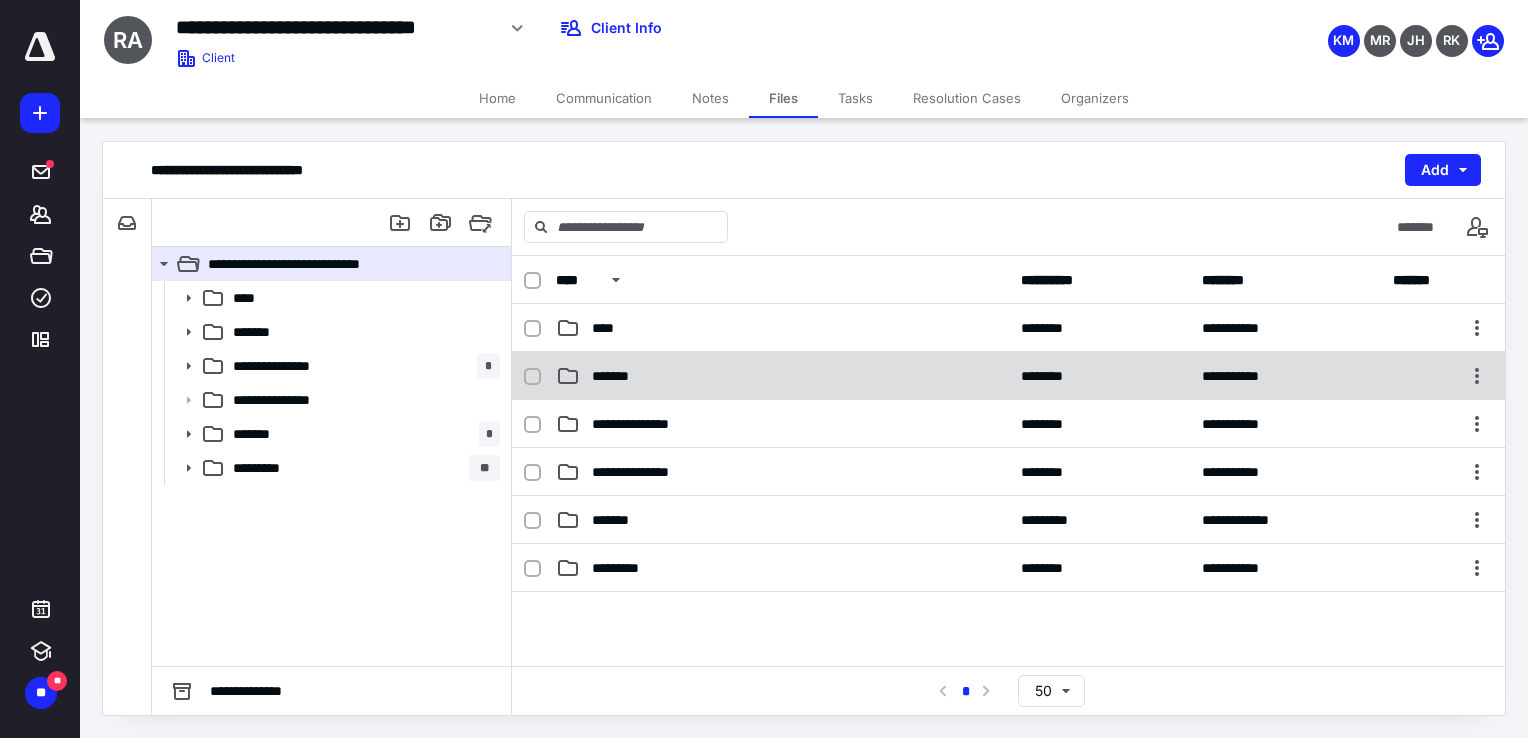 click on "*******" at bounding box center (621, 376) 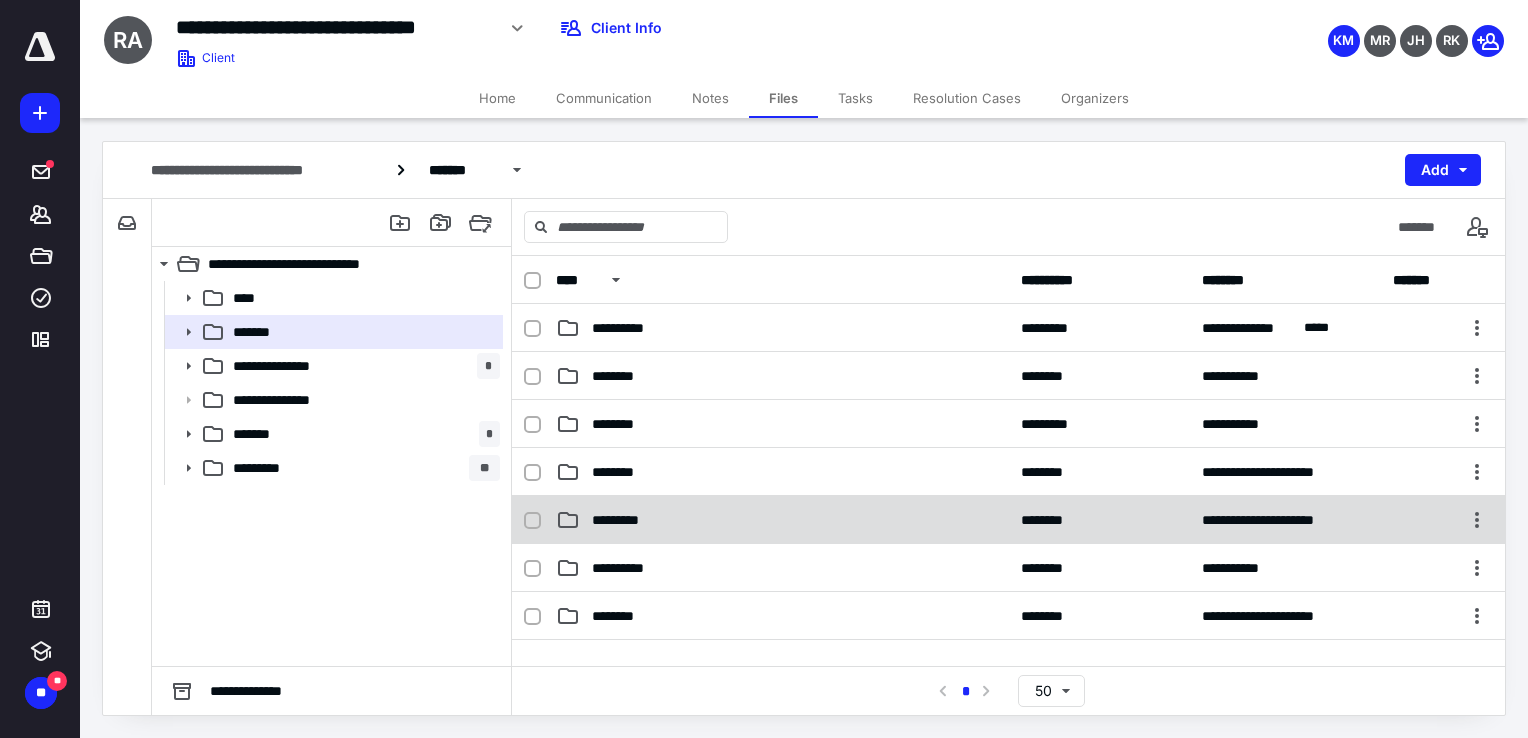 click on "*********" at bounding box center (627, 520) 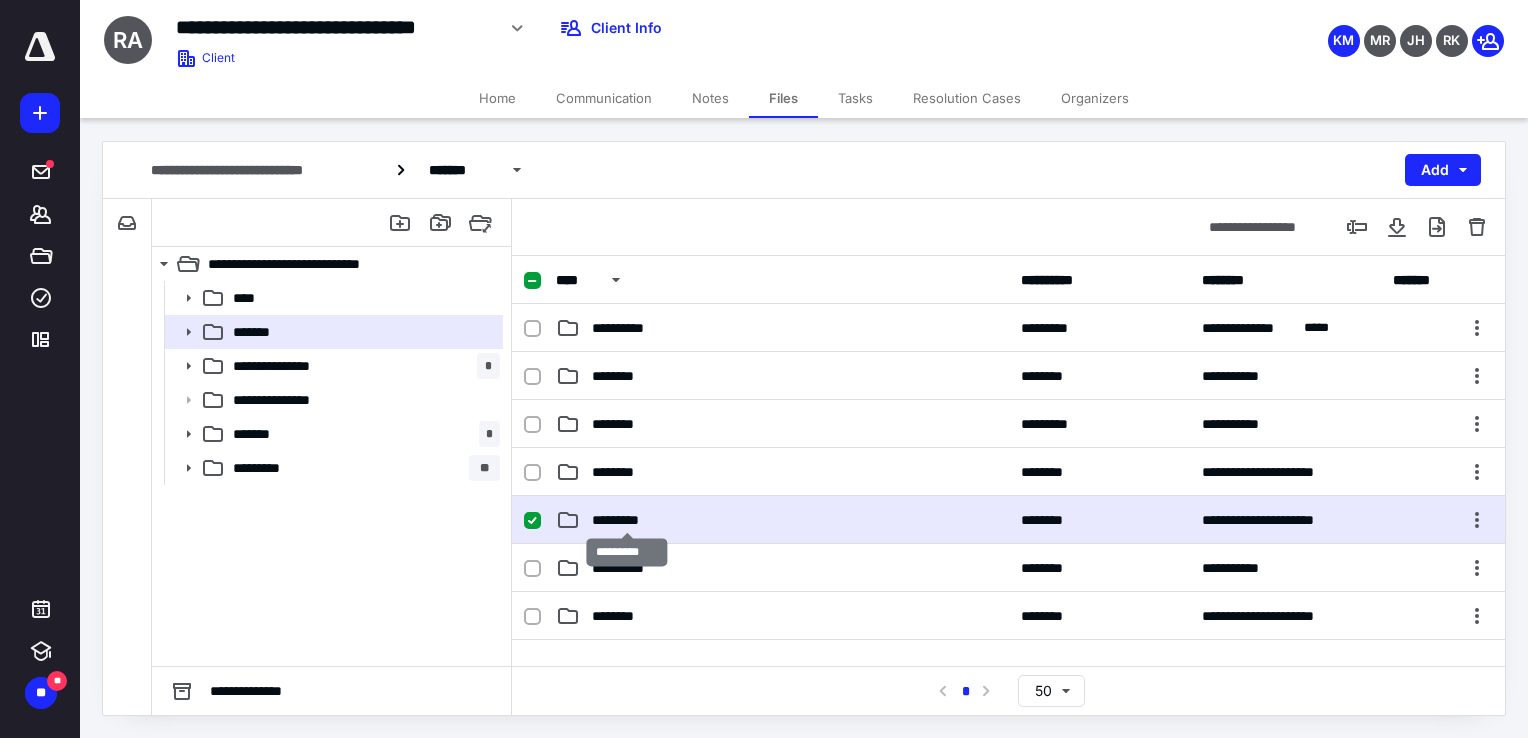click on "*********" at bounding box center (627, 520) 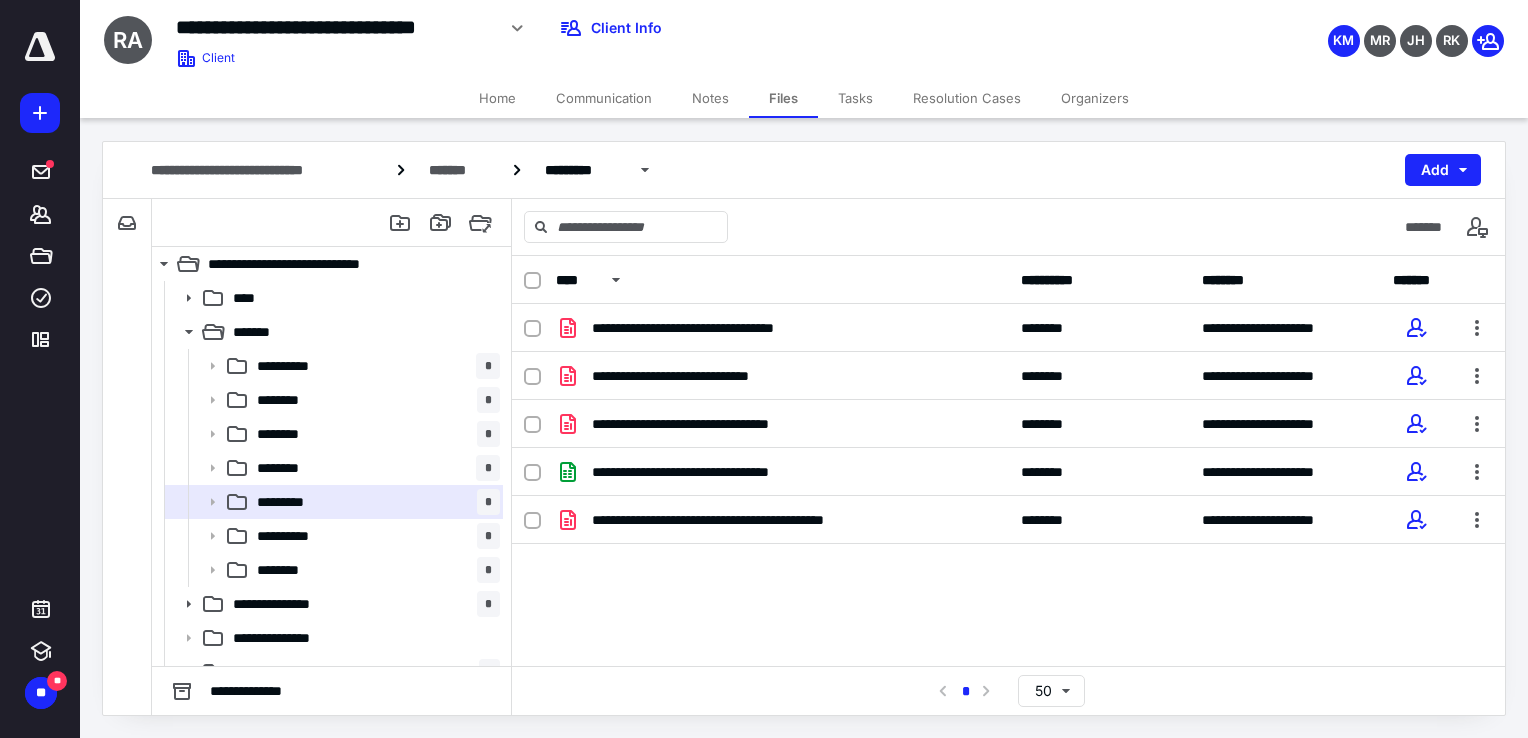 click on "Communication" at bounding box center [604, 98] 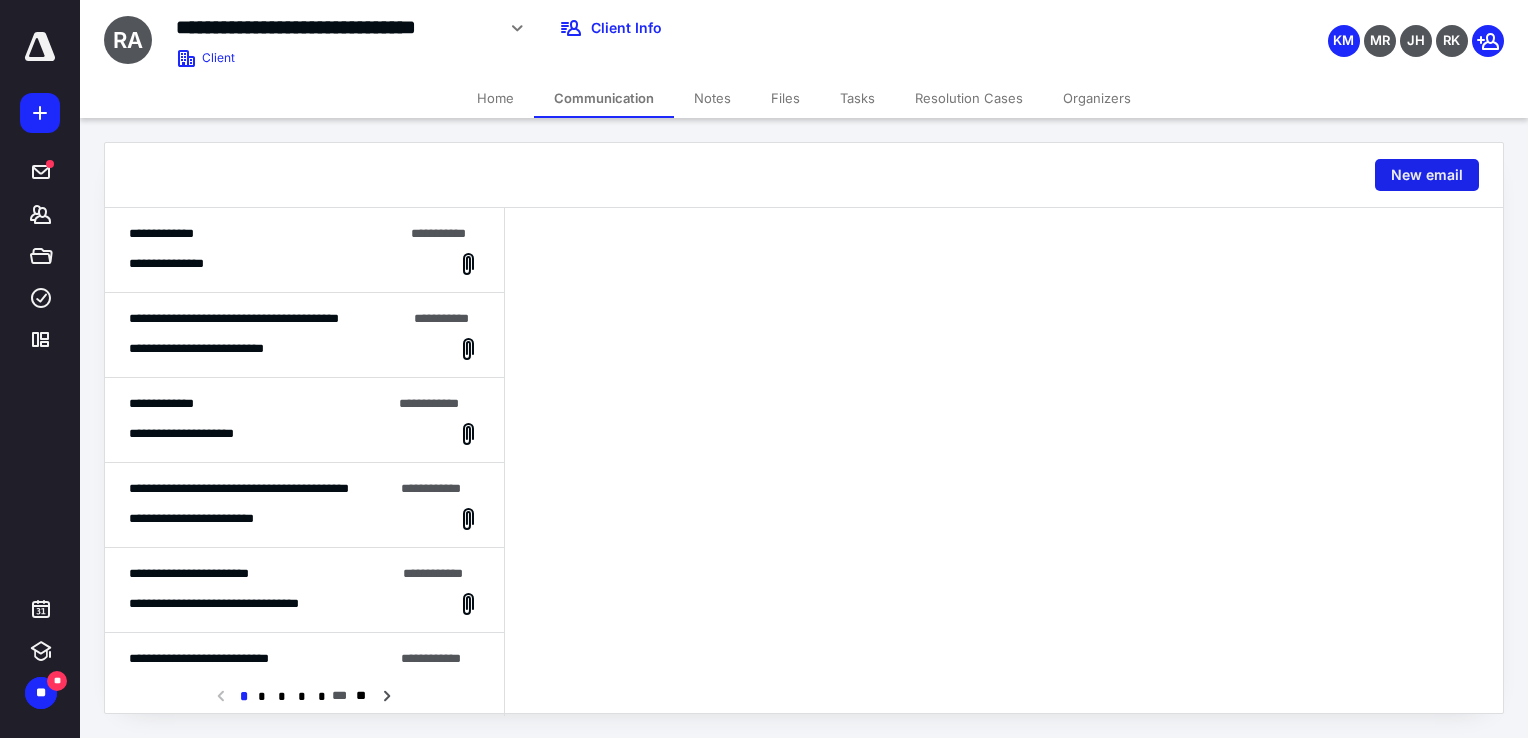 click on "New email" at bounding box center [1427, 175] 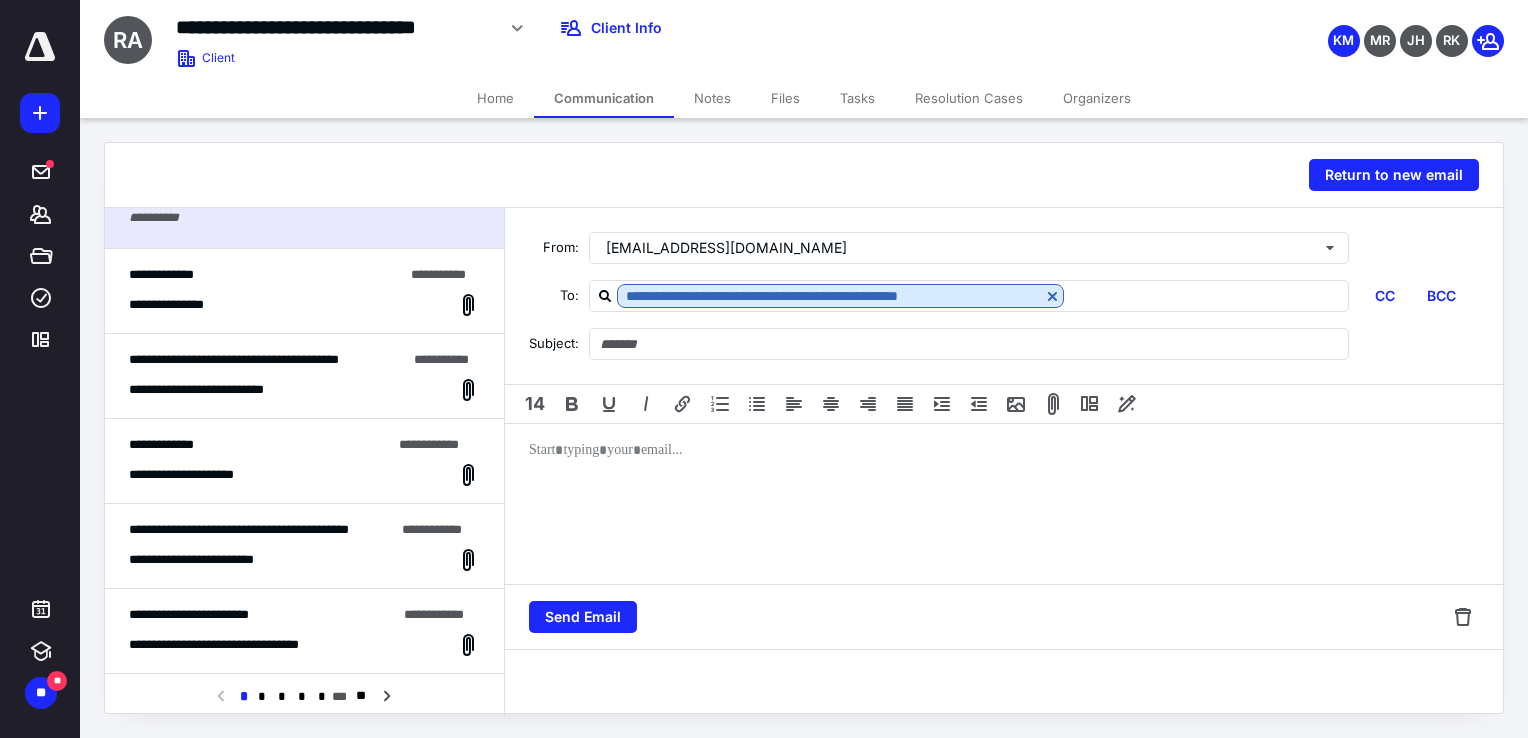 scroll, scrollTop: 0, scrollLeft: 0, axis: both 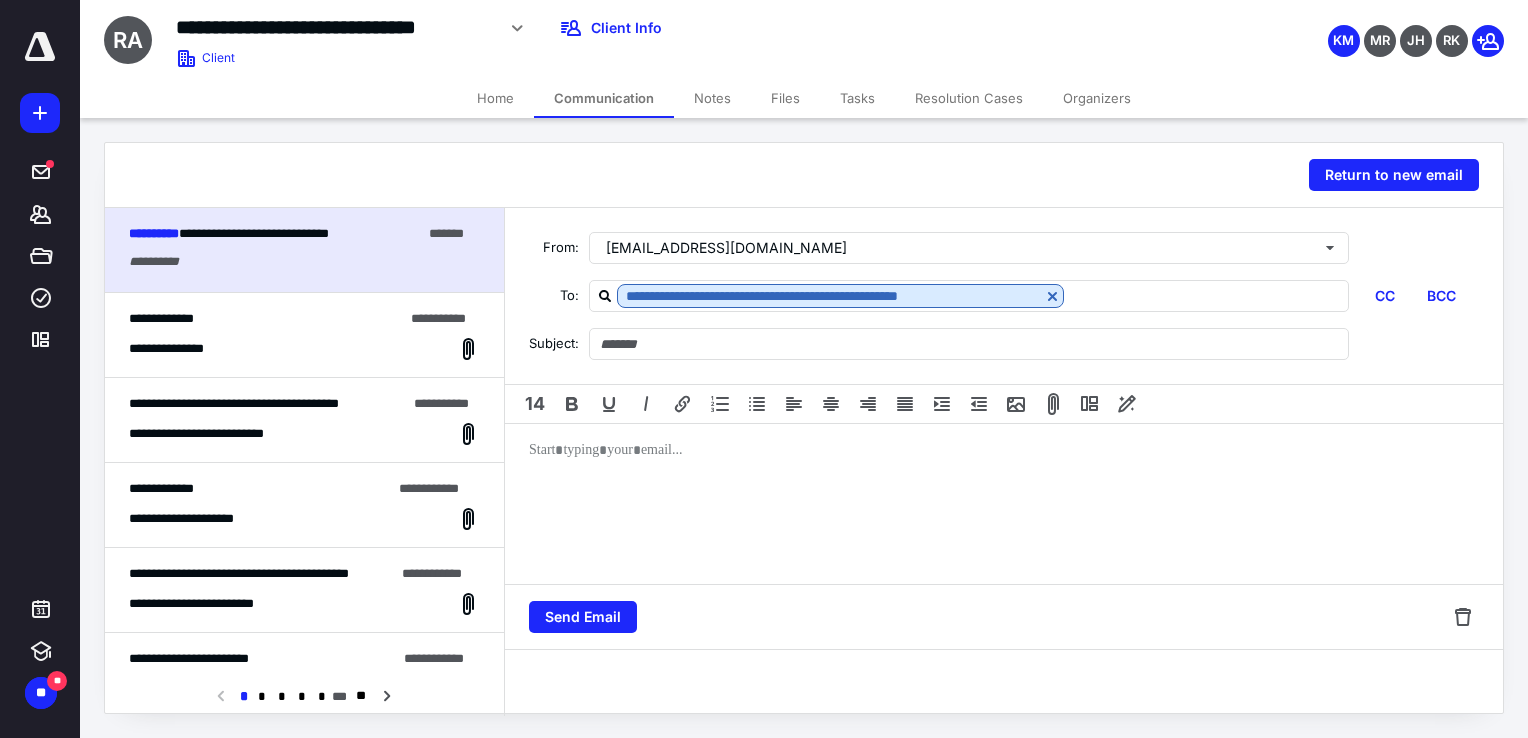 click on "**********" at bounding box center [304, 335] 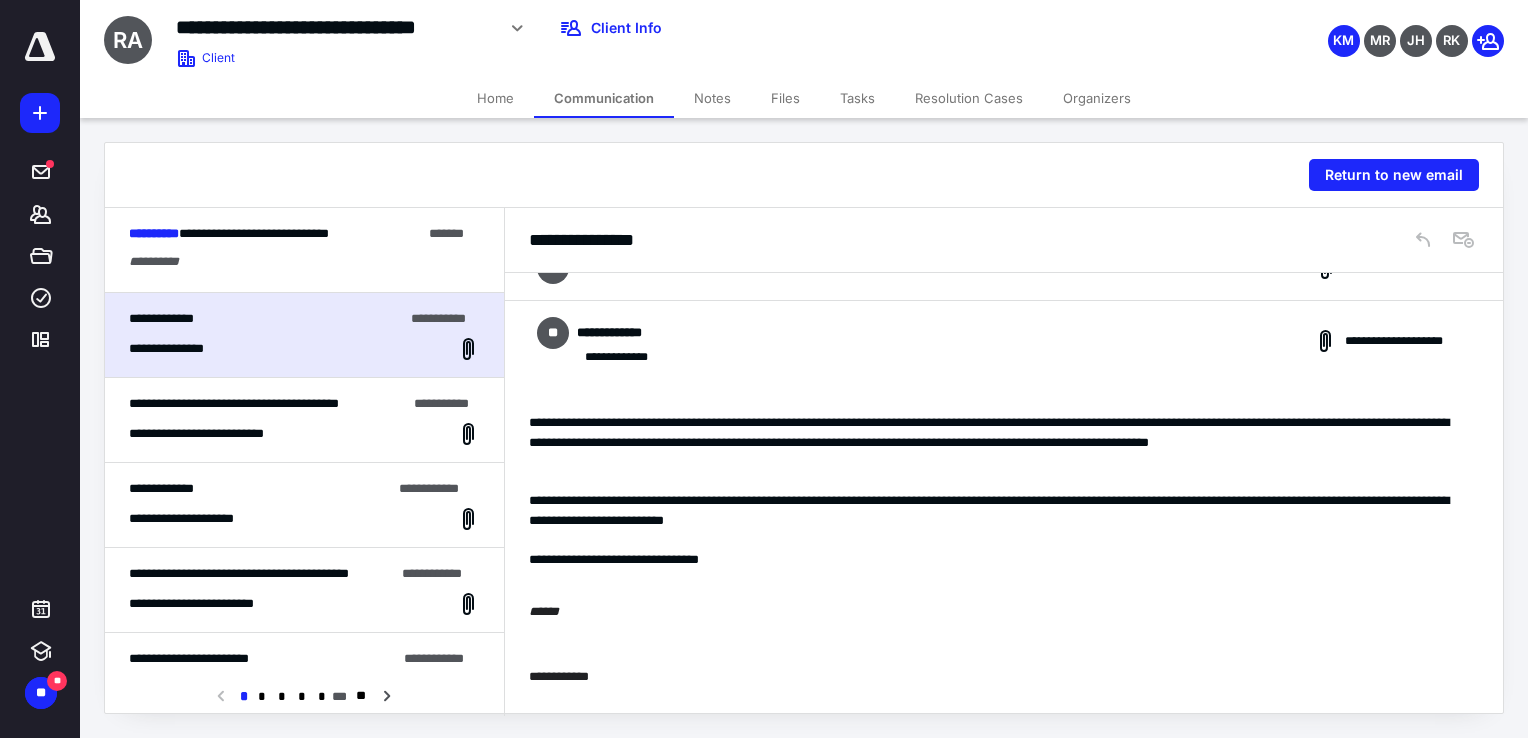 scroll, scrollTop: 300, scrollLeft: 0, axis: vertical 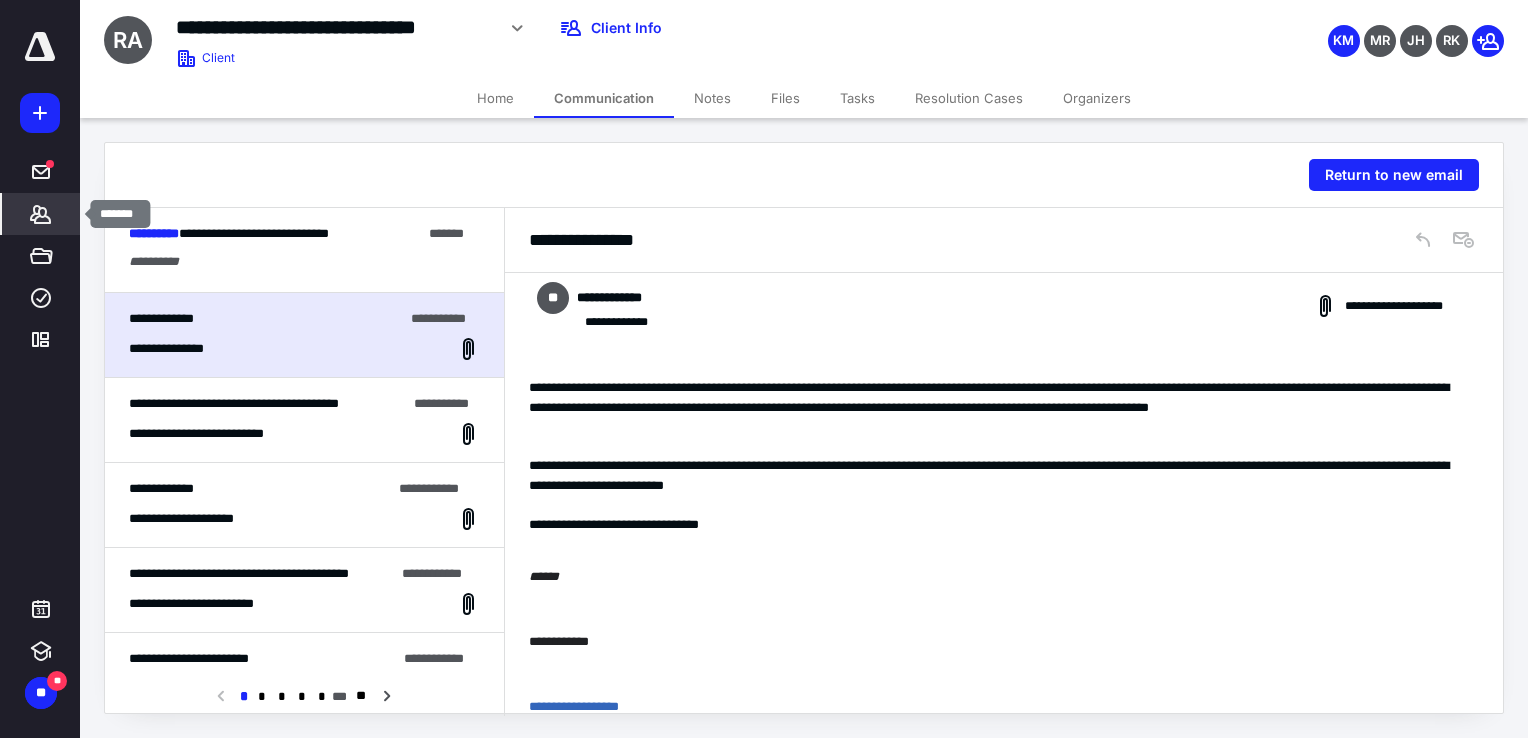 click 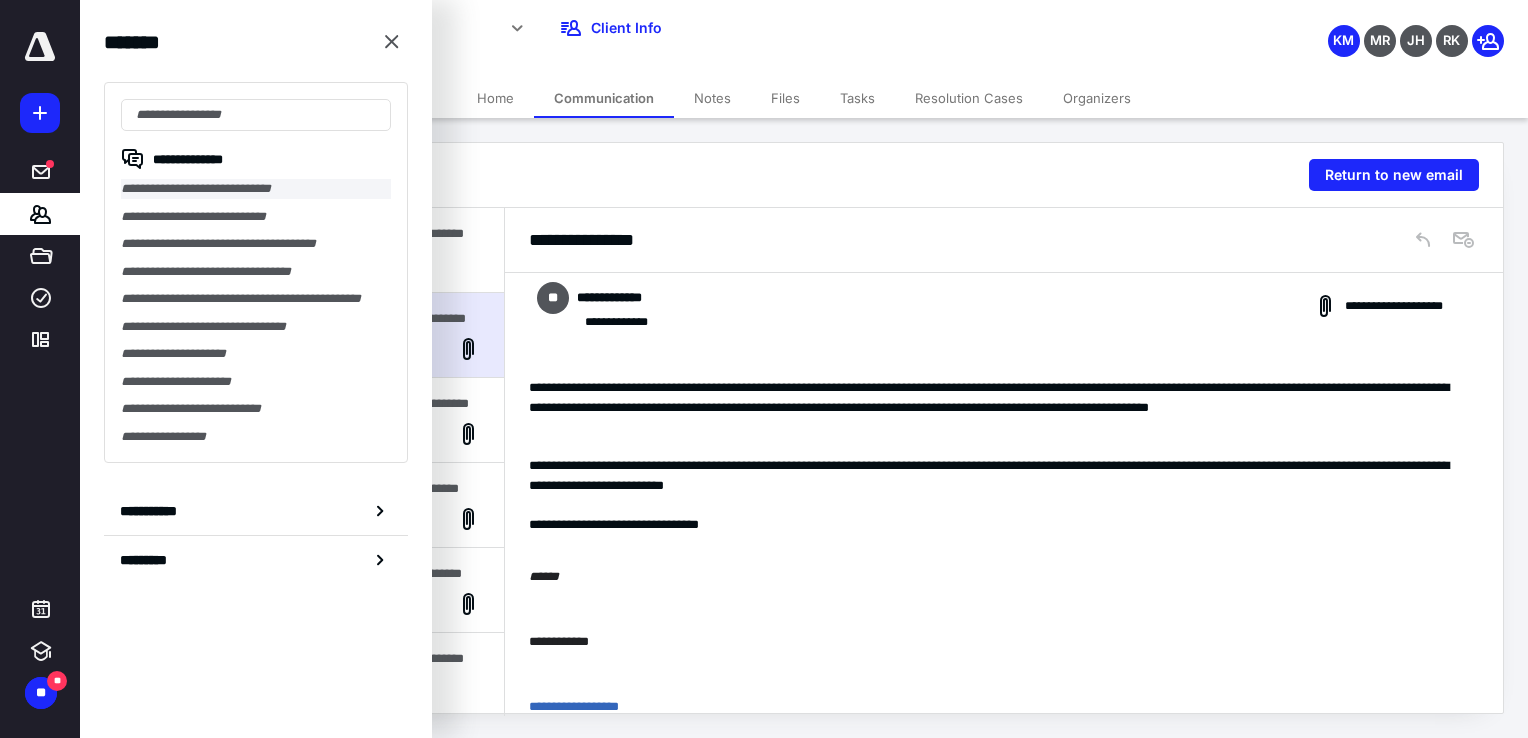 click on "**********" at bounding box center [256, 189] 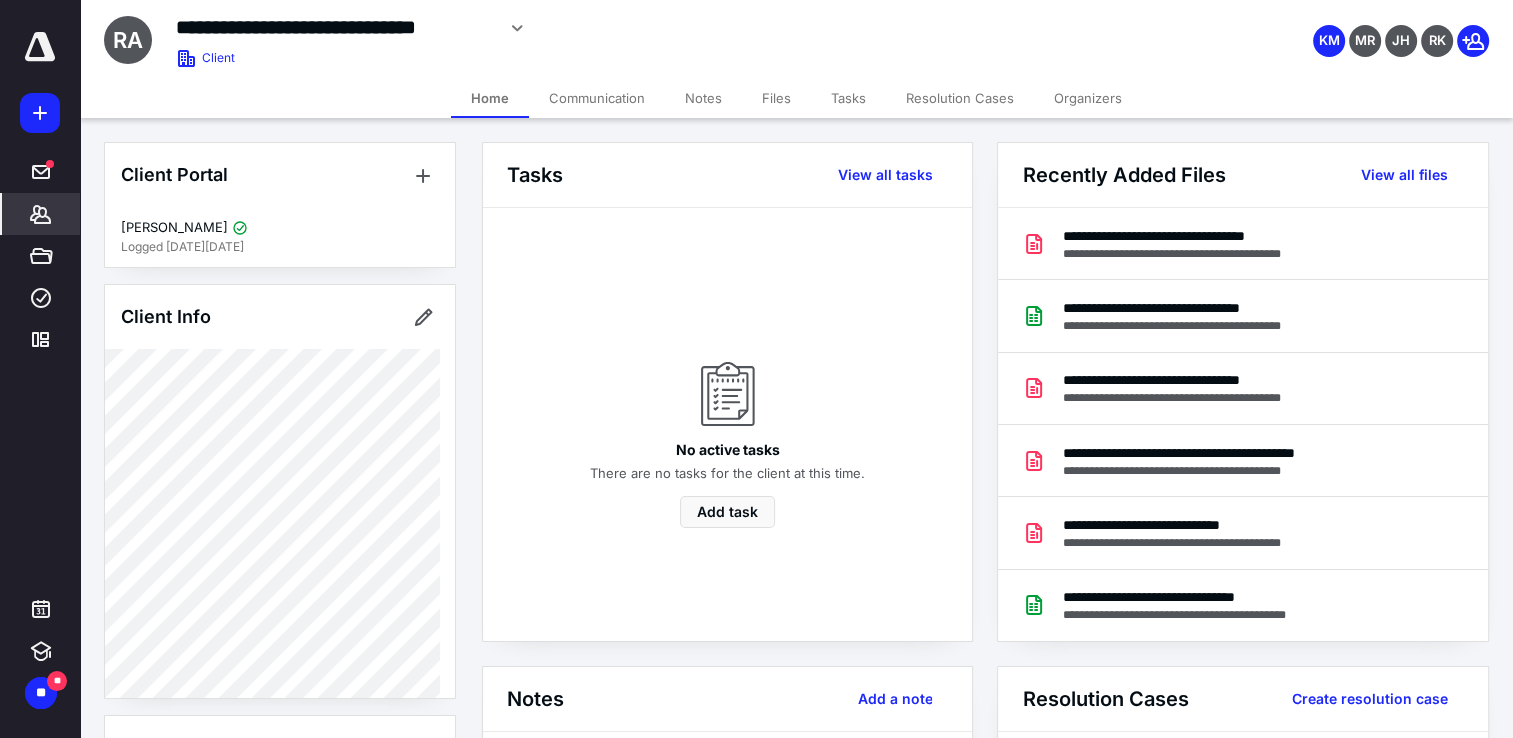 click on "Communication" at bounding box center (597, 98) 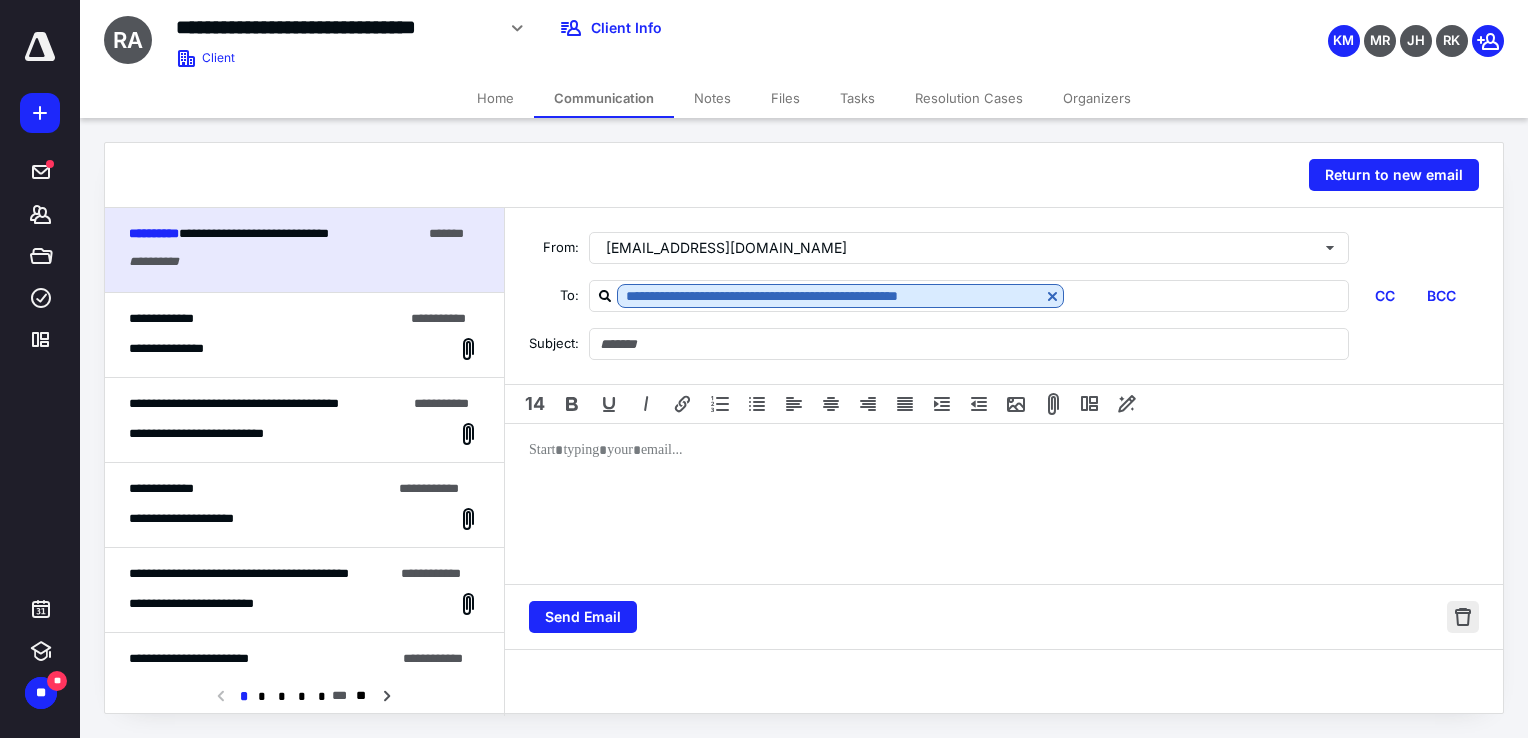 click at bounding box center [1463, 617] 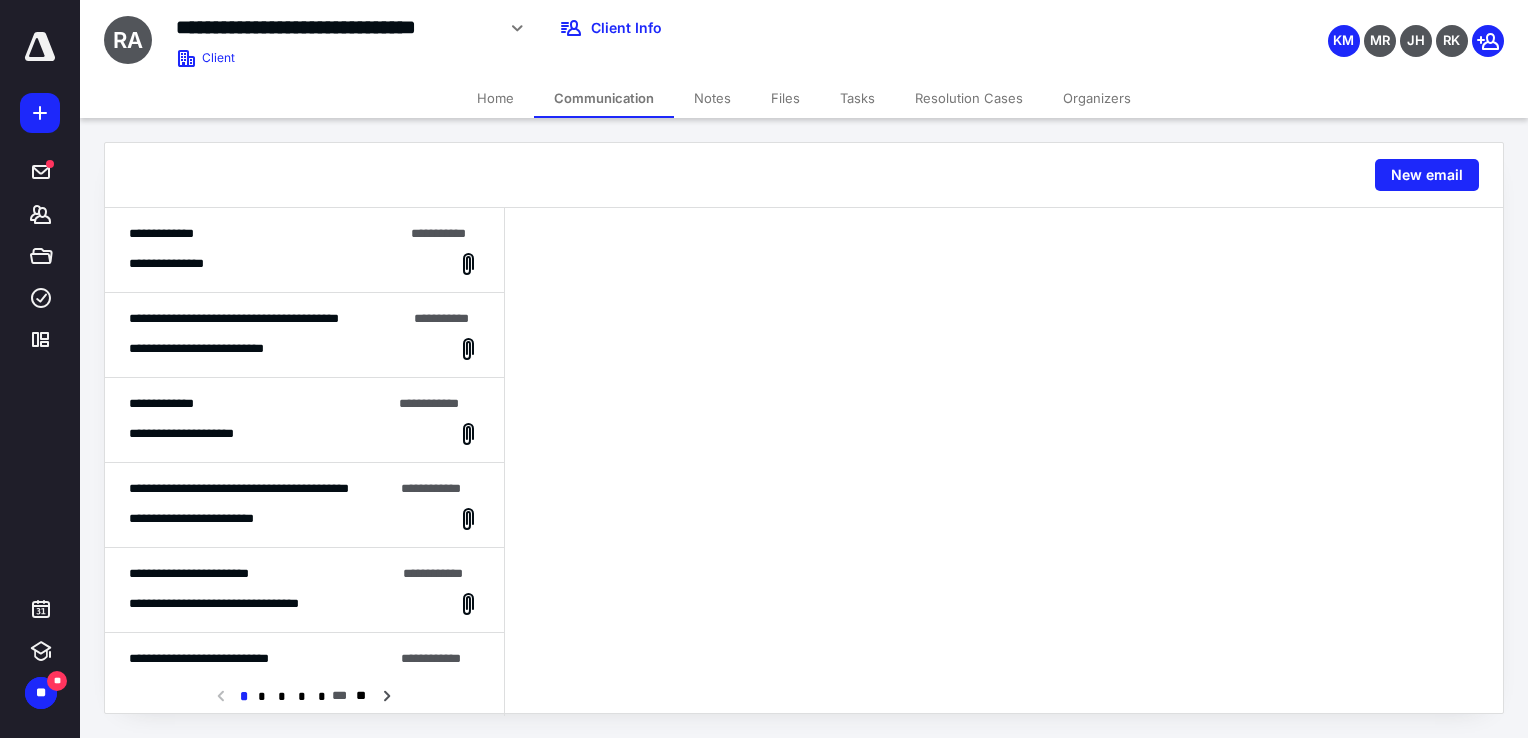 click on "Notes" at bounding box center (712, 98) 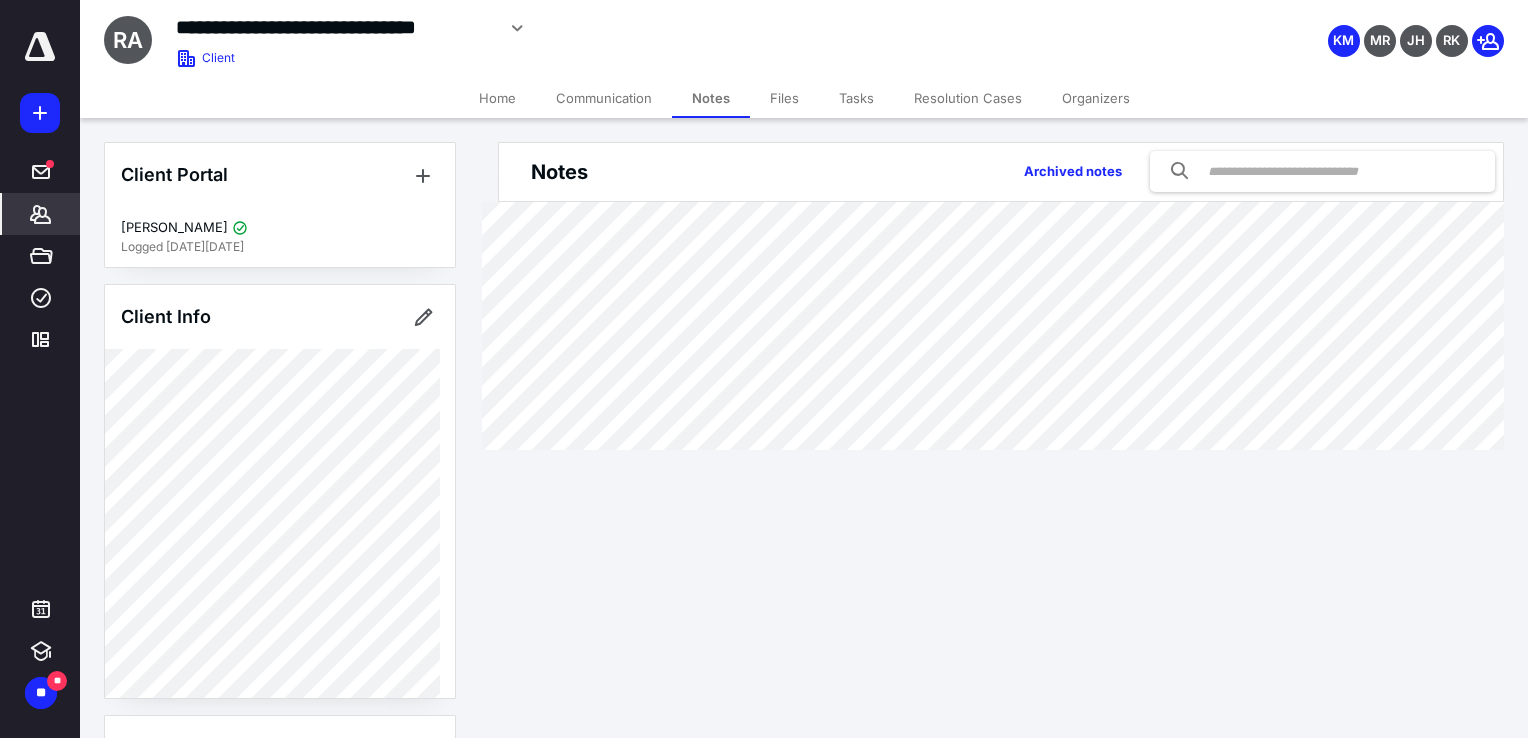 click on "Files" at bounding box center [784, 98] 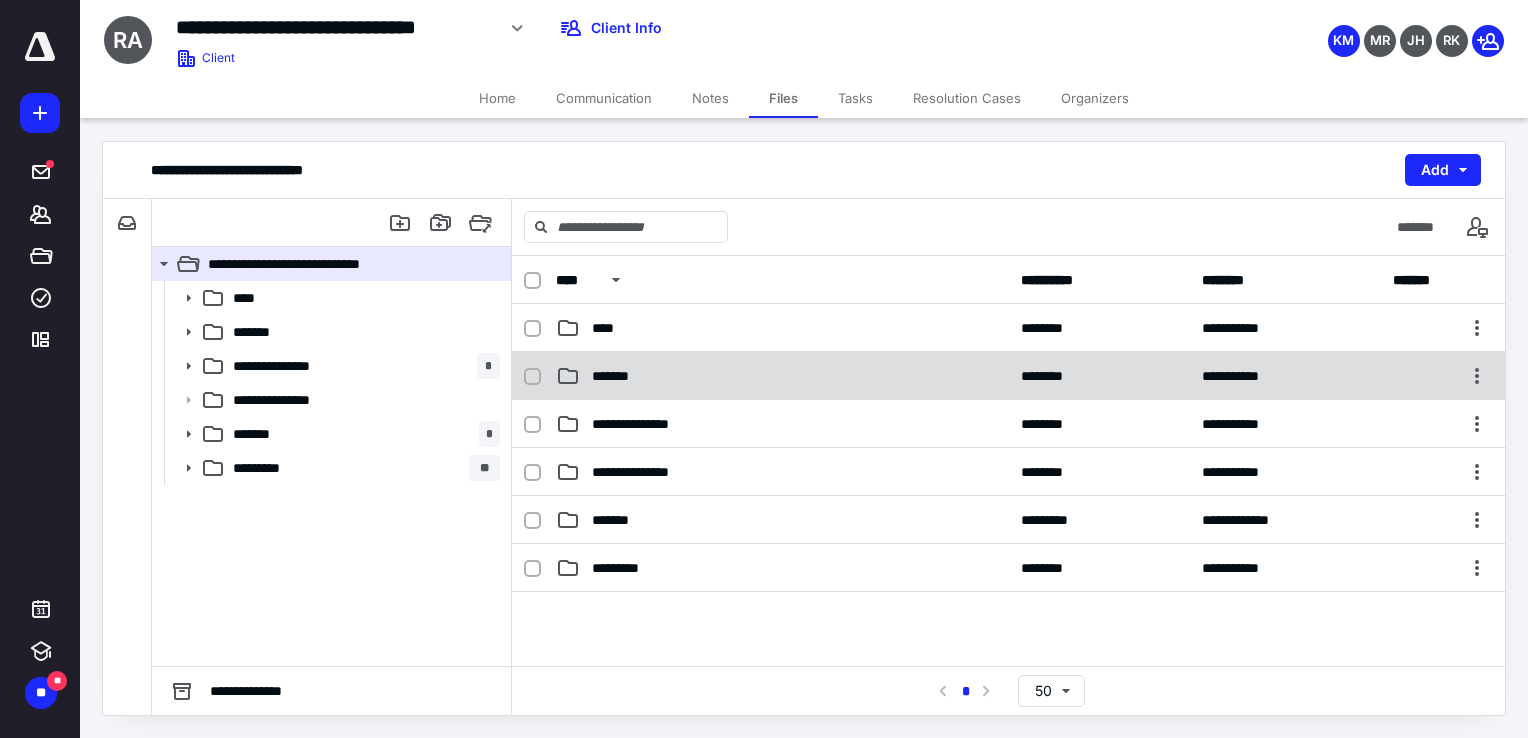 click on "*******" at bounding box center (782, 376) 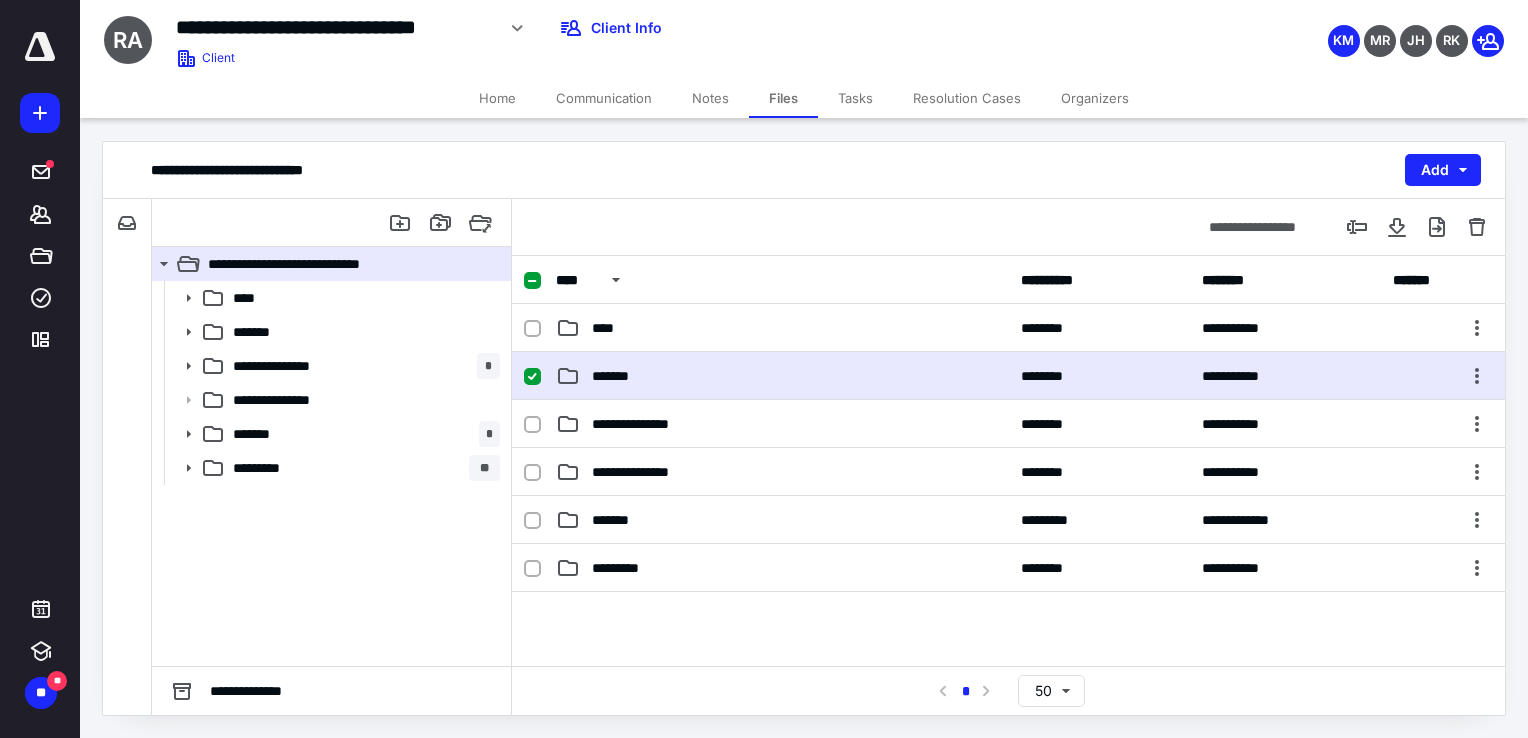 click on "*******" at bounding box center [782, 376] 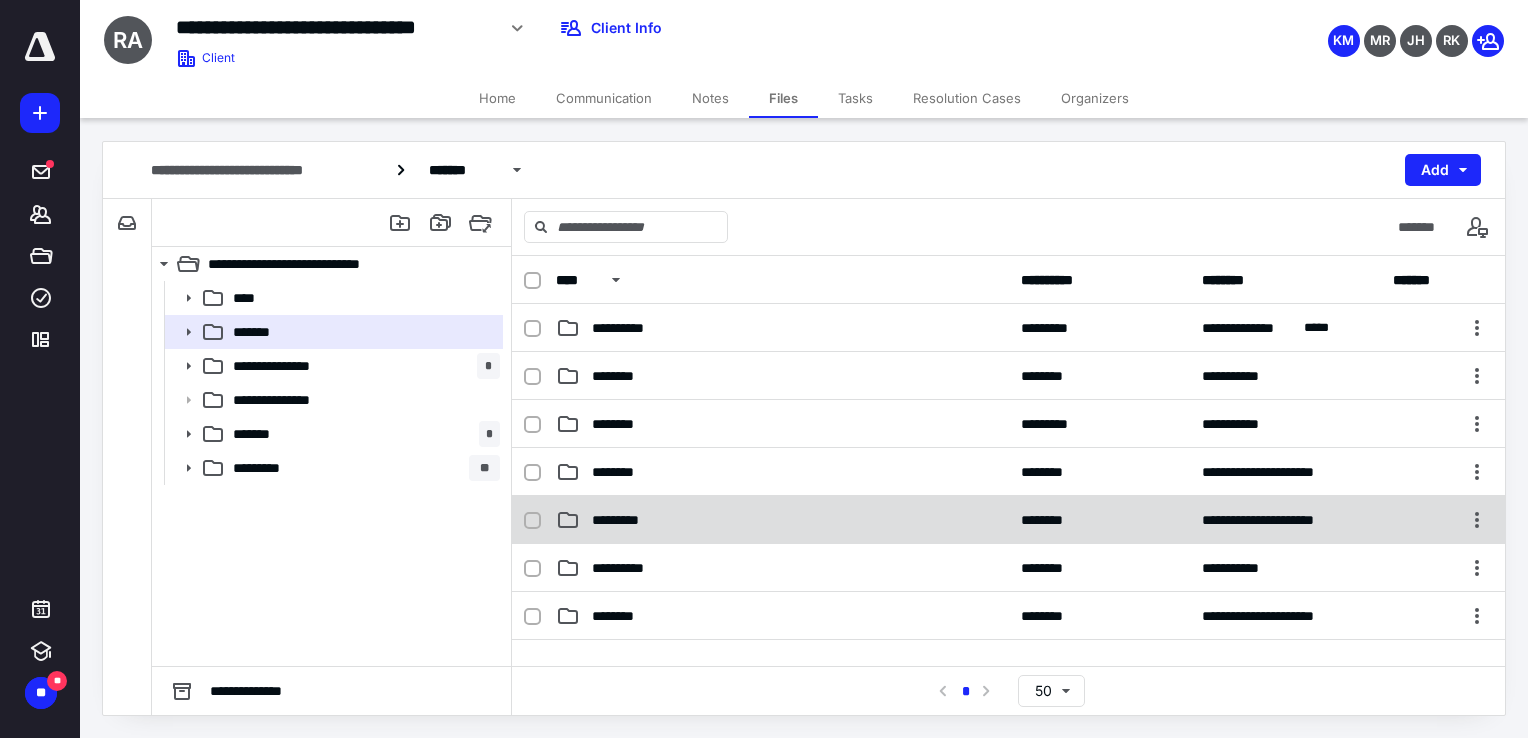 click on "*********" at bounding box center [782, 520] 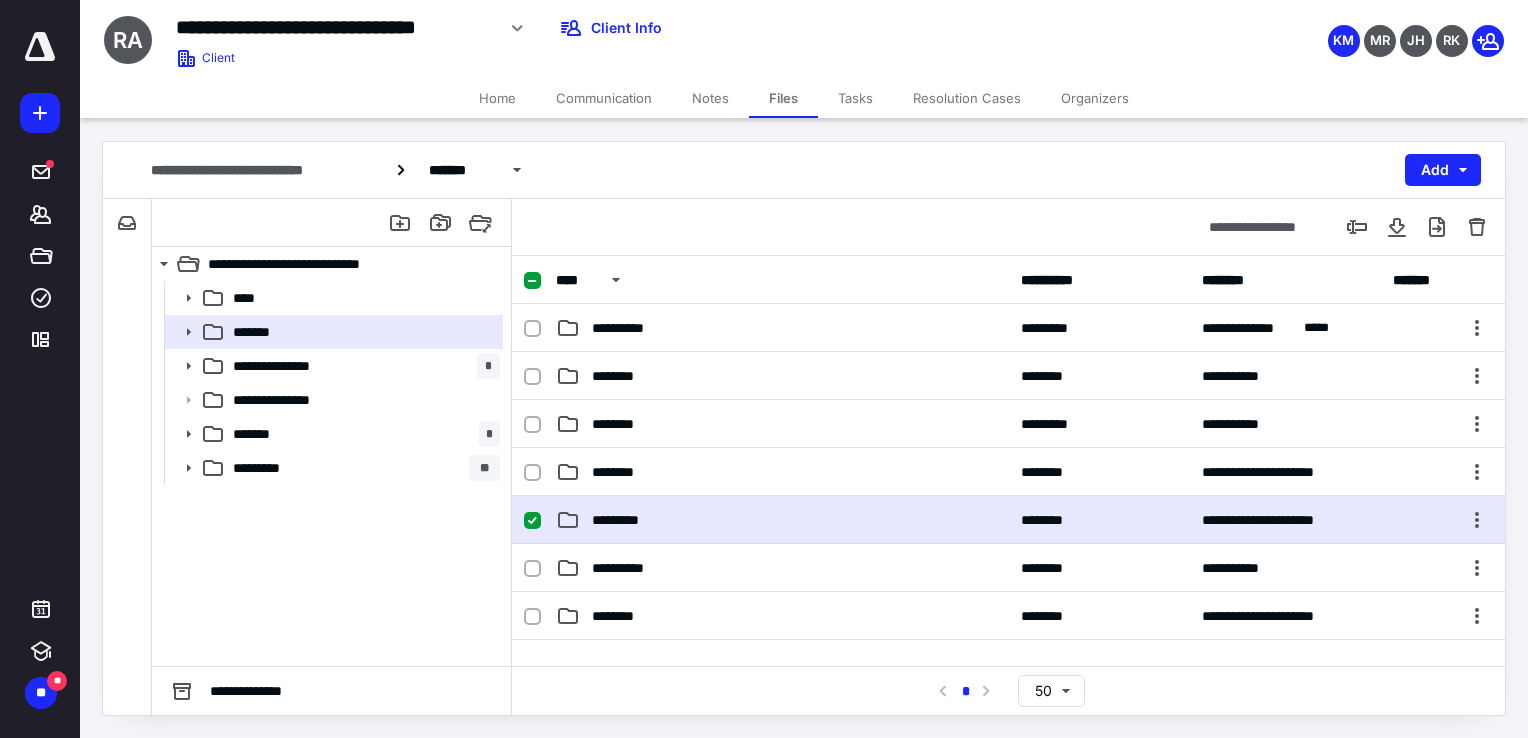 click on "*********" at bounding box center (782, 520) 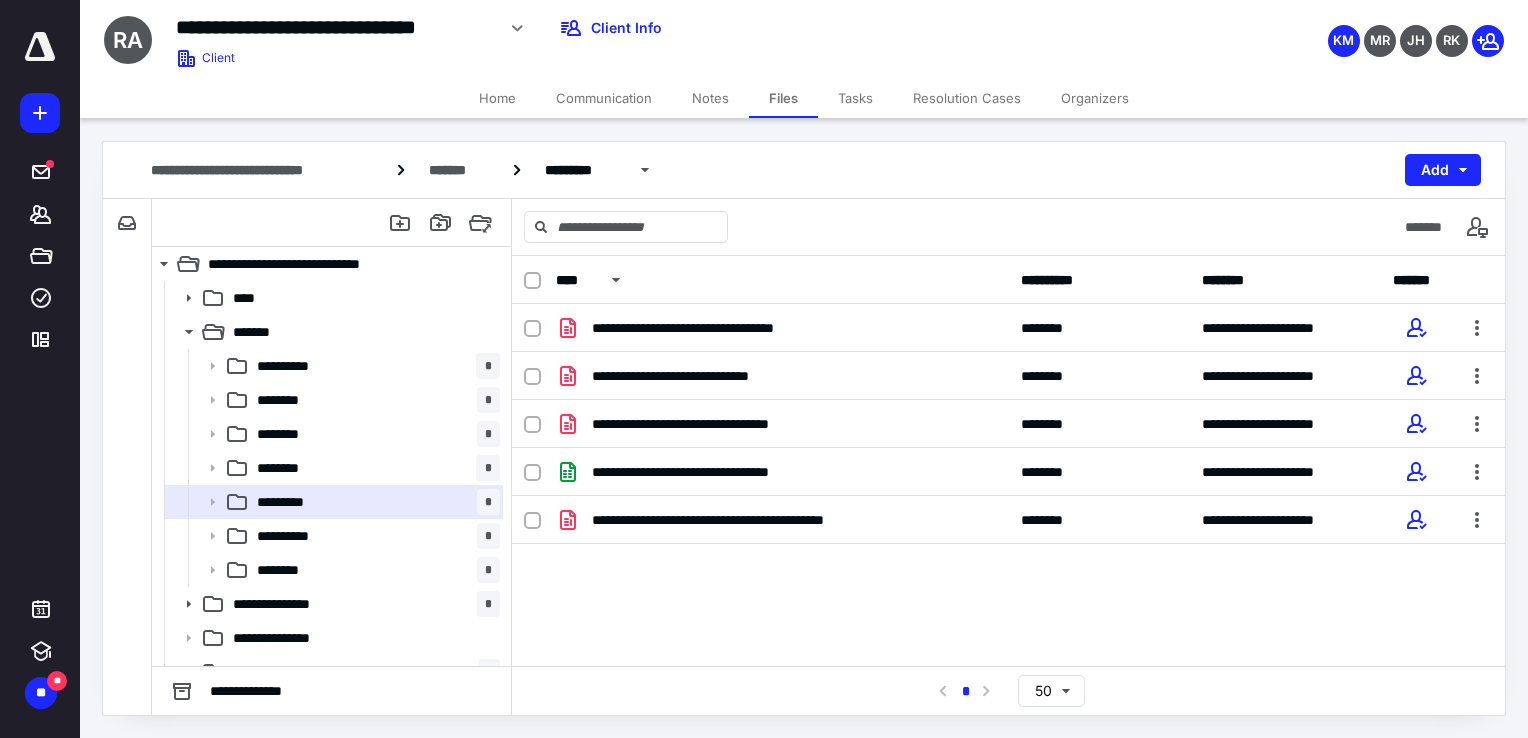 click on "Communication" at bounding box center [604, 98] 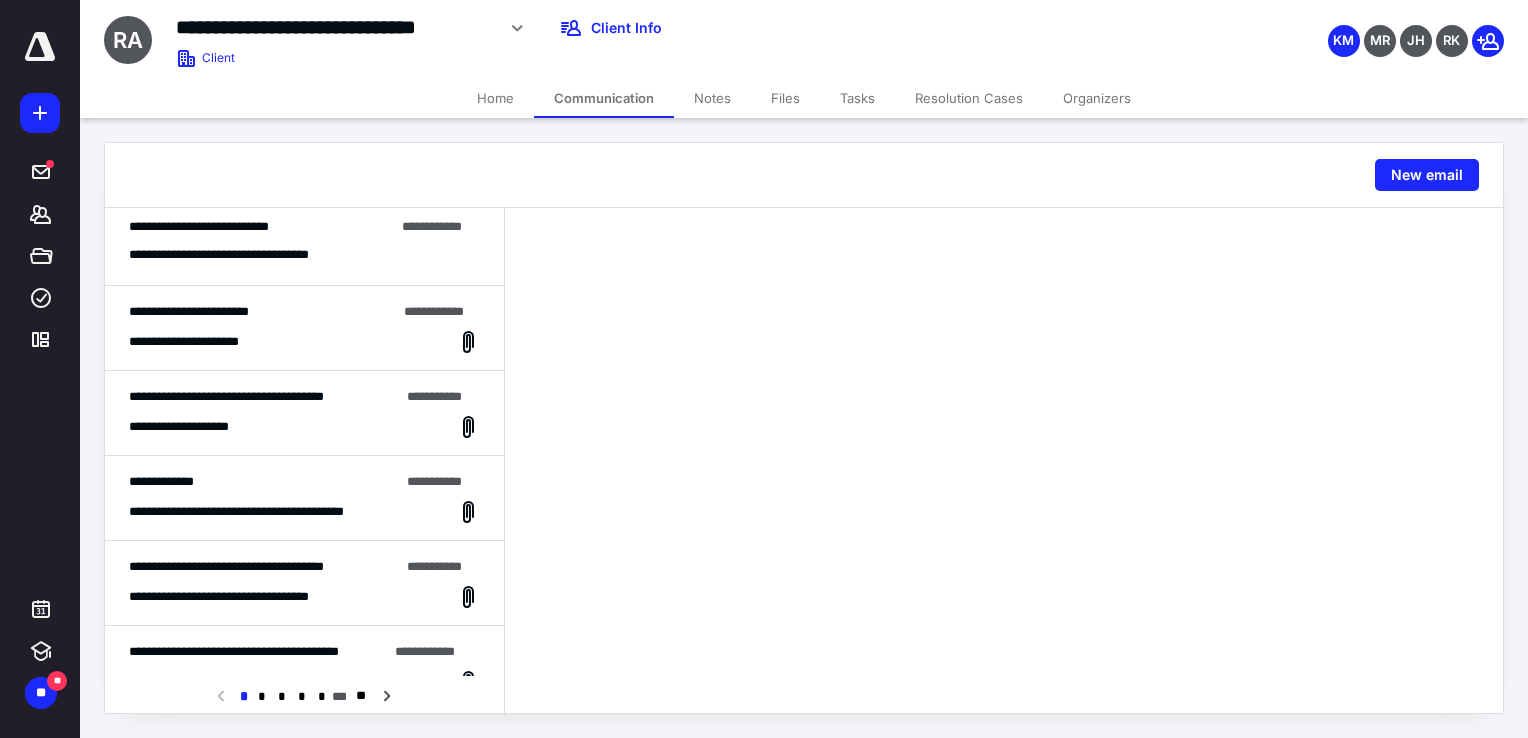 scroll, scrollTop: 0, scrollLeft: 0, axis: both 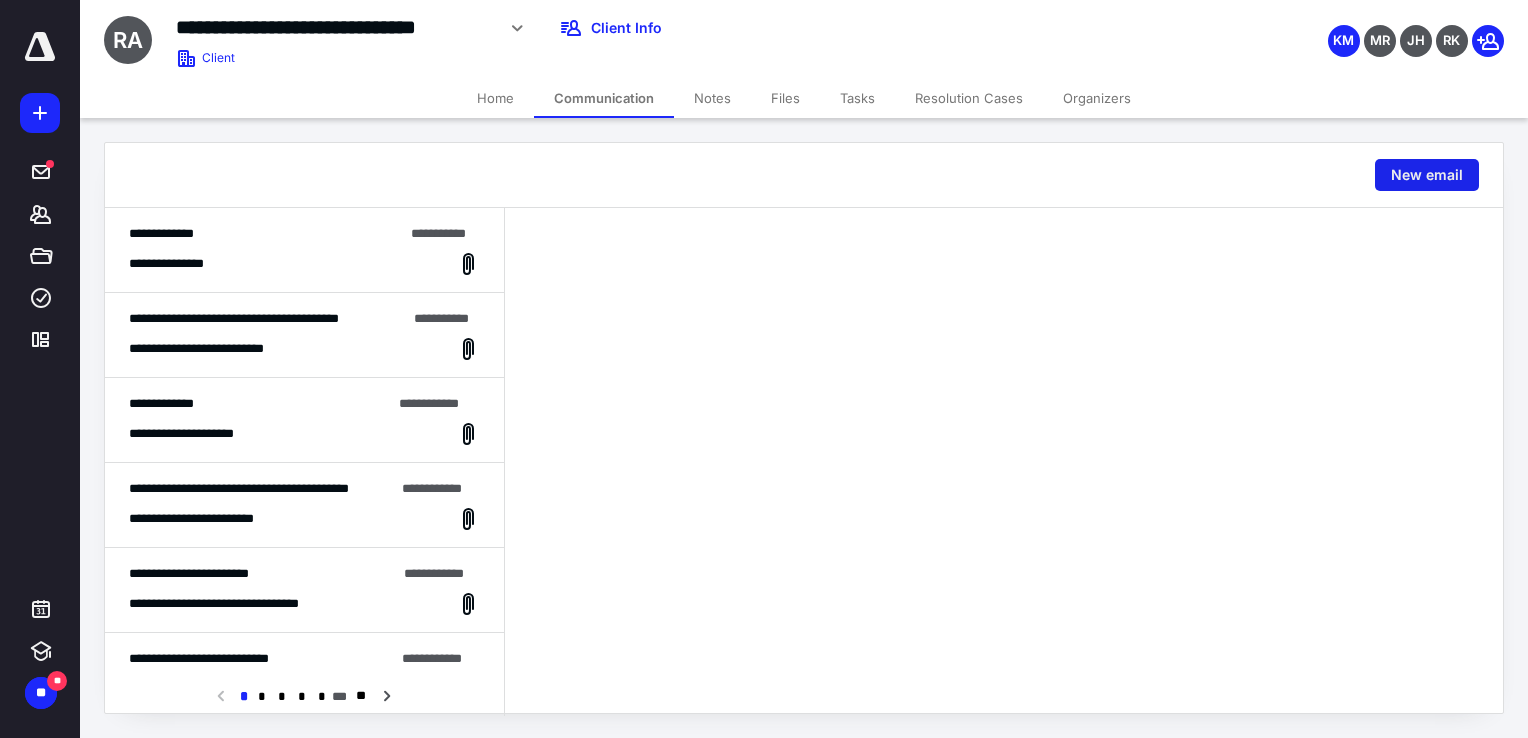 click on "New email" at bounding box center (1427, 175) 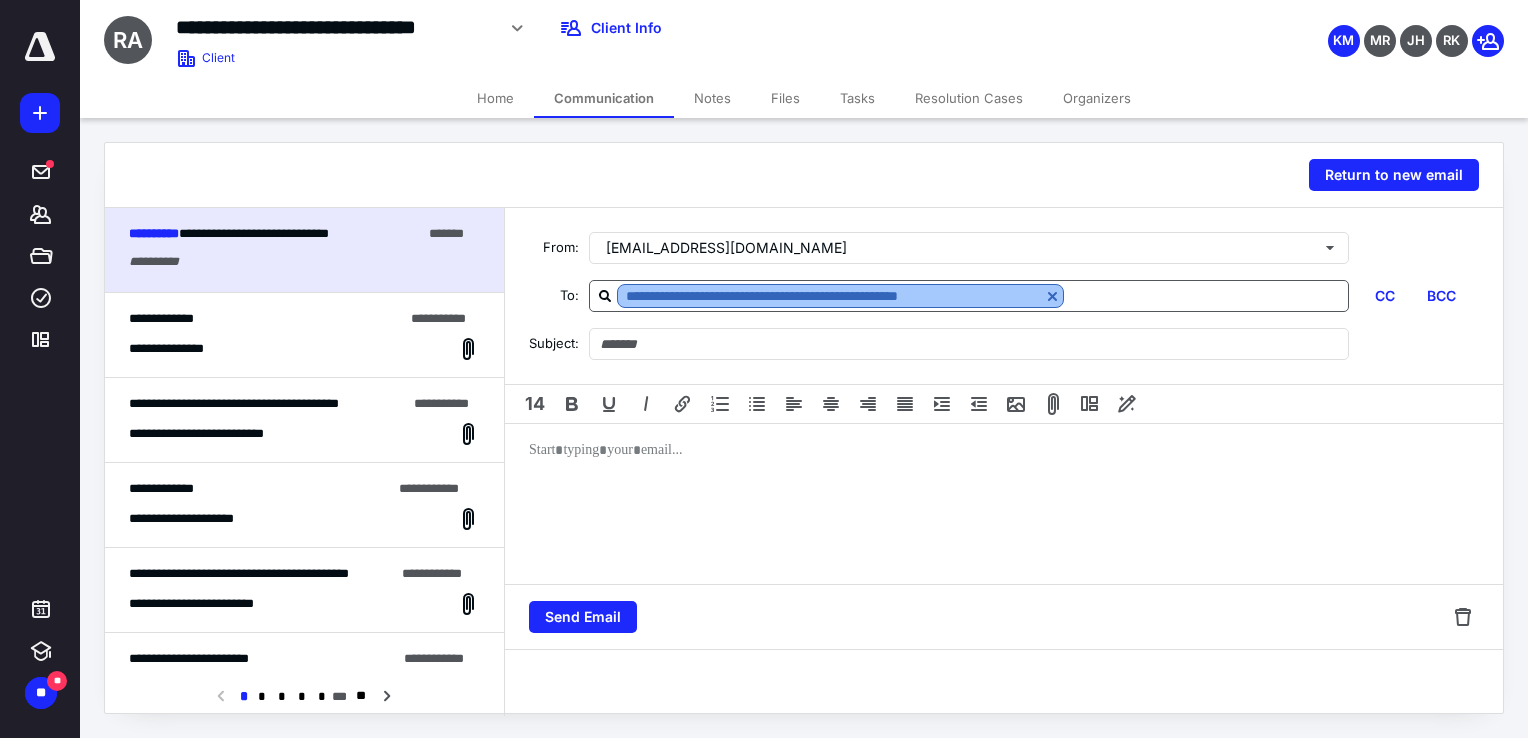 click at bounding box center [1052, 296] 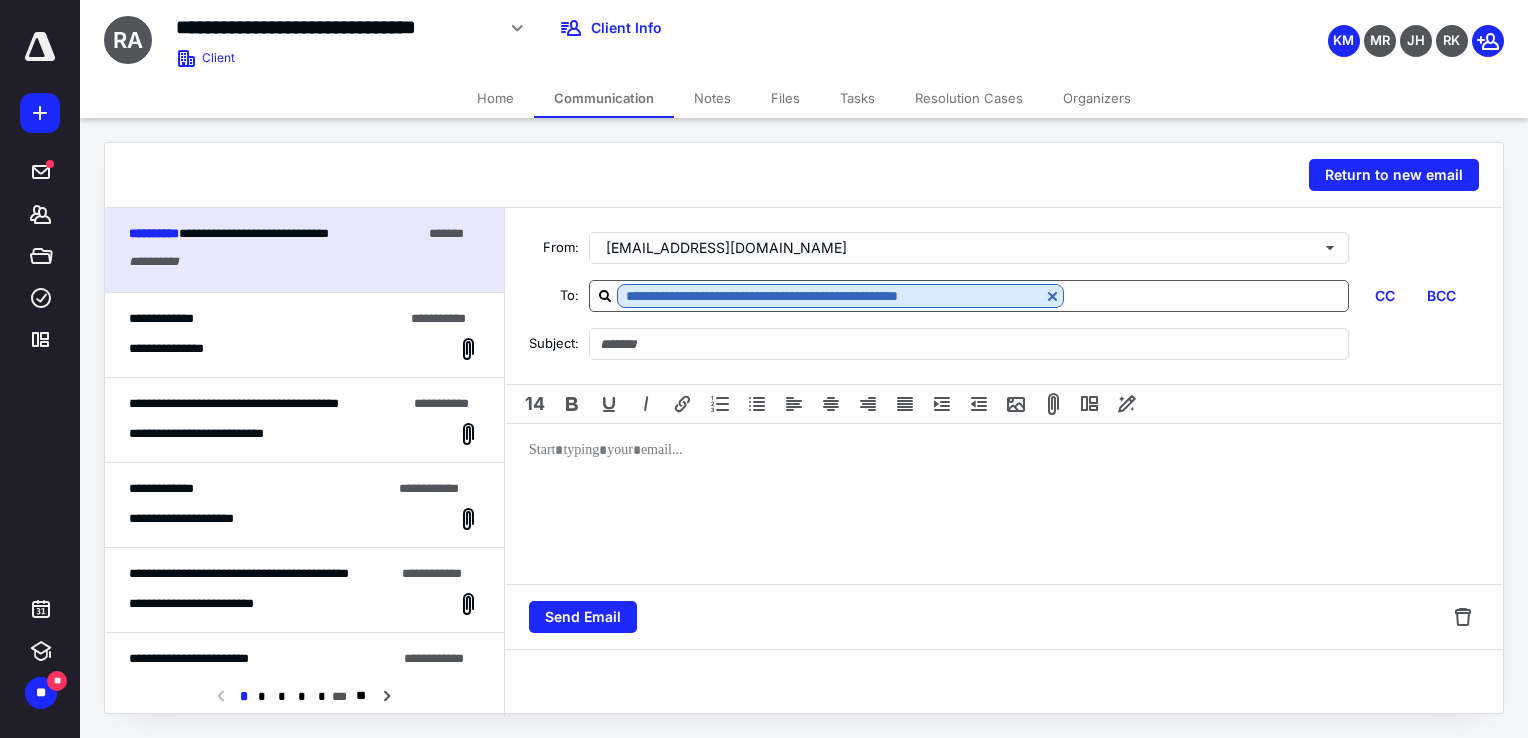 click at bounding box center [1206, 295] 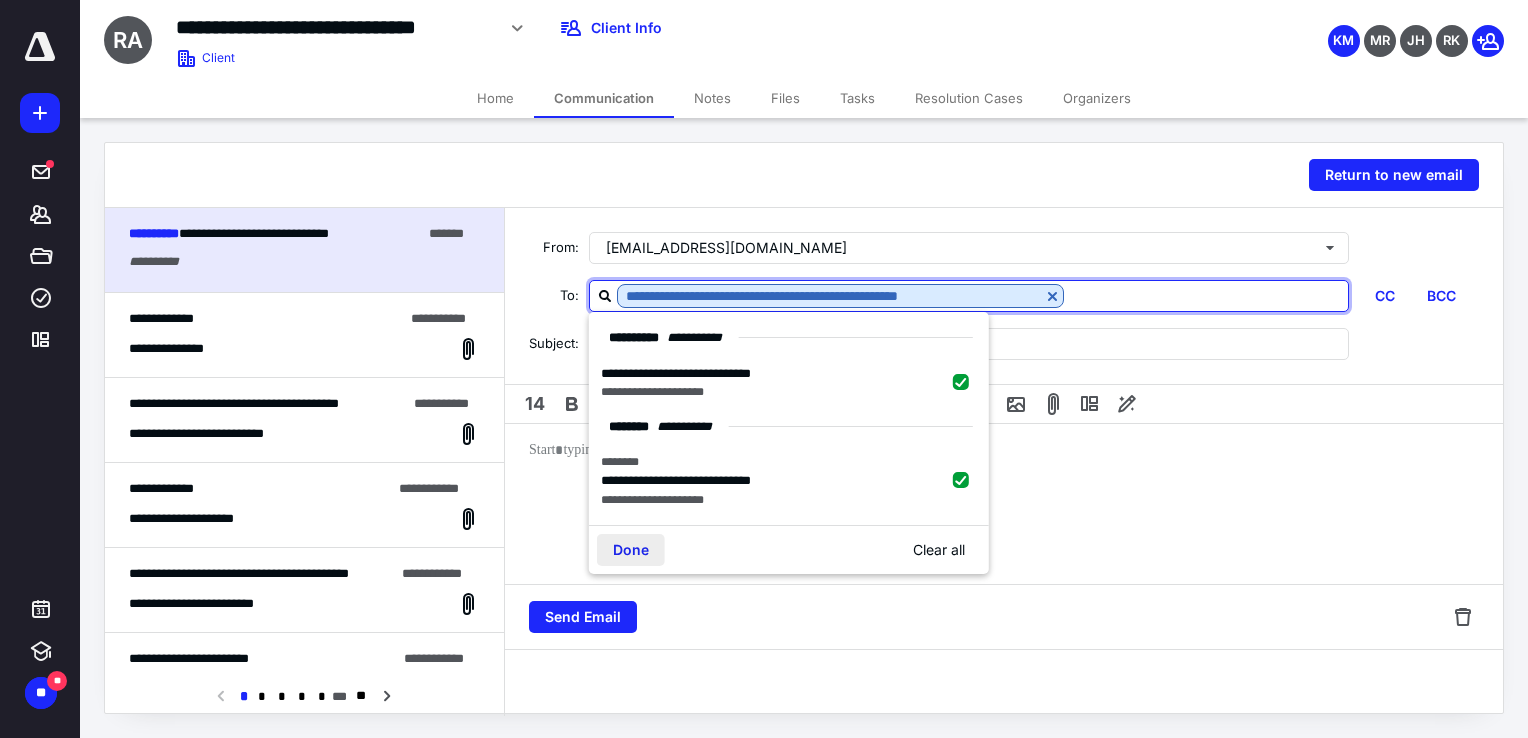click on "Done" at bounding box center (631, 550) 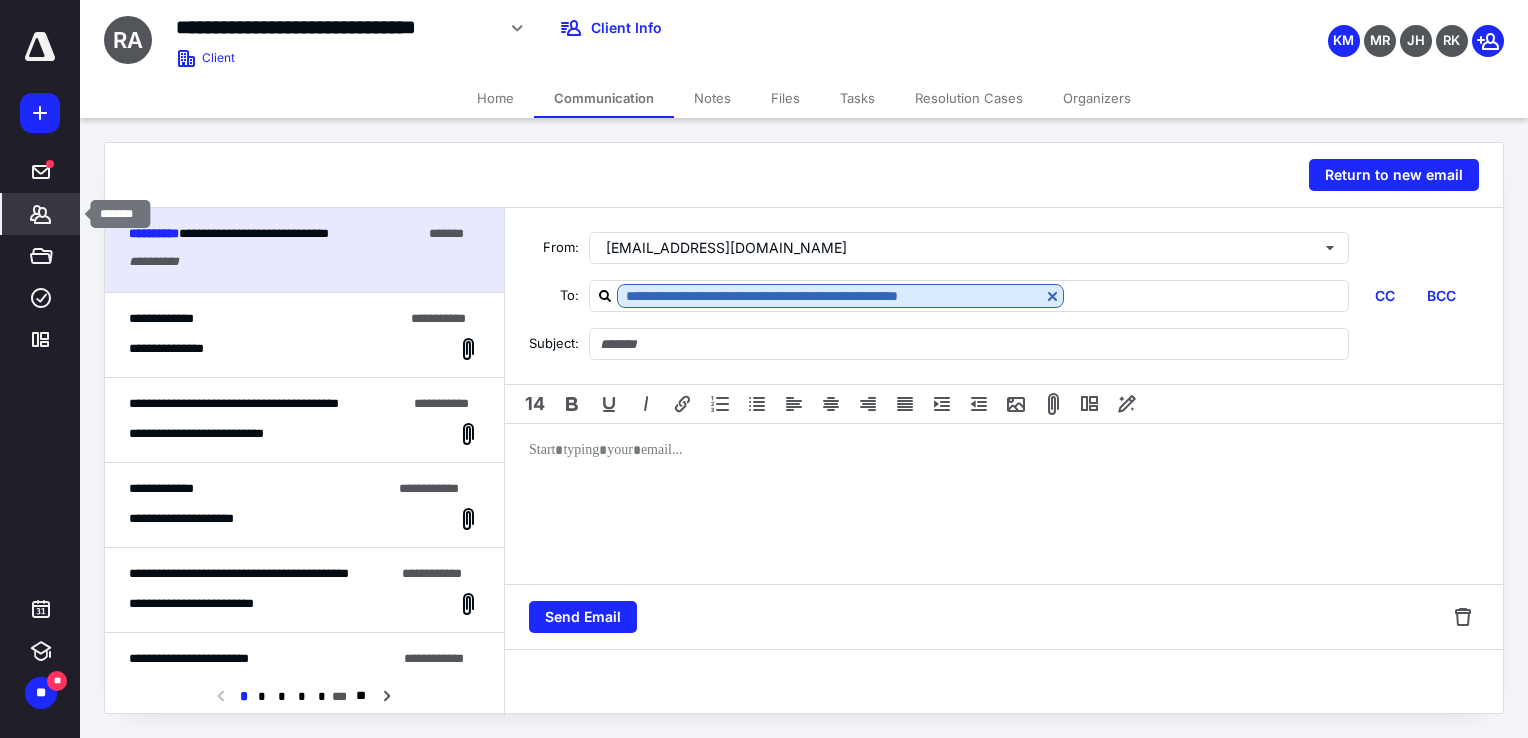 click 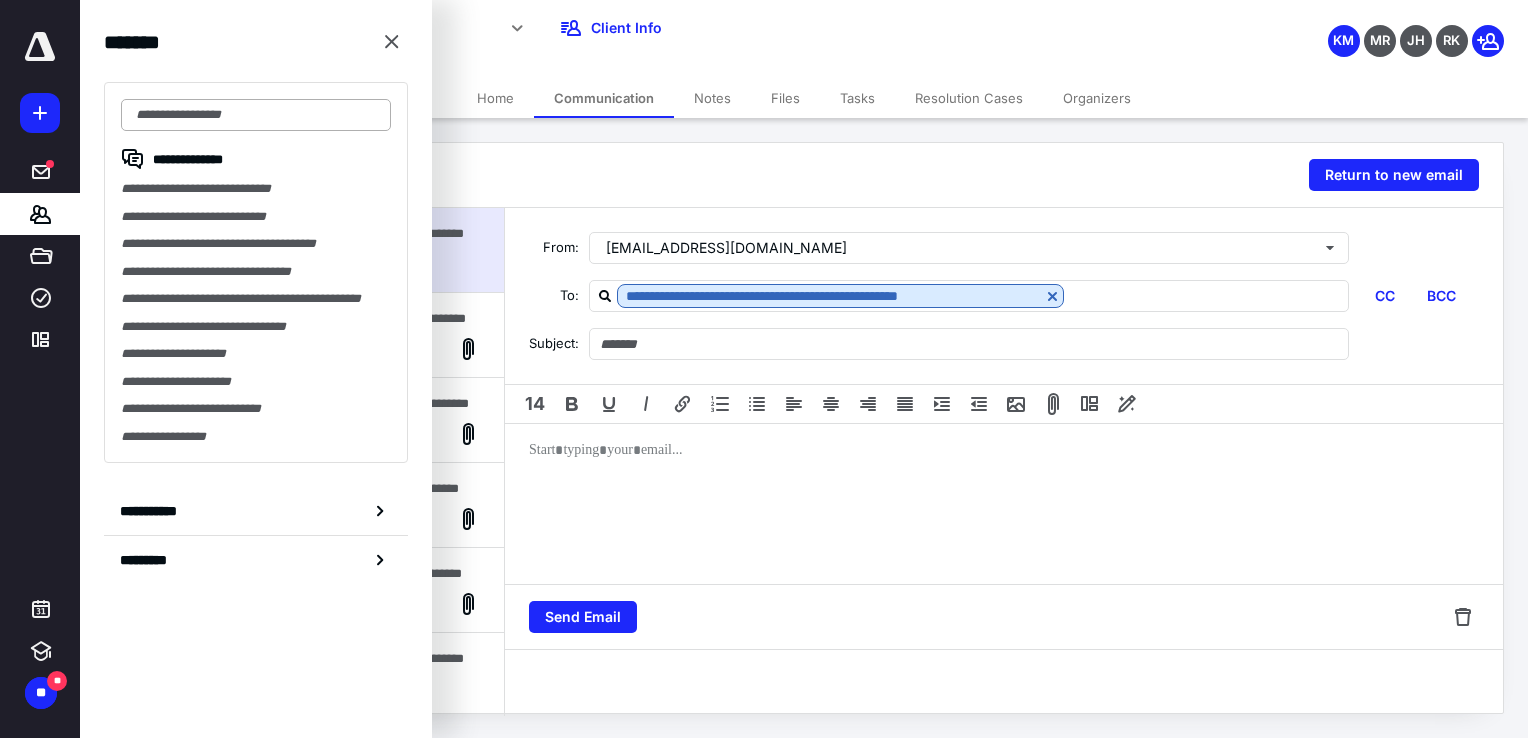 click at bounding box center (256, 115) 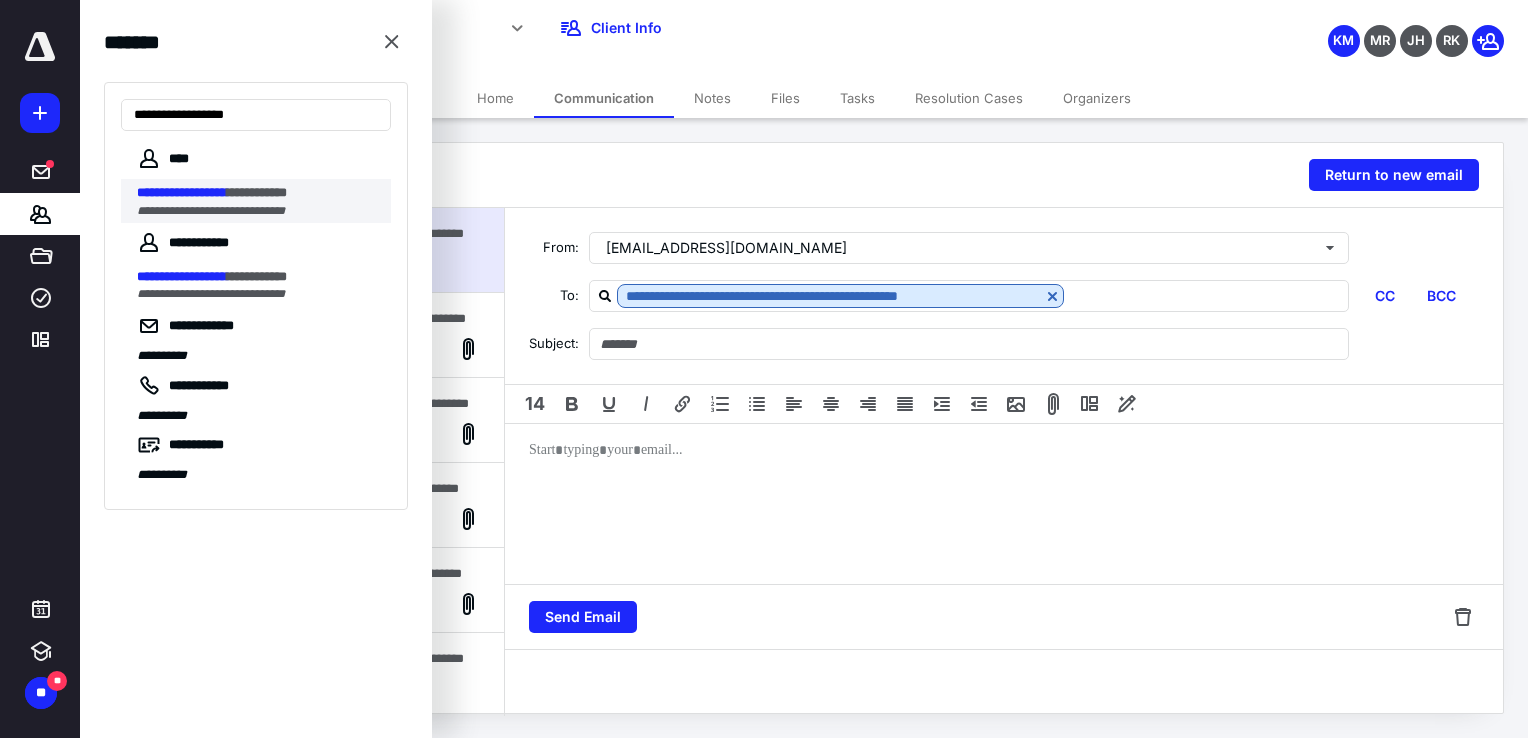type on "**********" 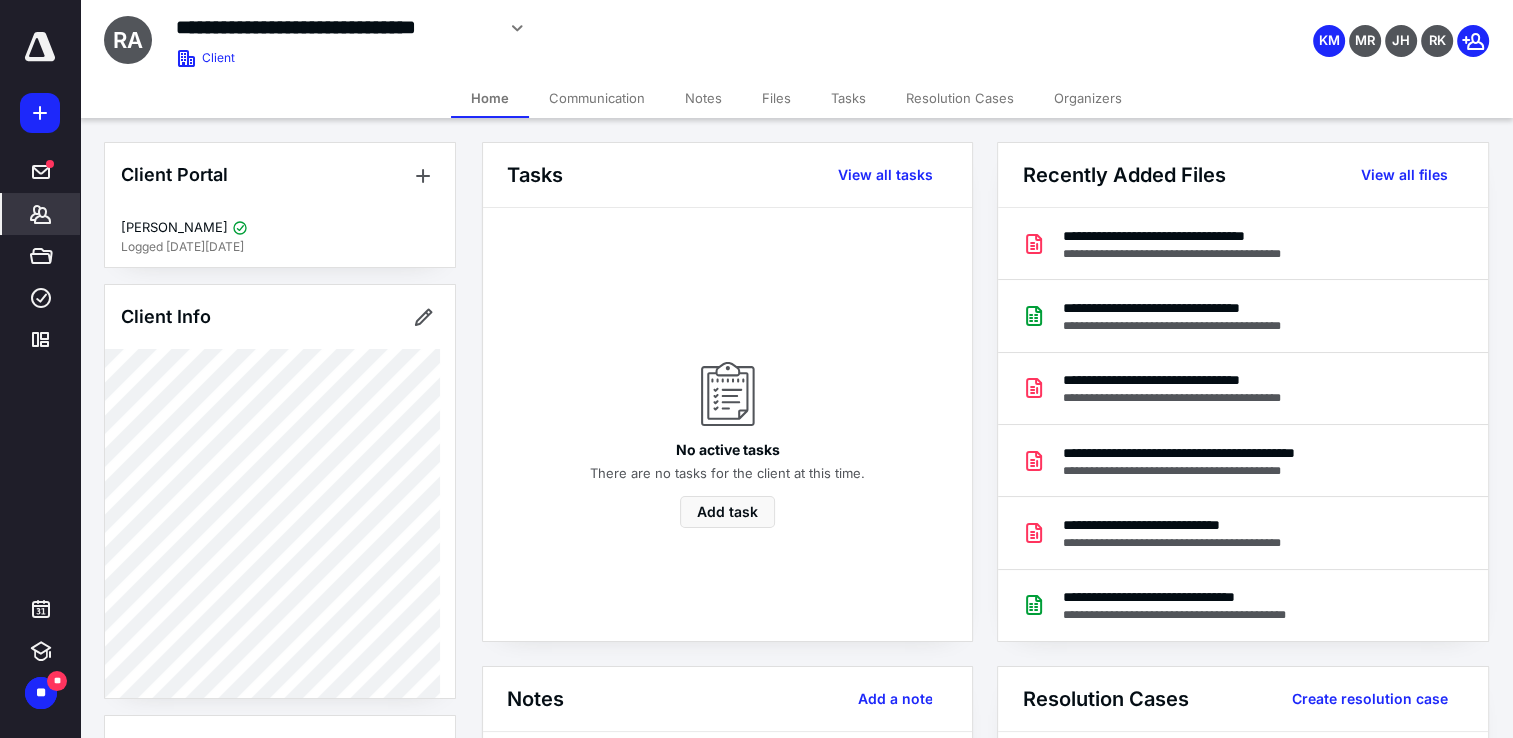 click on "Communication" at bounding box center [597, 98] 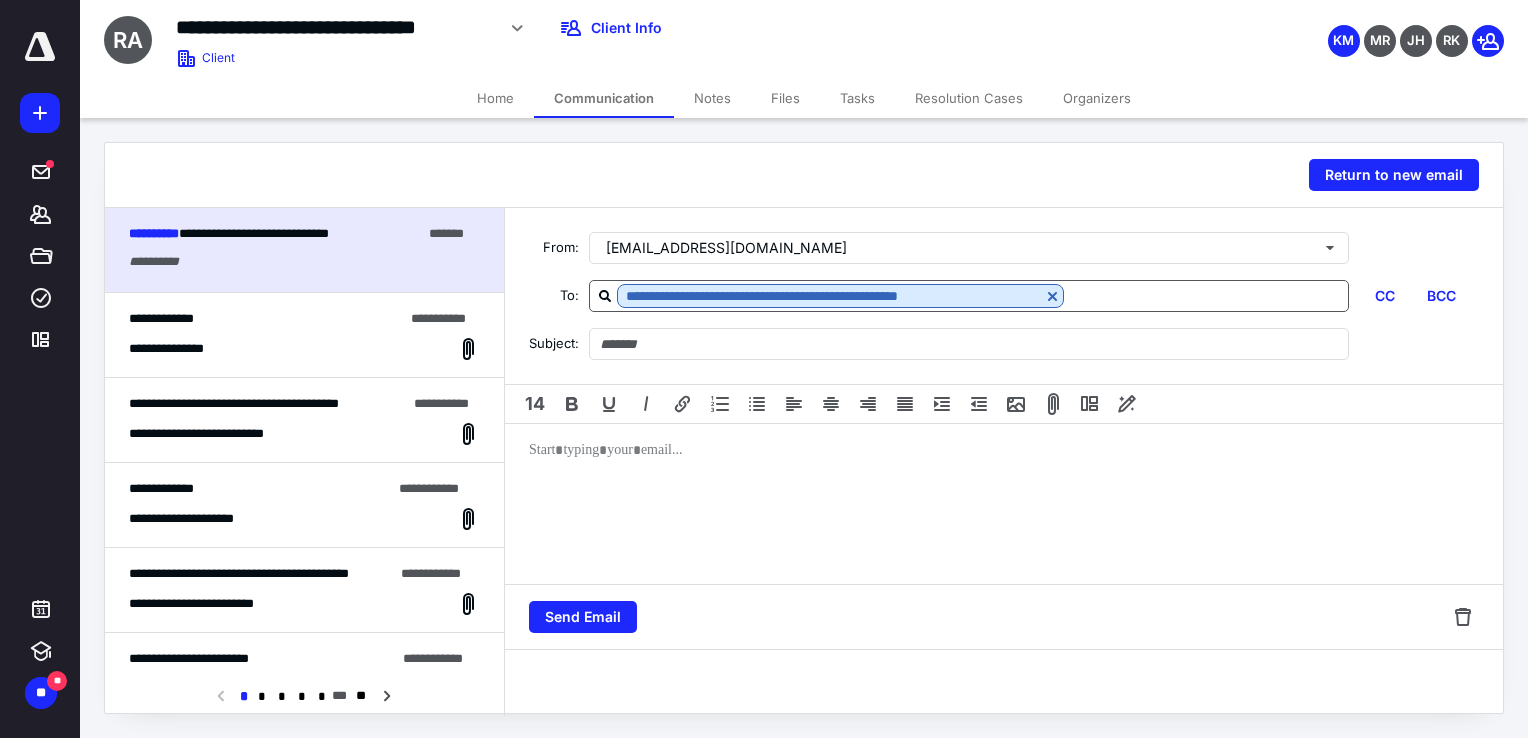 click at bounding box center [1206, 295] 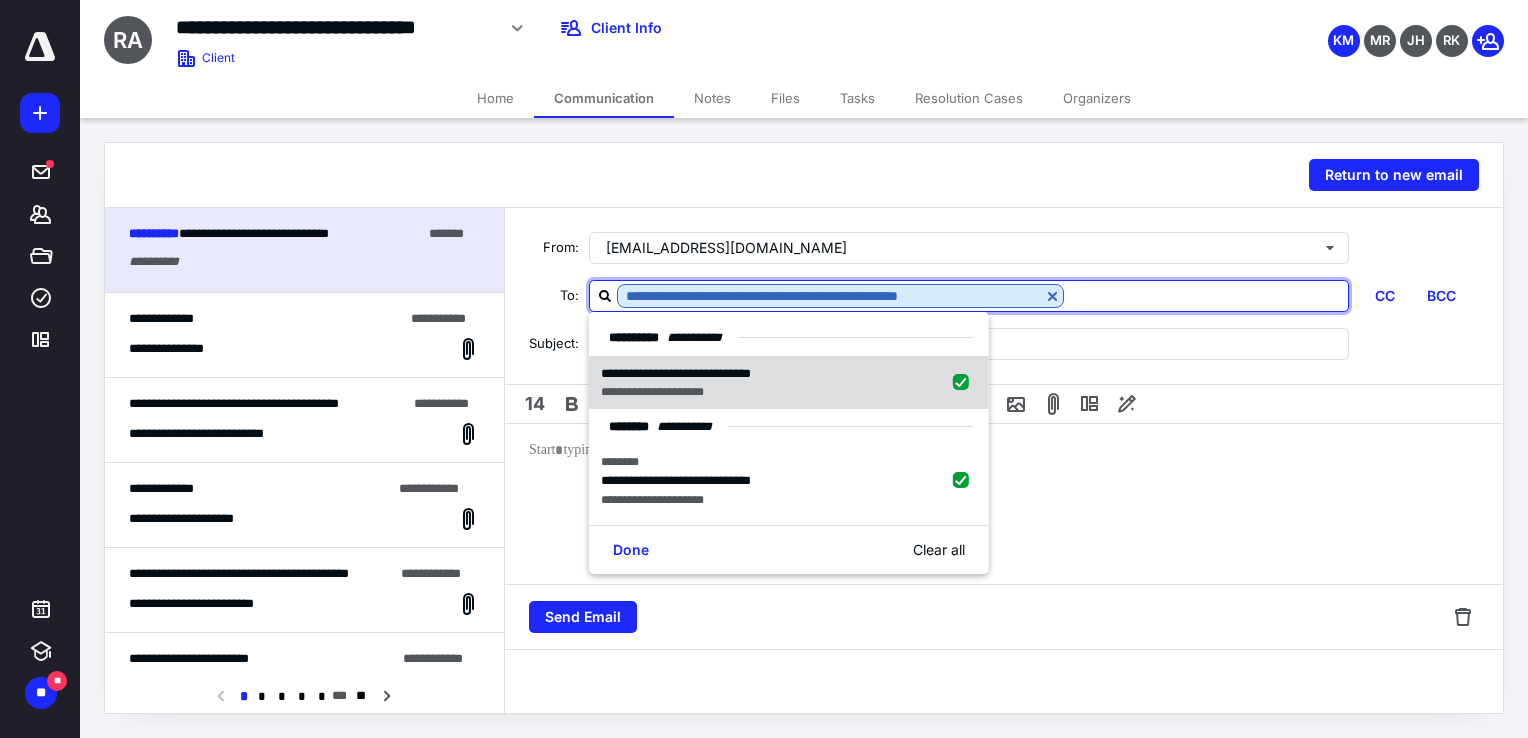 click at bounding box center (965, 383) 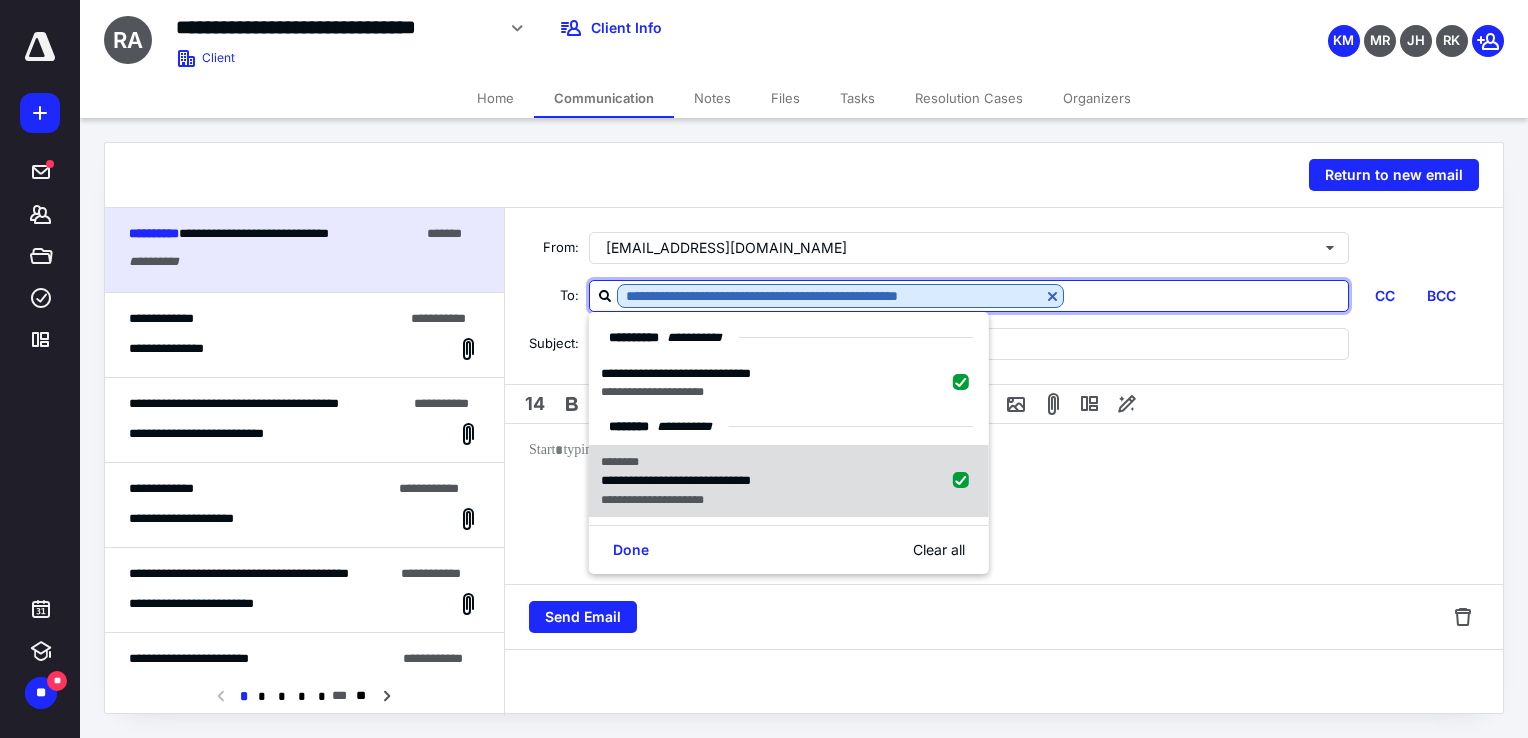 click at bounding box center [965, 481] 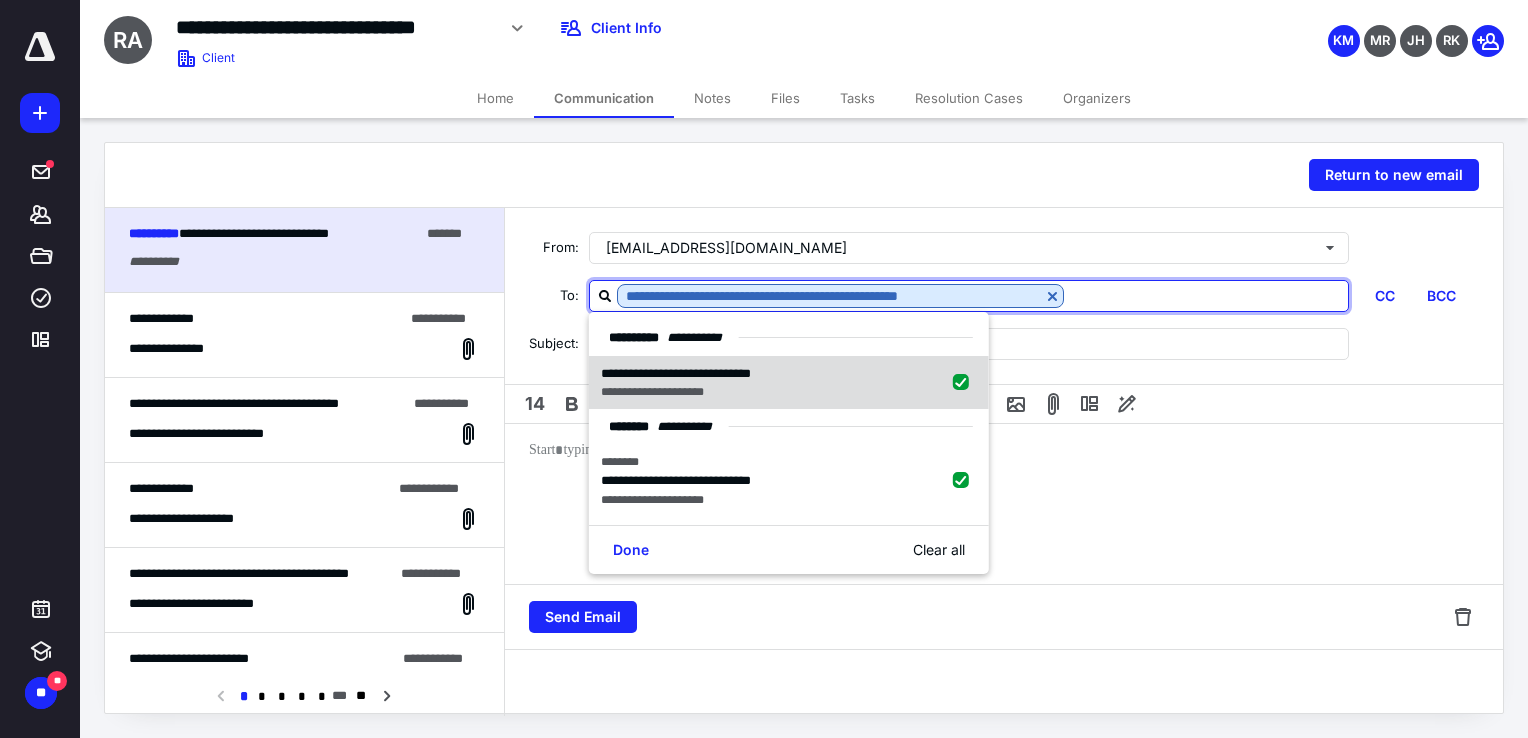 click at bounding box center [965, 383] 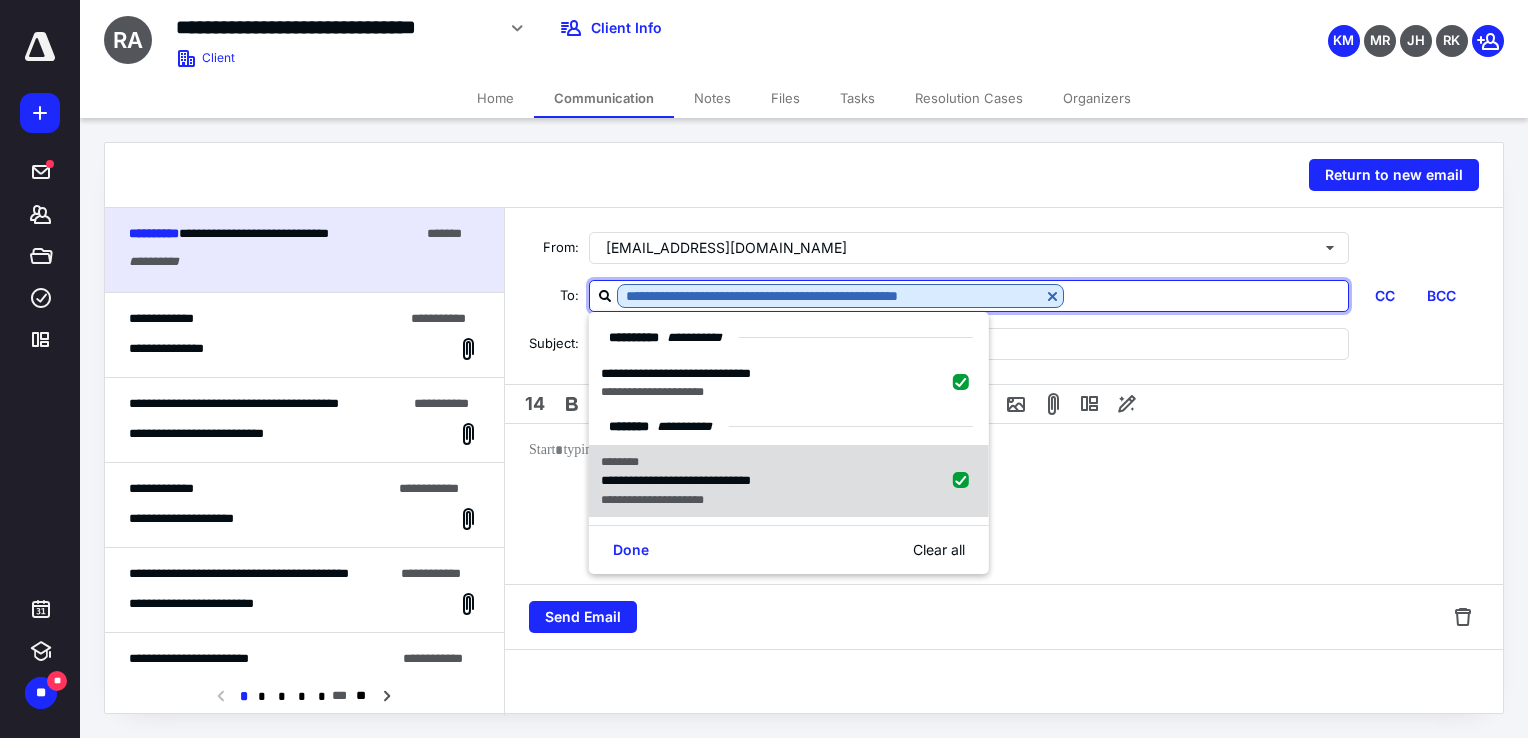 click at bounding box center [965, 481] 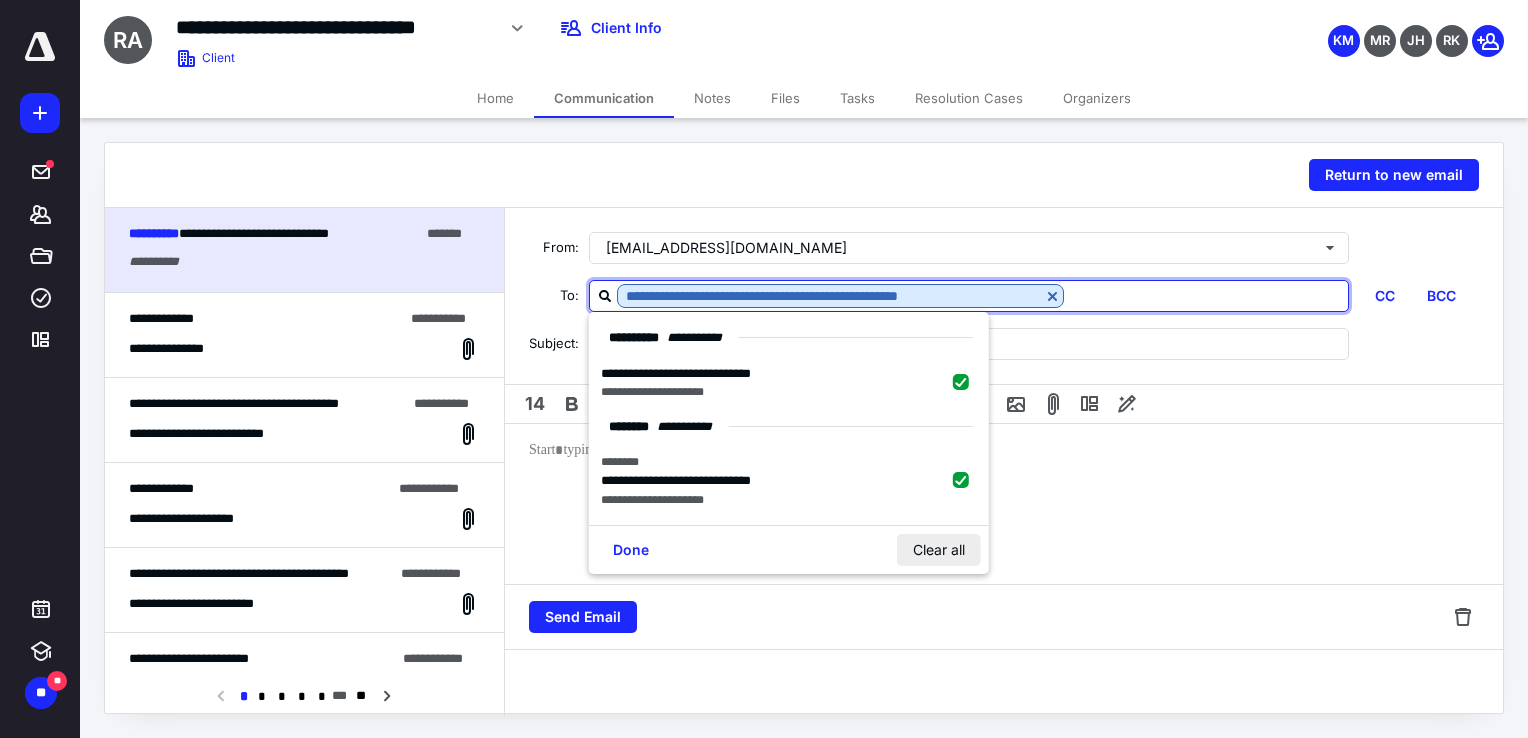 click on "Clear all" at bounding box center (939, 550) 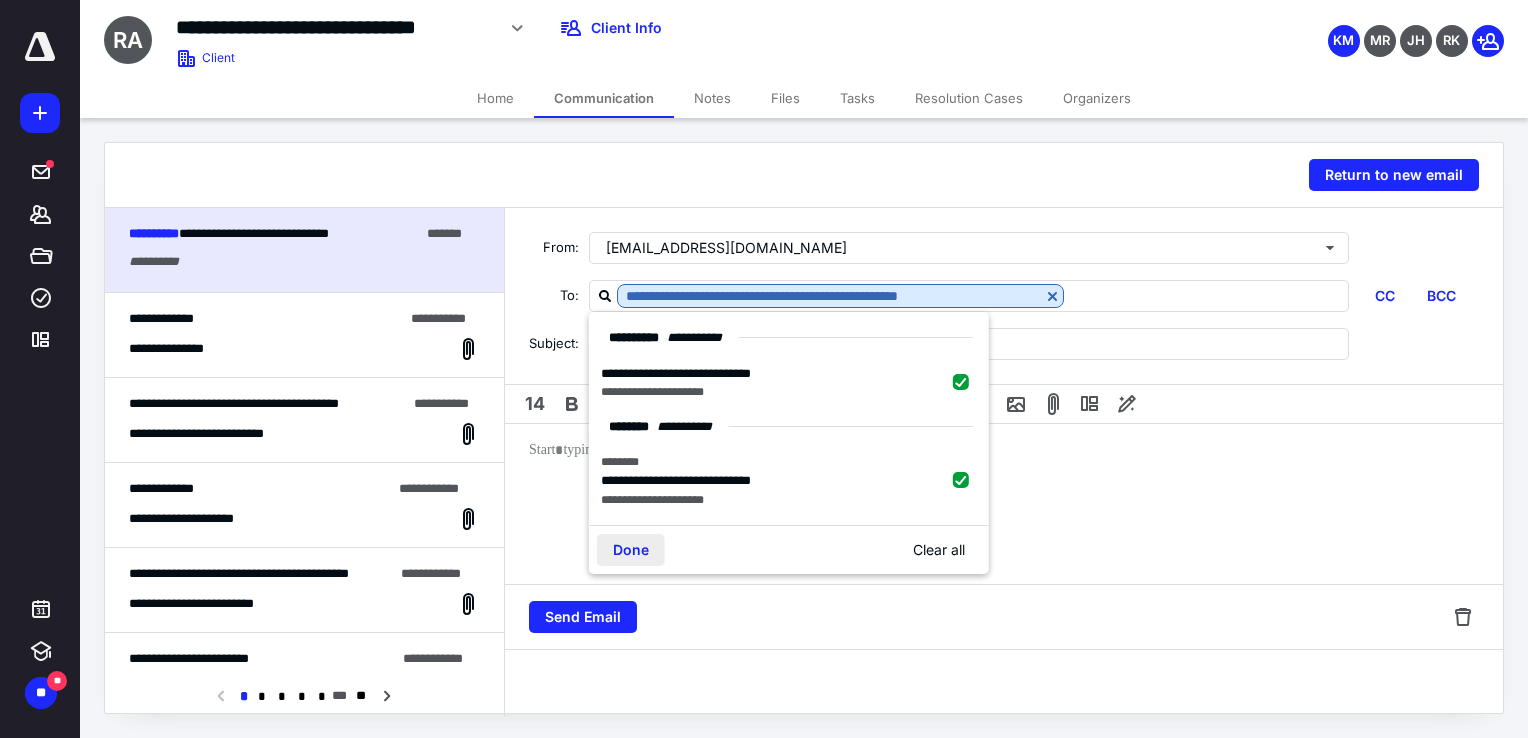 click on "Done" at bounding box center (631, 550) 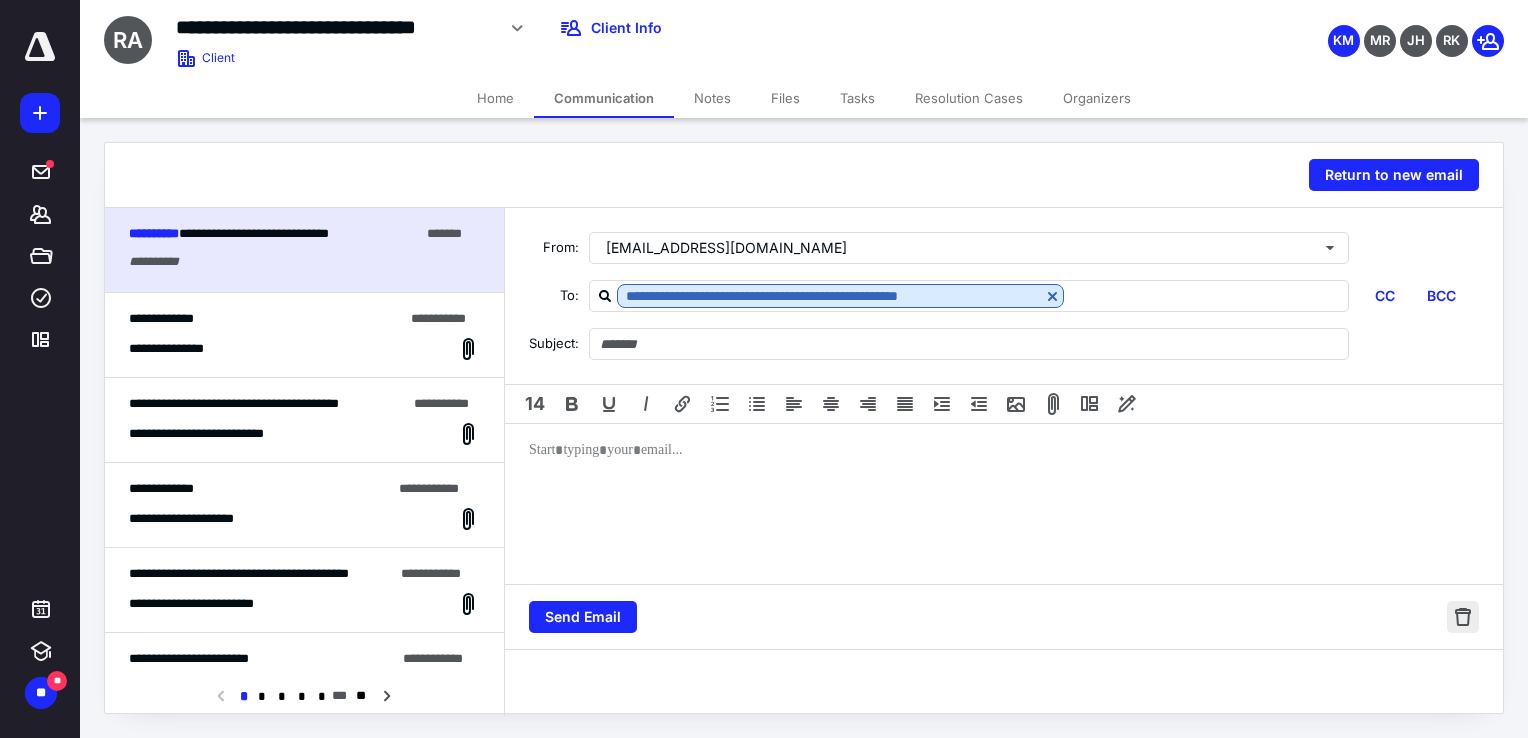 click at bounding box center (1463, 617) 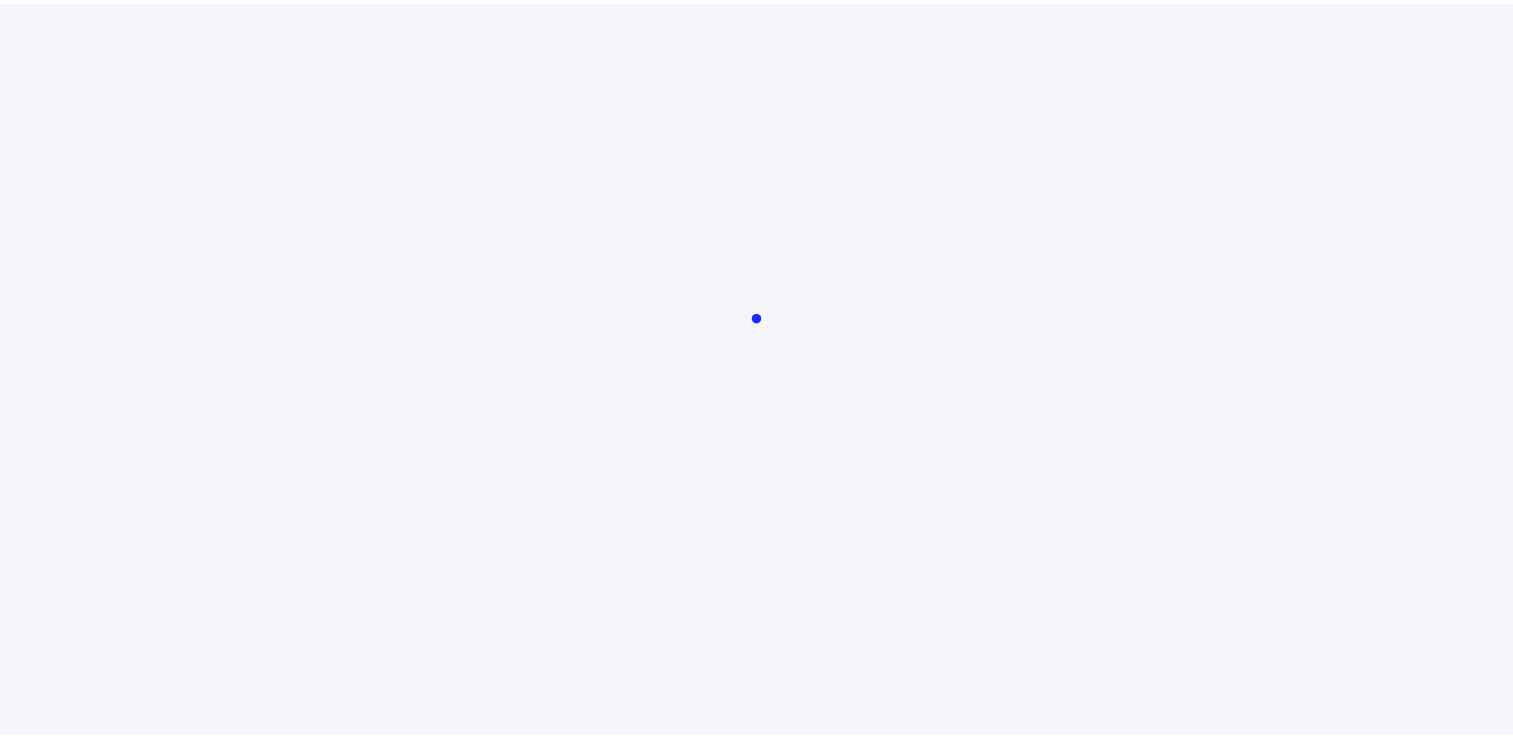 scroll, scrollTop: 0, scrollLeft: 0, axis: both 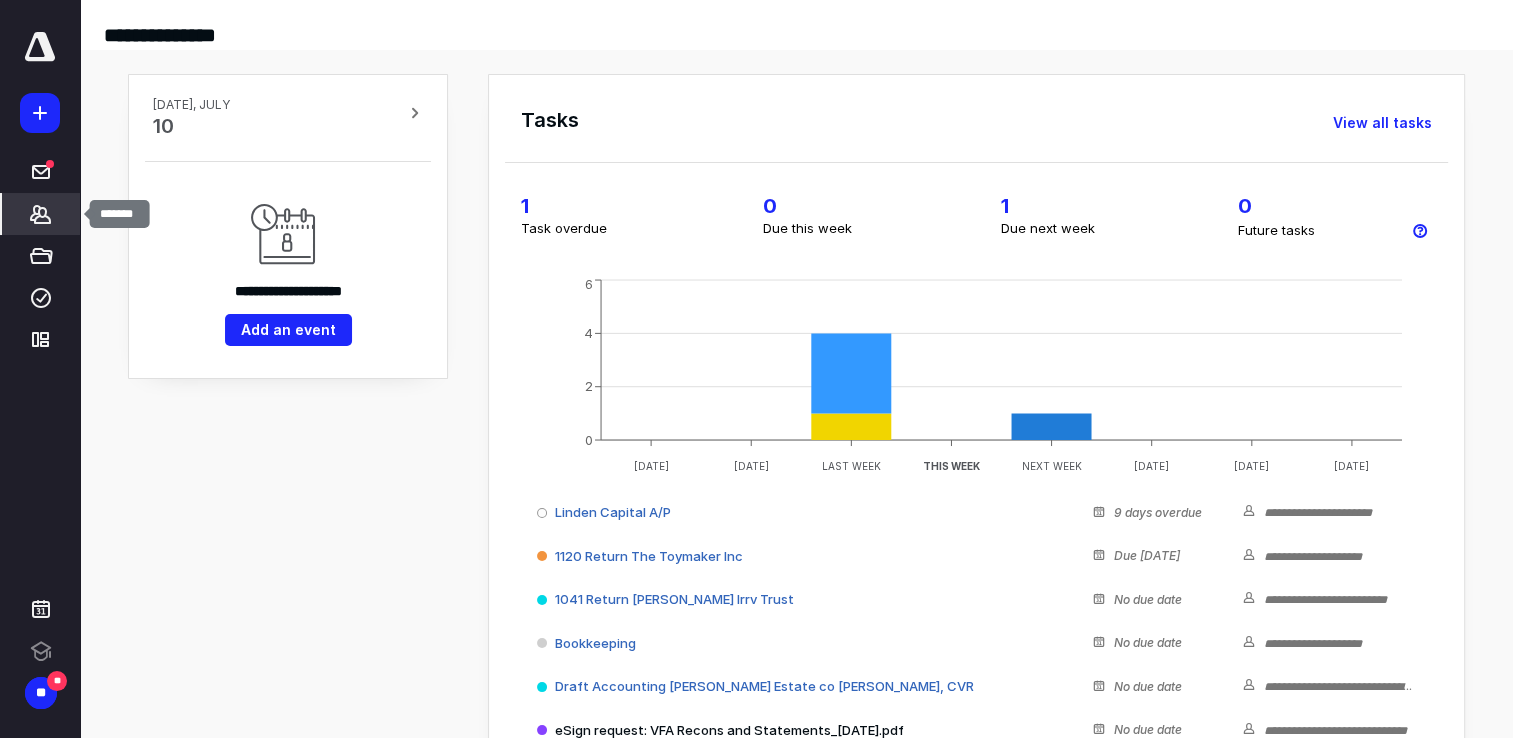 click 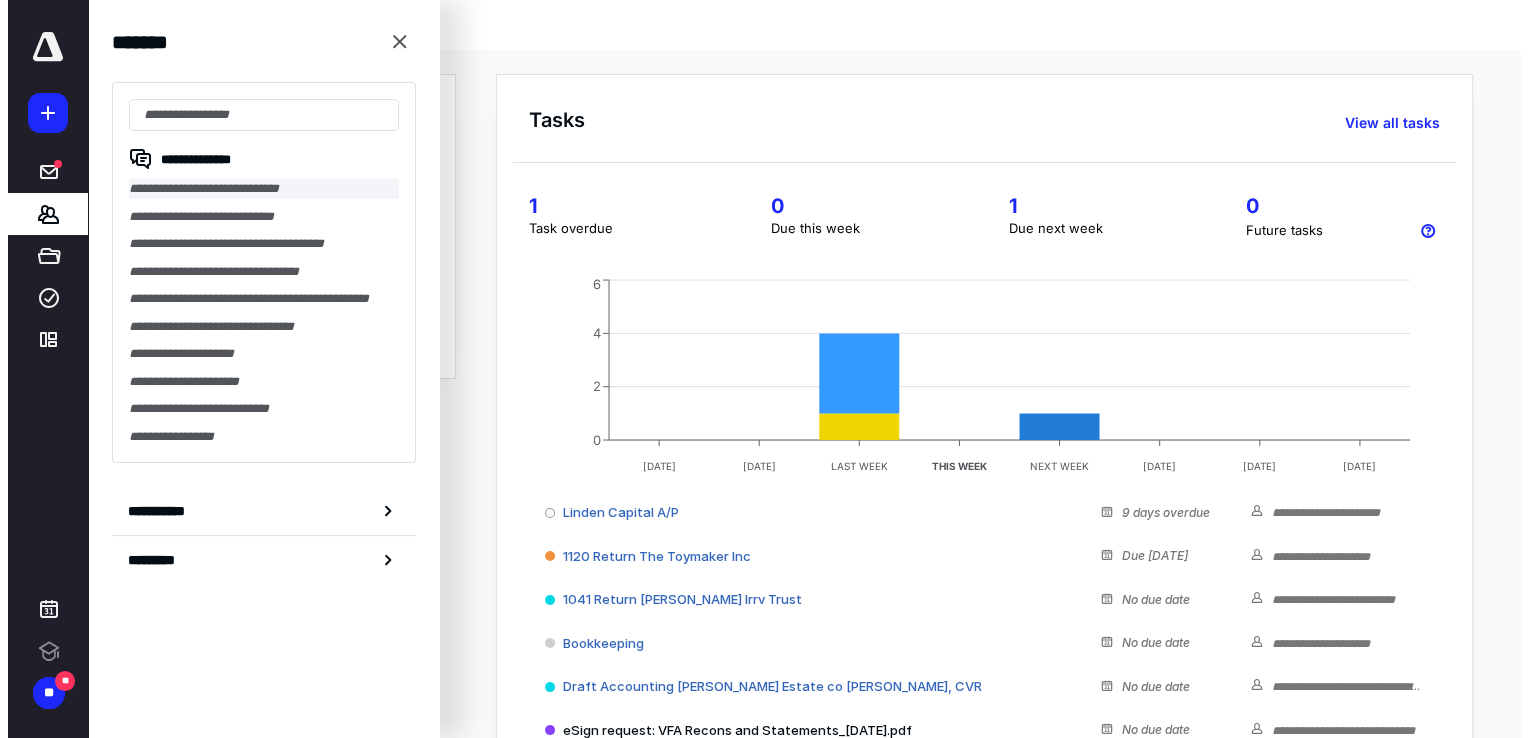scroll, scrollTop: 0, scrollLeft: 0, axis: both 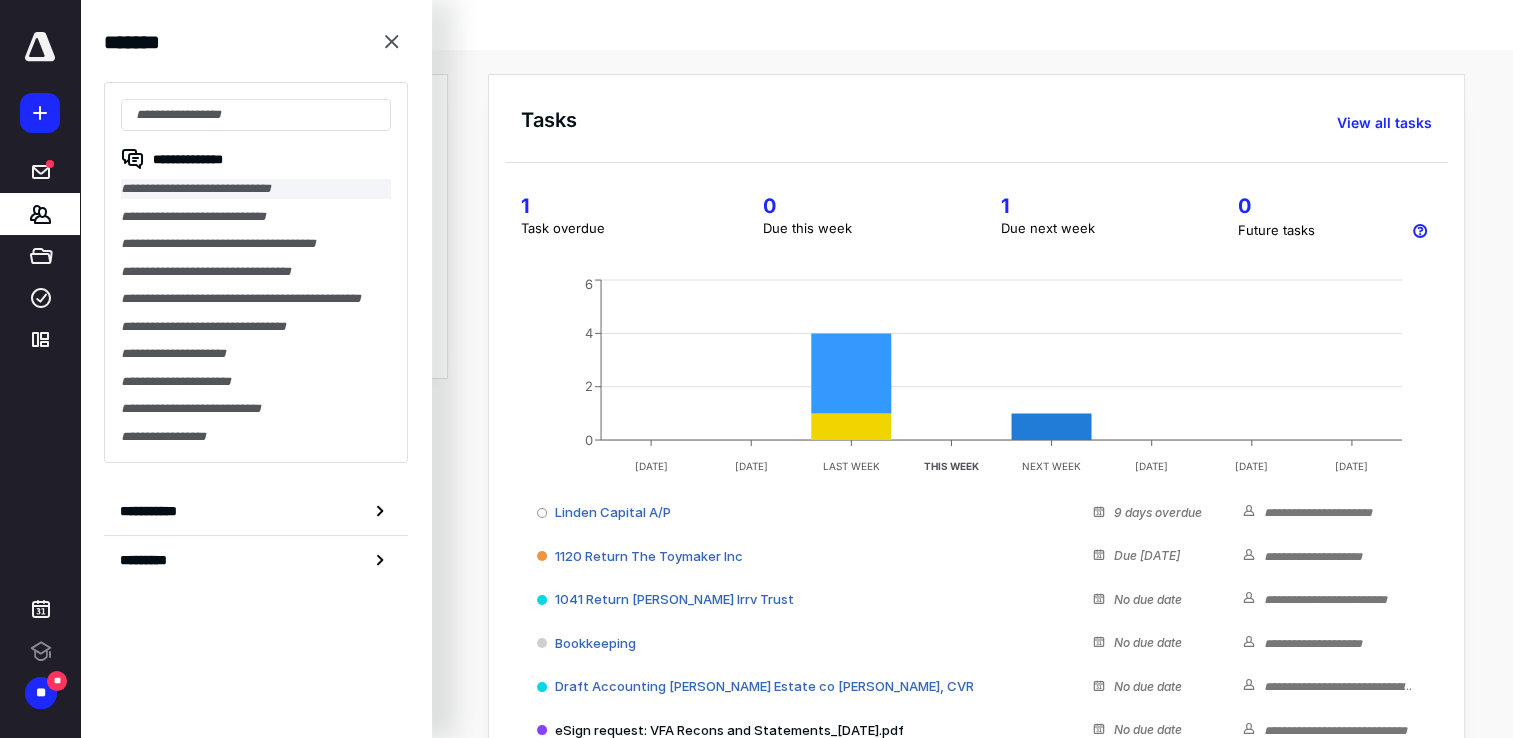 click on "**********" at bounding box center [256, 189] 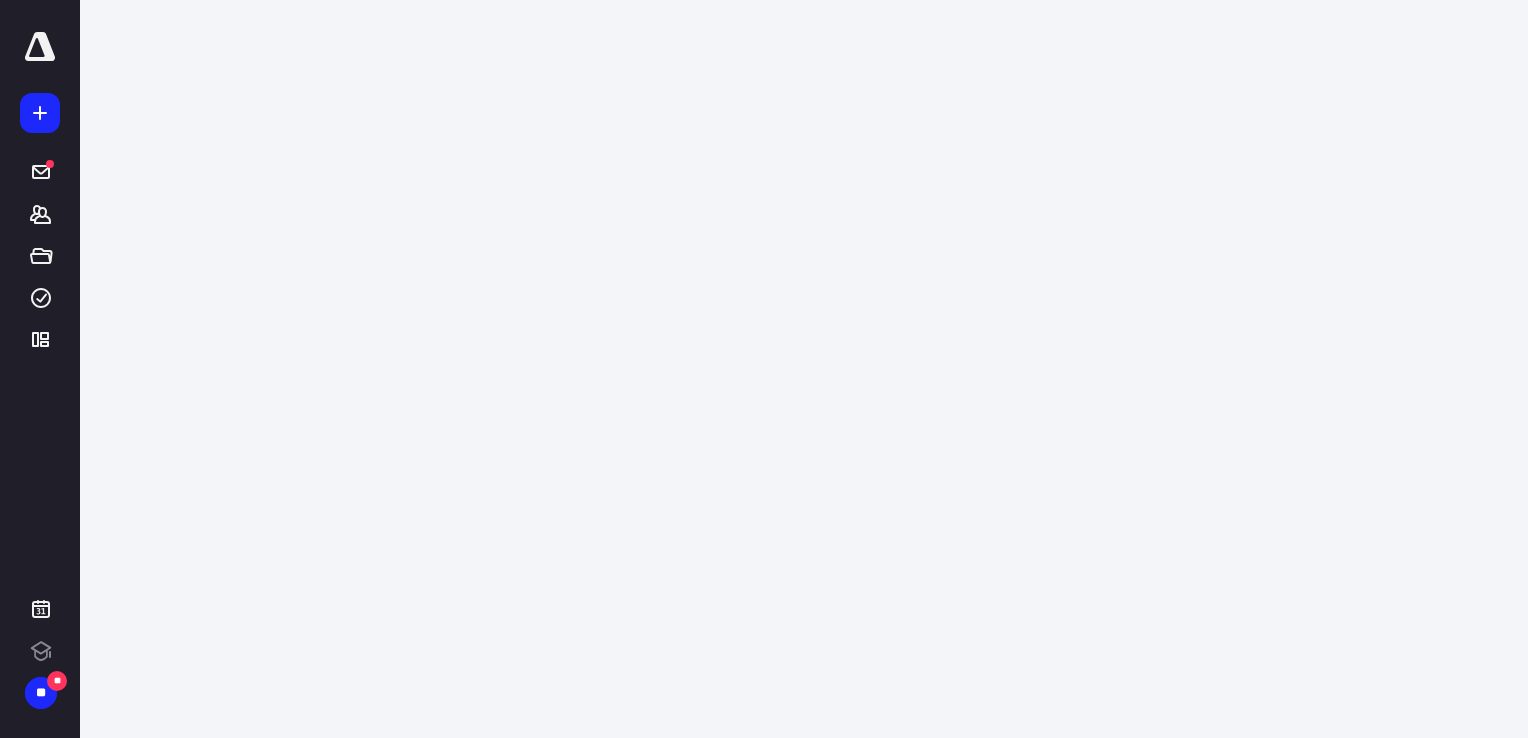 scroll, scrollTop: 0, scrollLeft: 0, axis: both 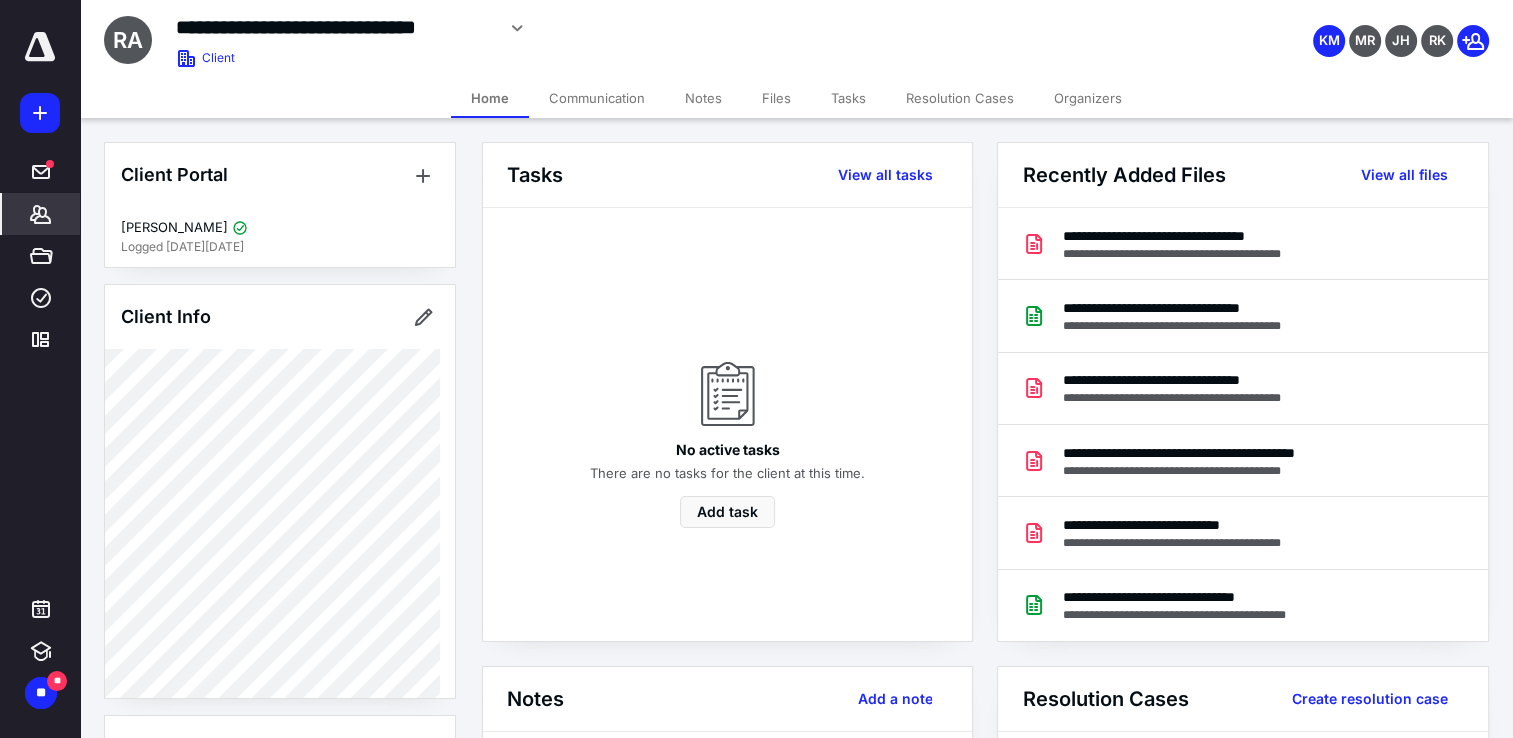 click on "Communication" at bounding box center (597, 98) 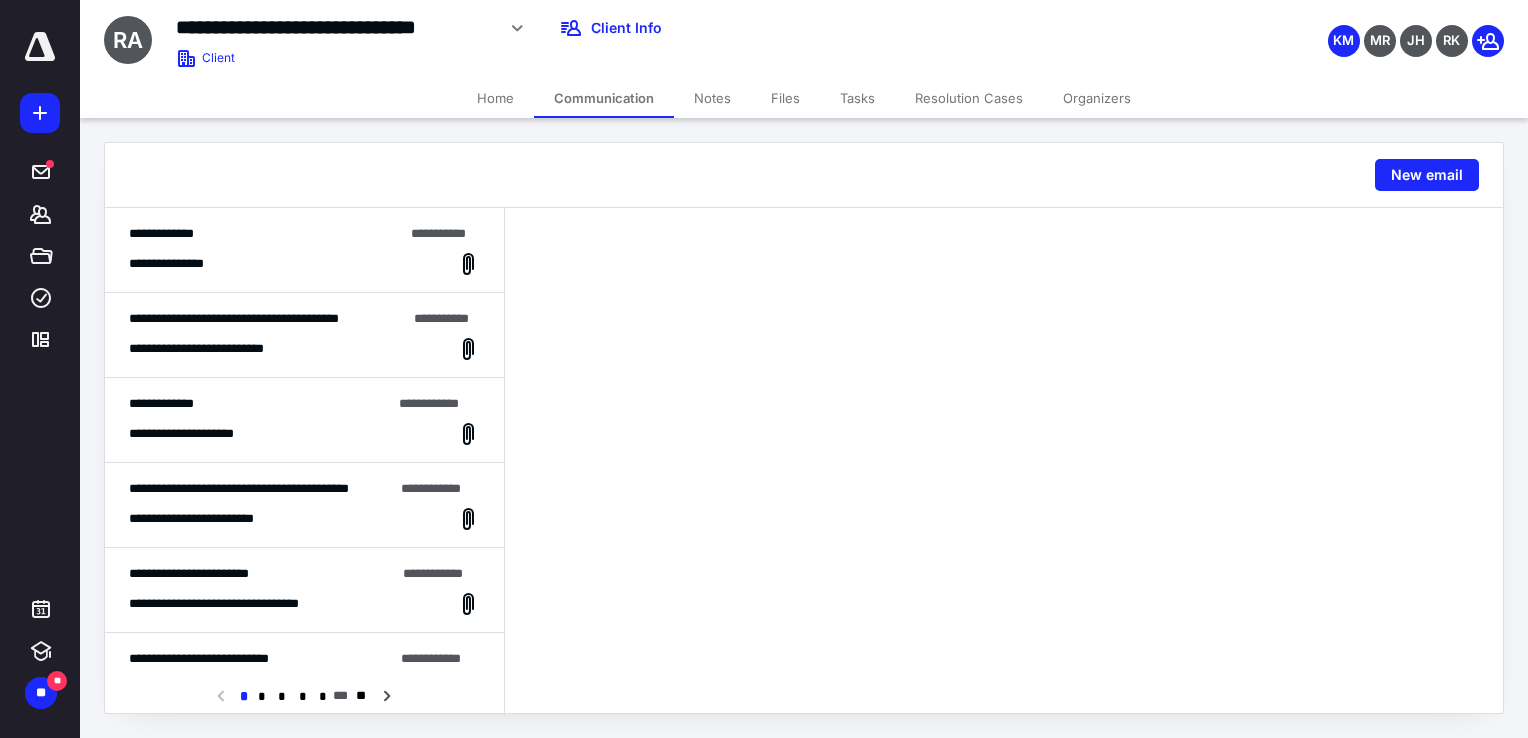 click on "Files" at bounding box center (785, 98) 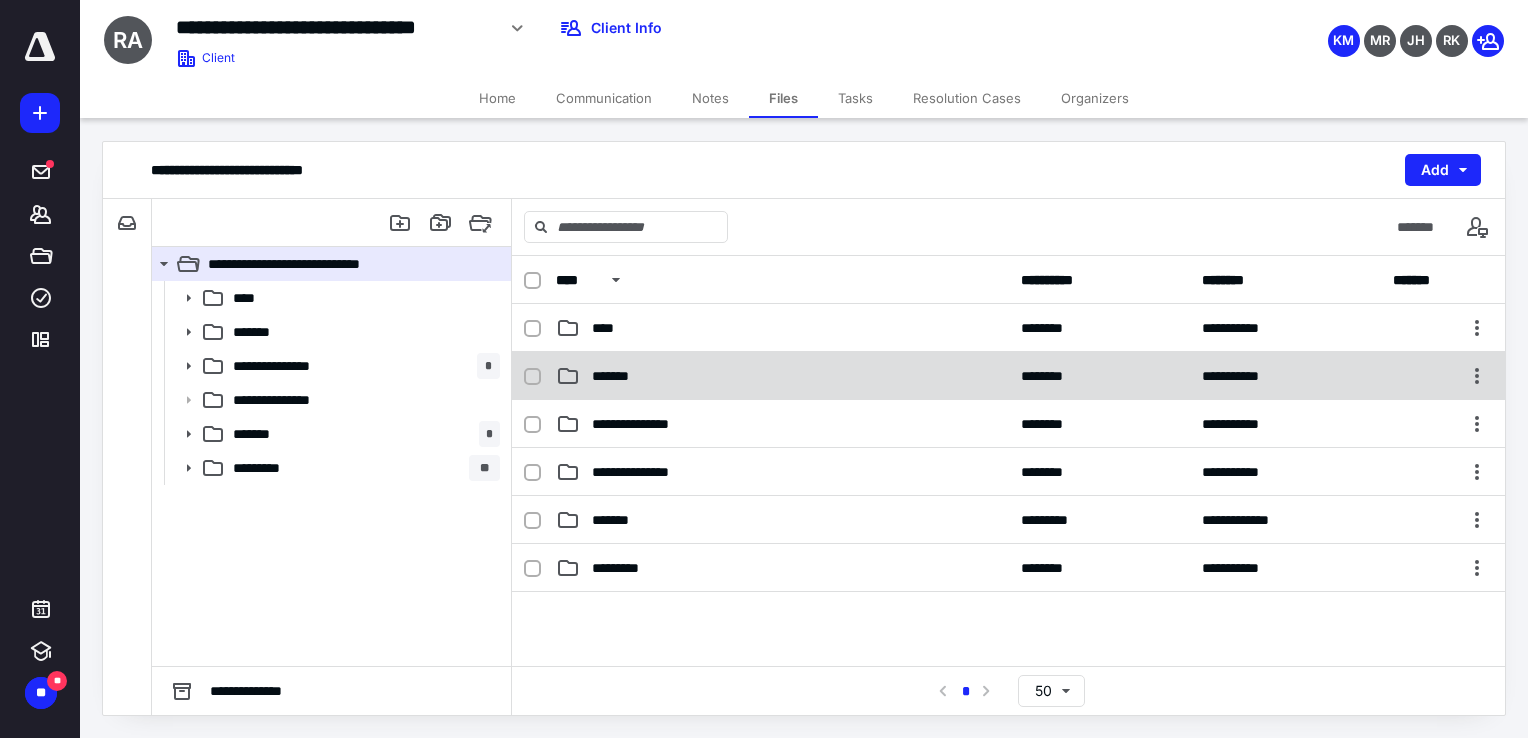 click on "*******" at bounding box center (621, 376) 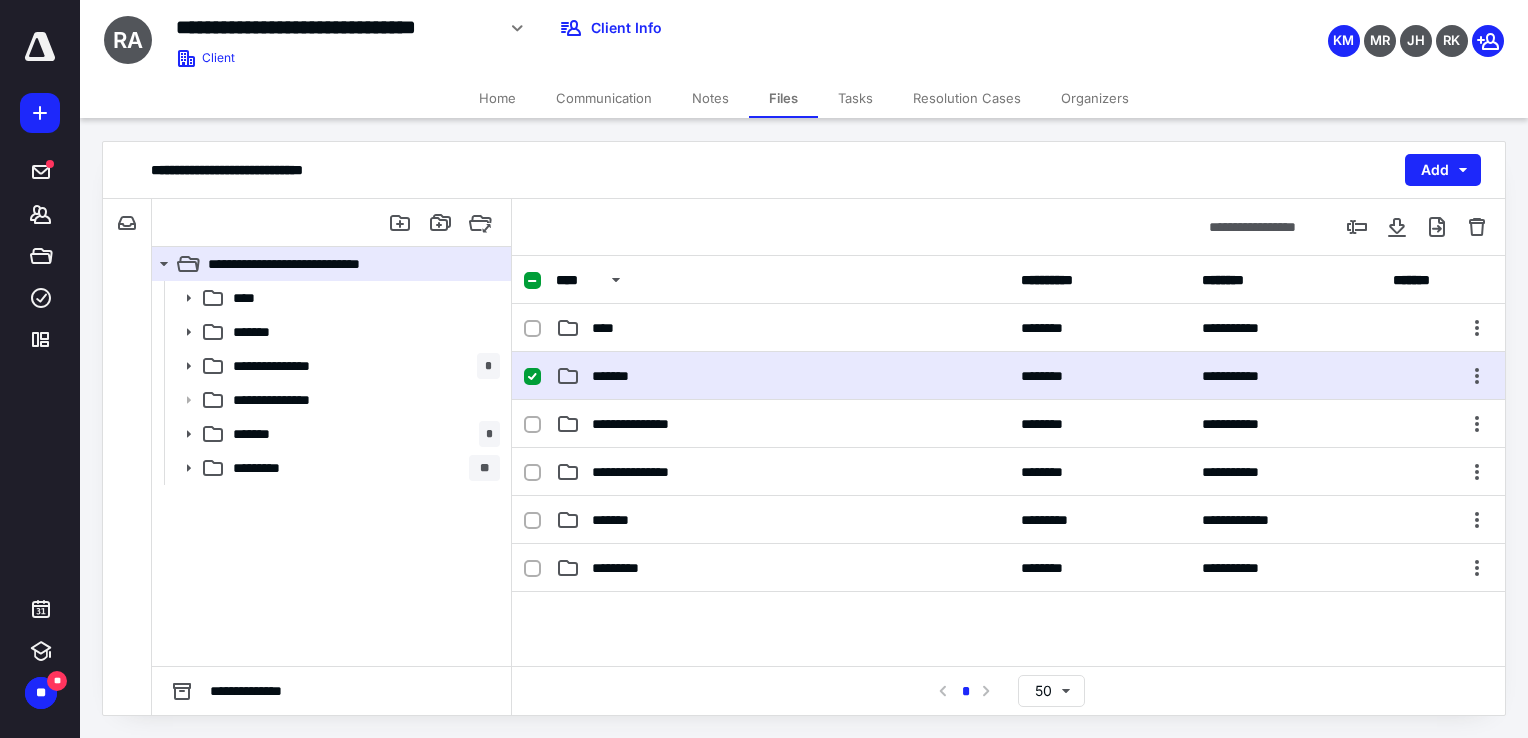 click on "*******" at bounding box center [621, 376] 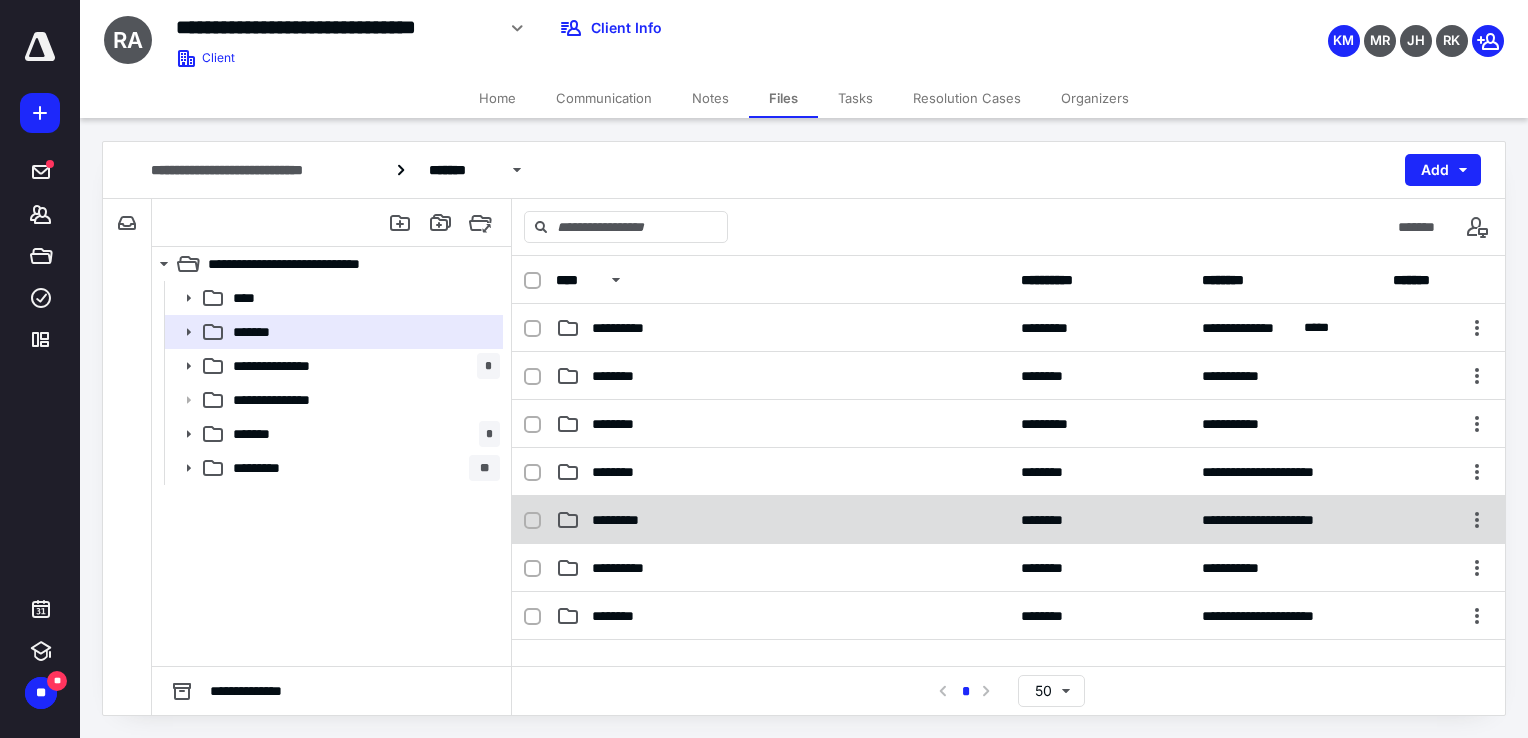 click on "*********" at bounding box center (782, 520) 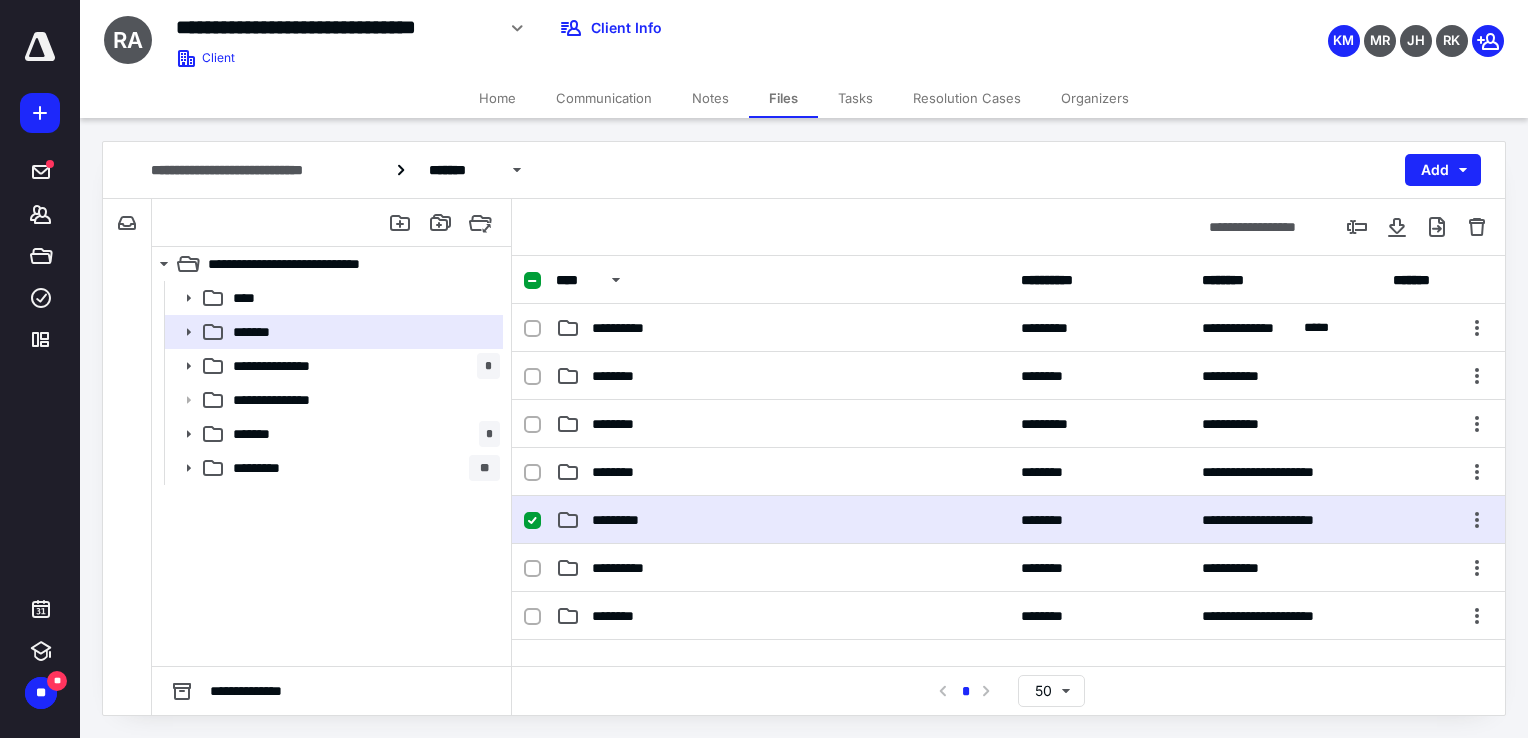 click on "*********" at bounding box center [782, 520] 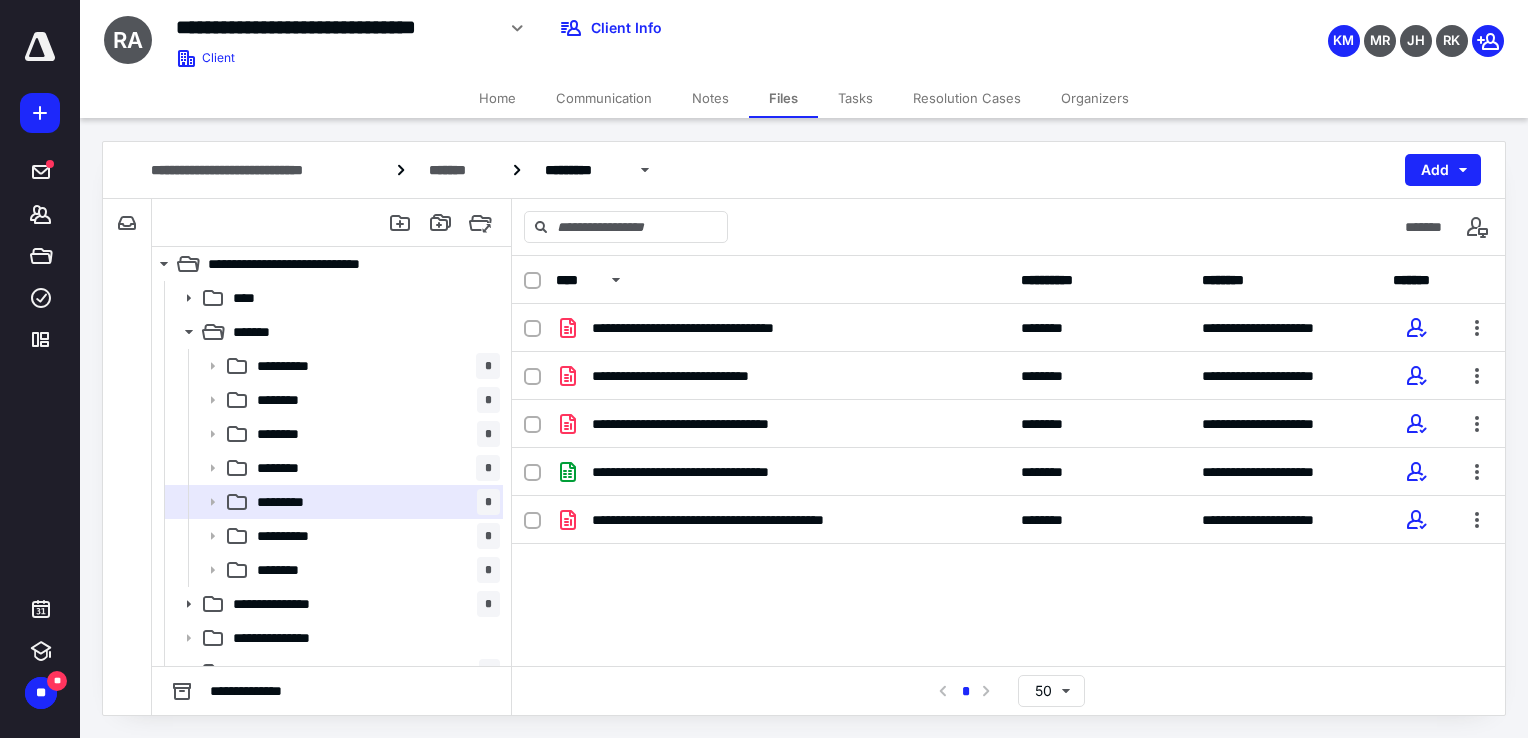 click on "Communication" at bounding box center (604, 98) 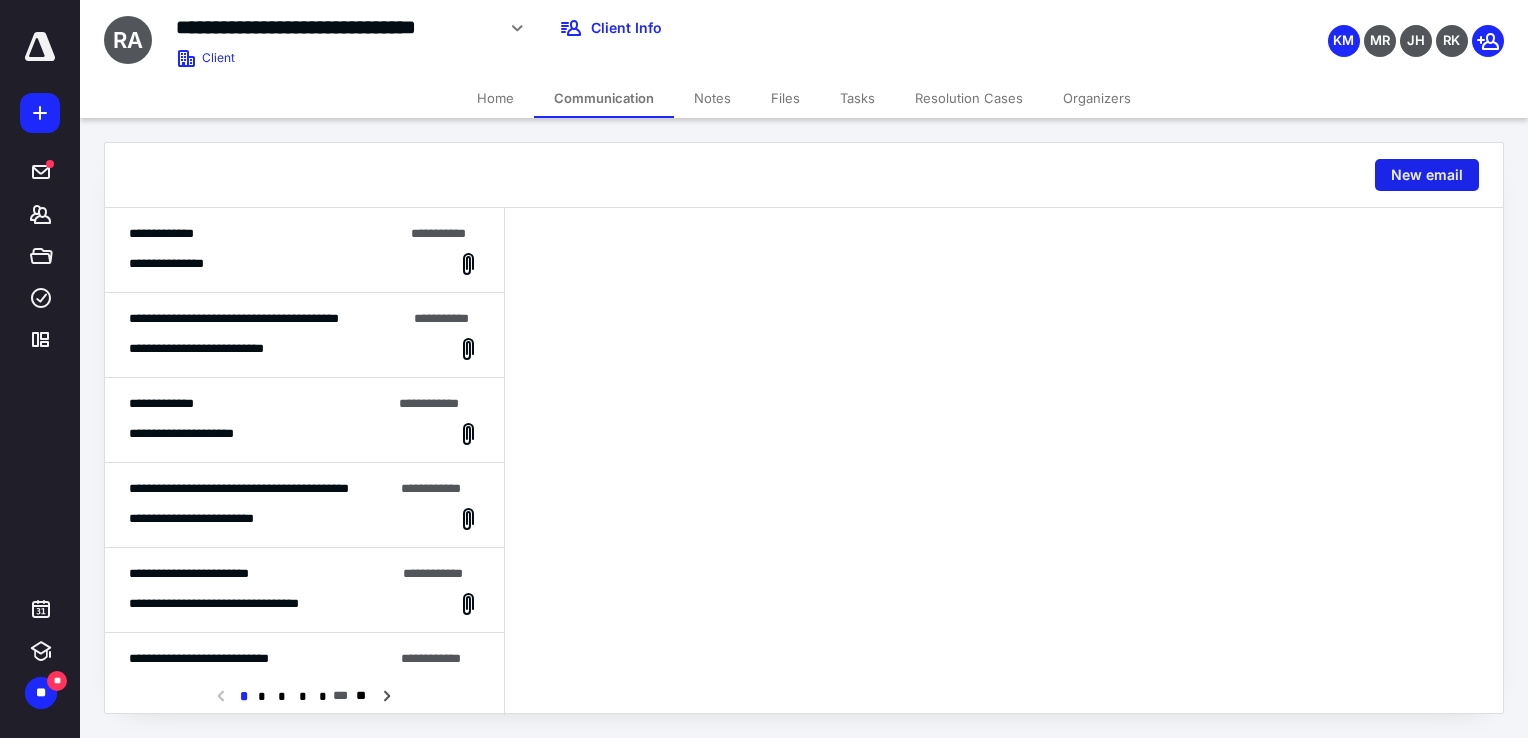 click on "New email" at bounding box center [1427, 175] 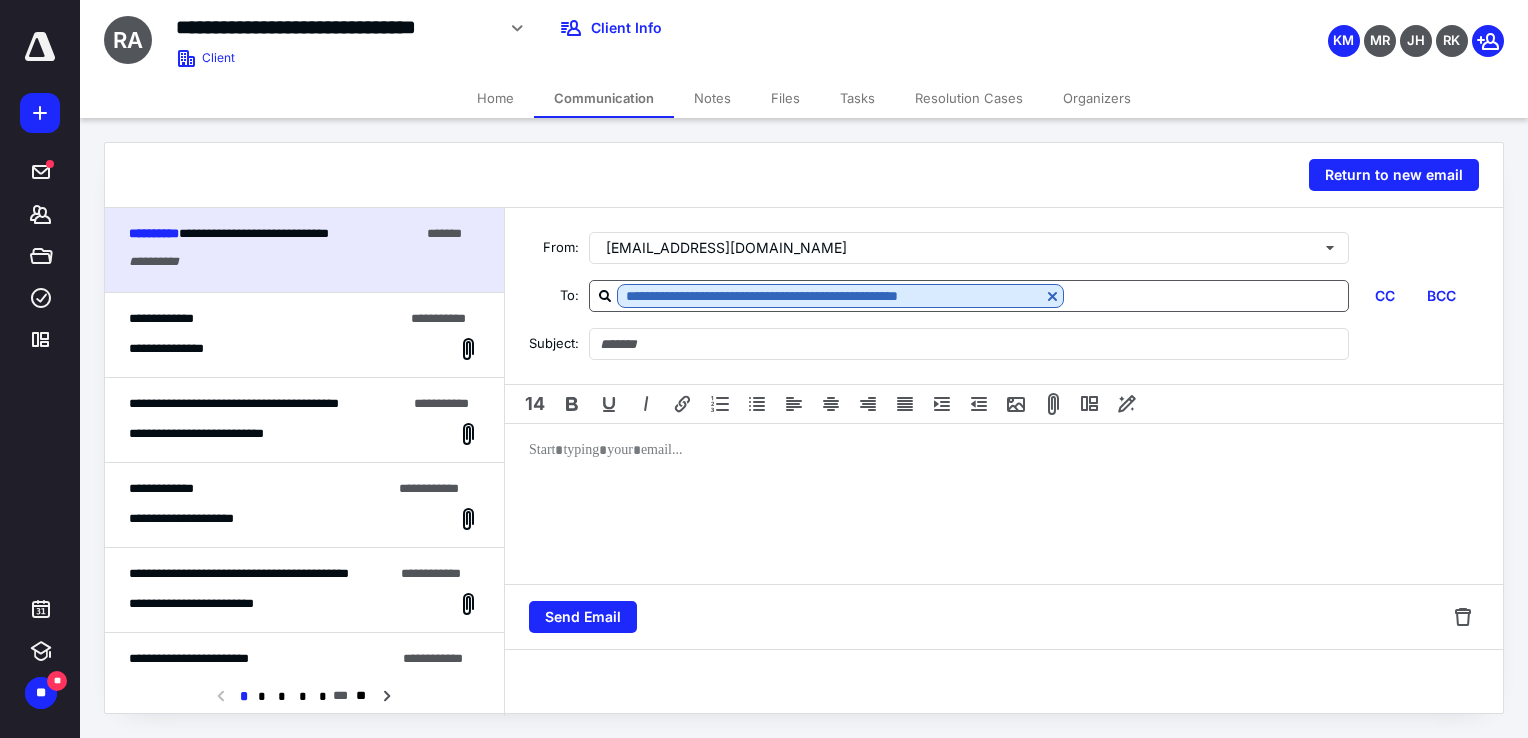 click at bounding box center [1206, 295] 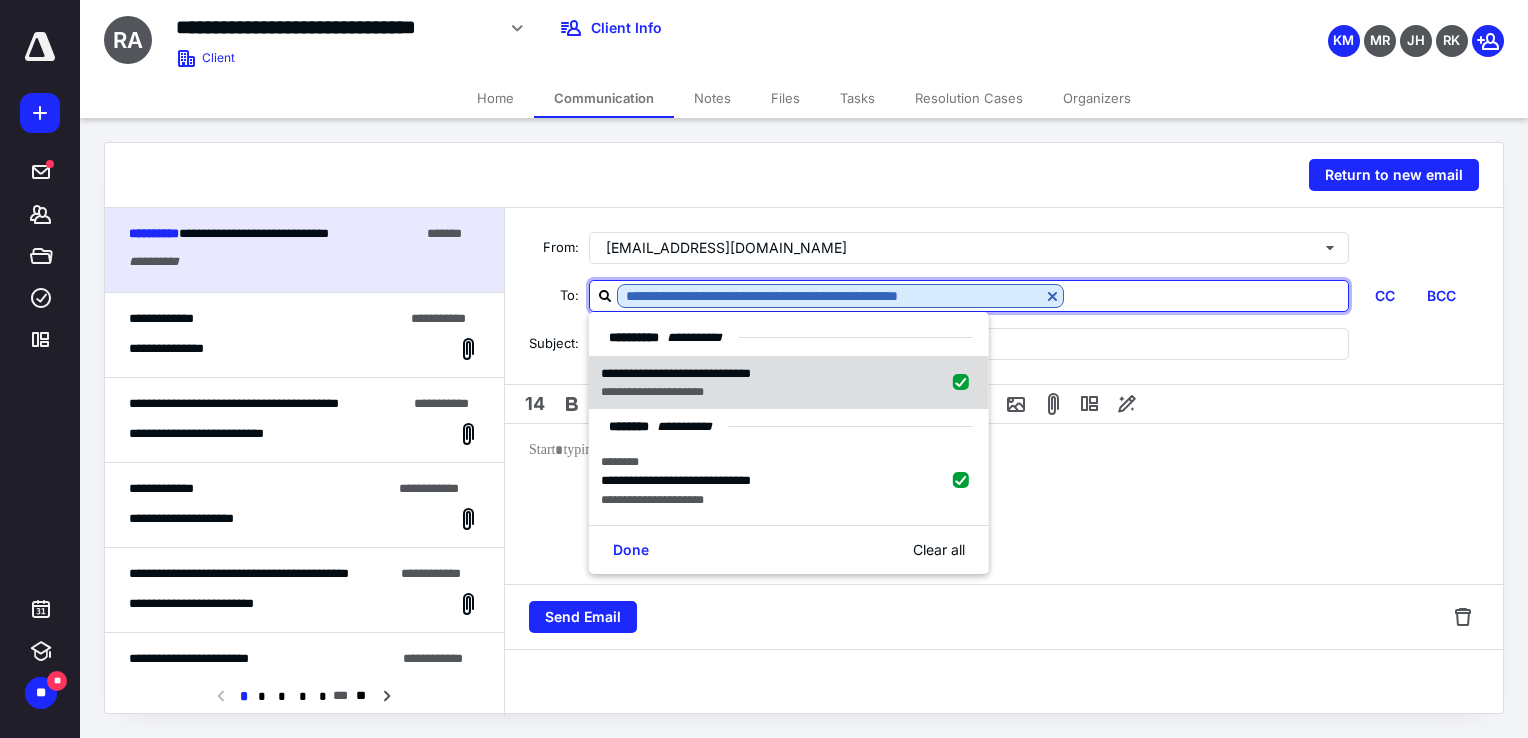 click at bounding box center (965, 383) 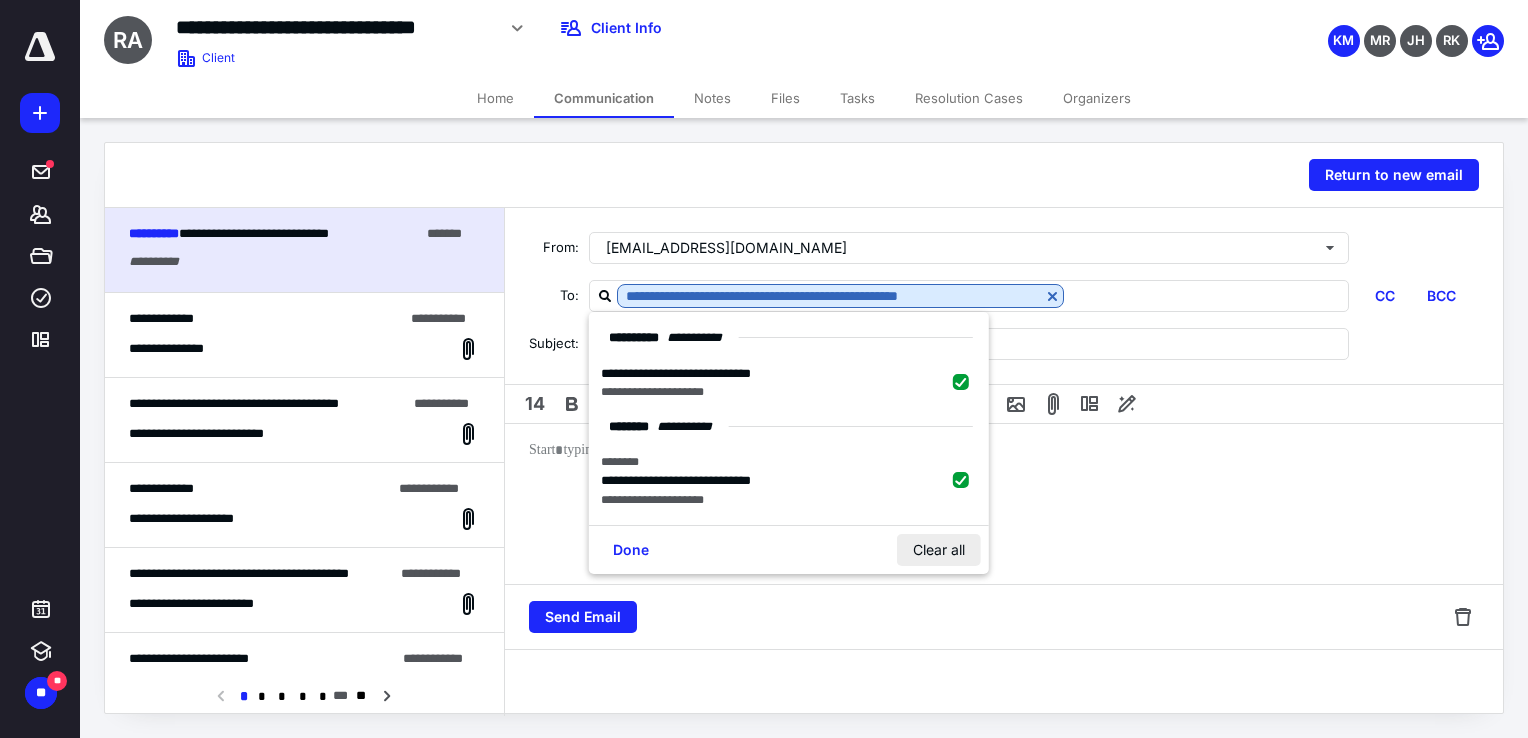 click on "Clear all" at bounding box center (939, 550) 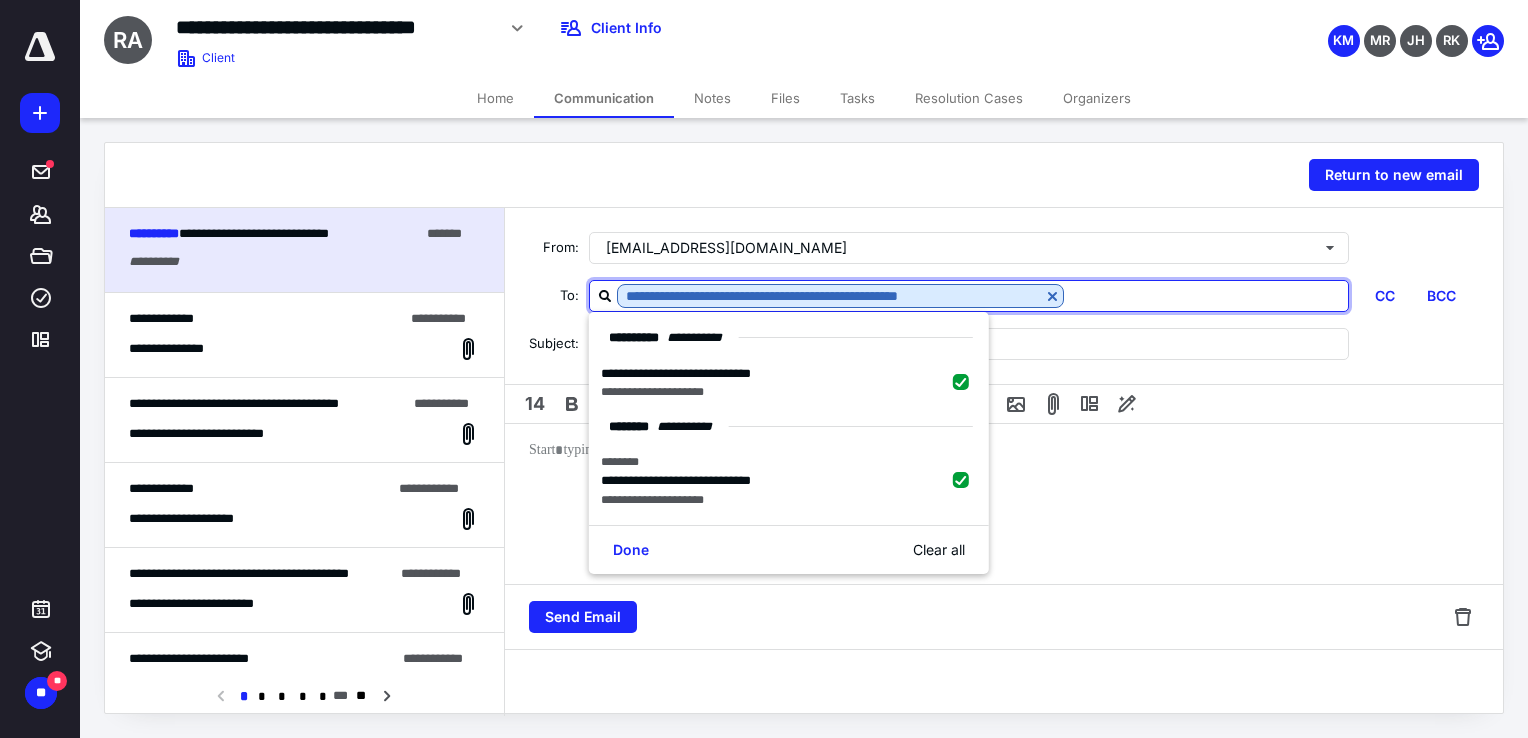 click at bounding box center [1206, 295] 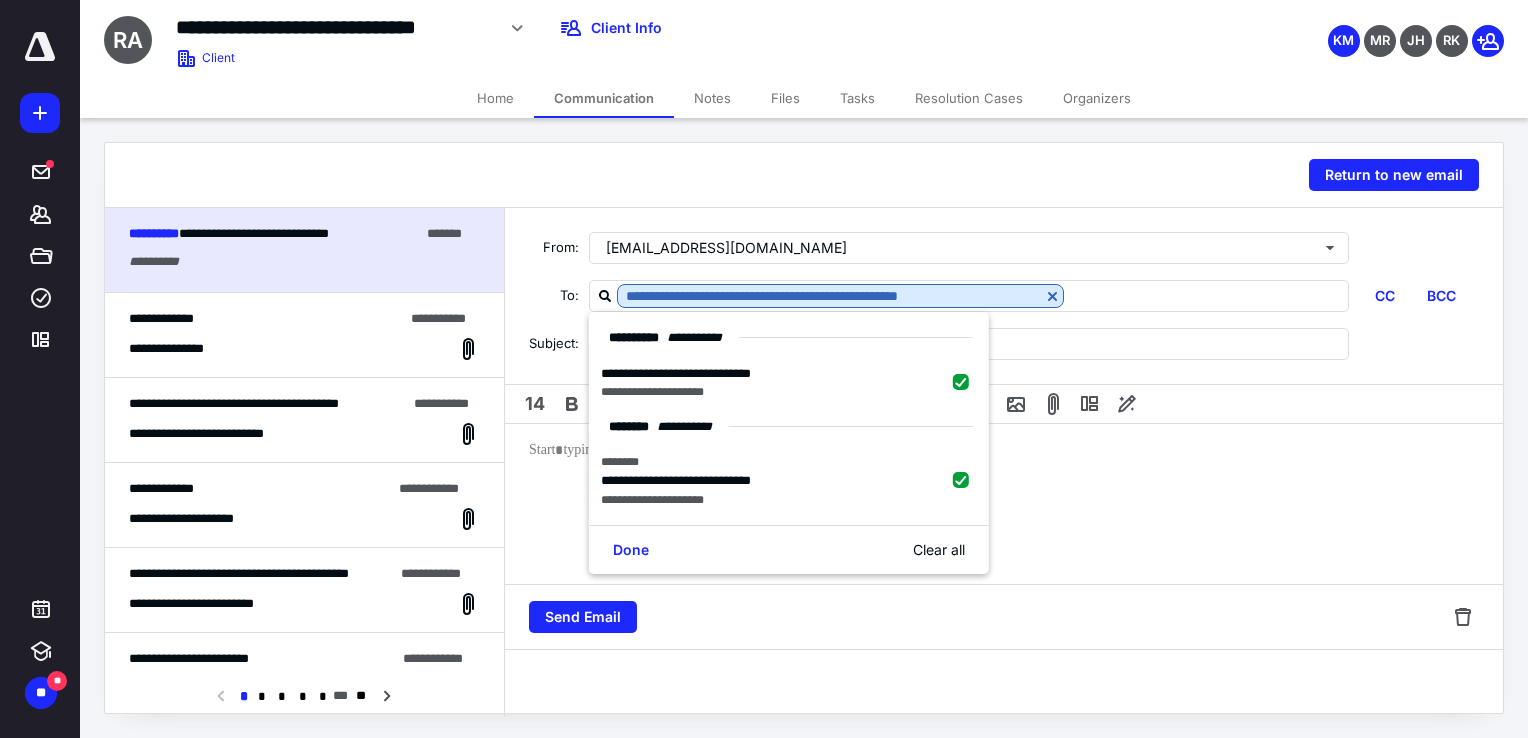 click at bounding box center (1004, 504) 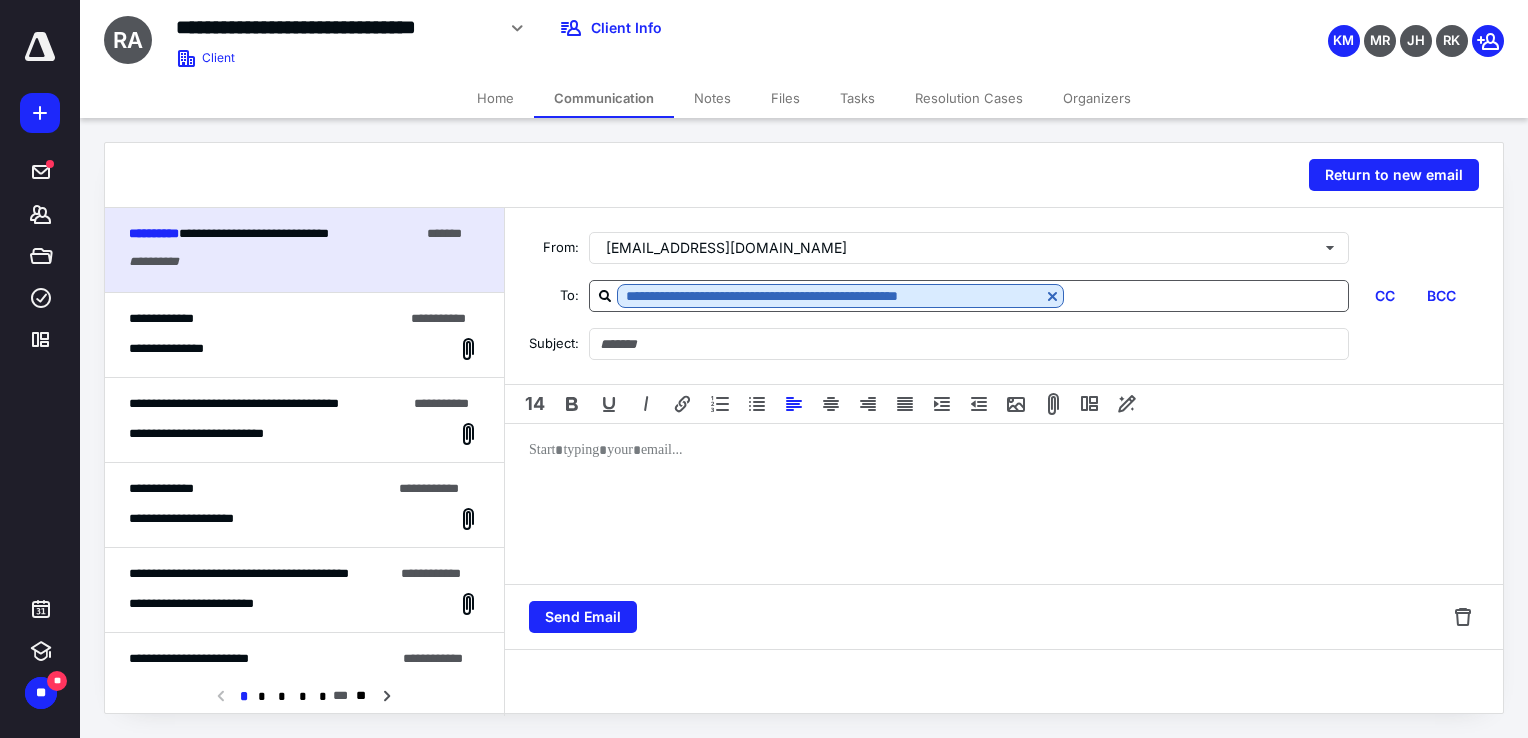 click at bounding box center [1206, 295] 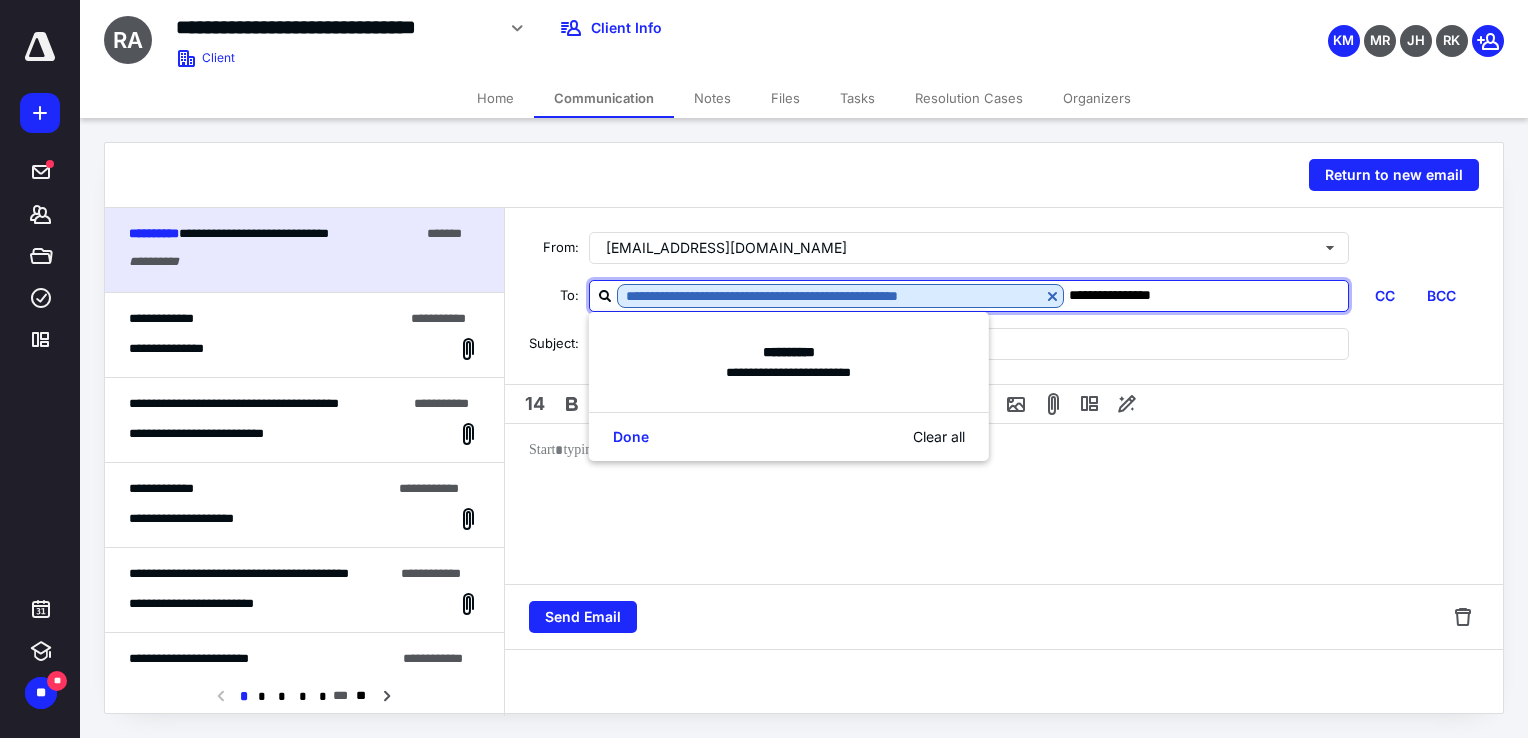 type on "**********" 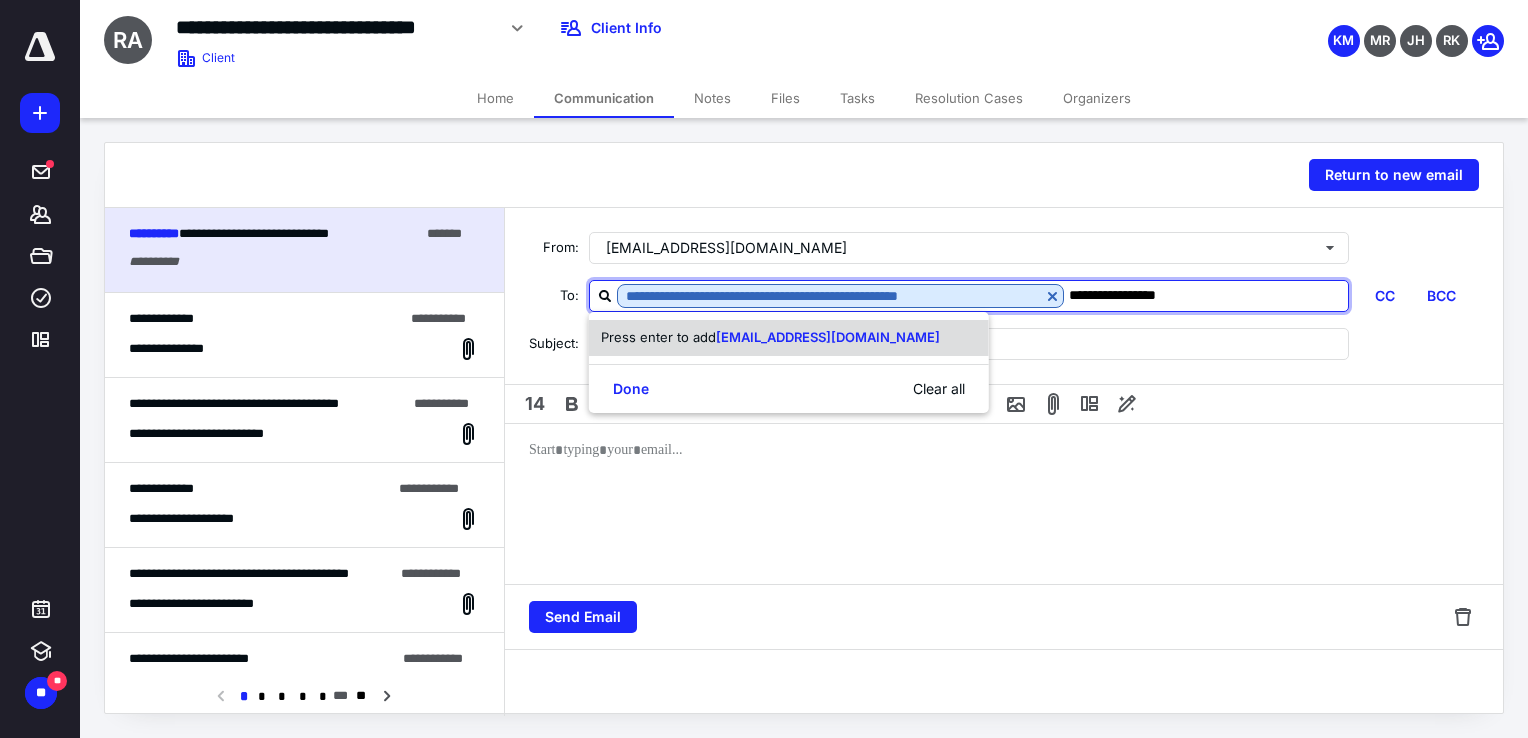 type 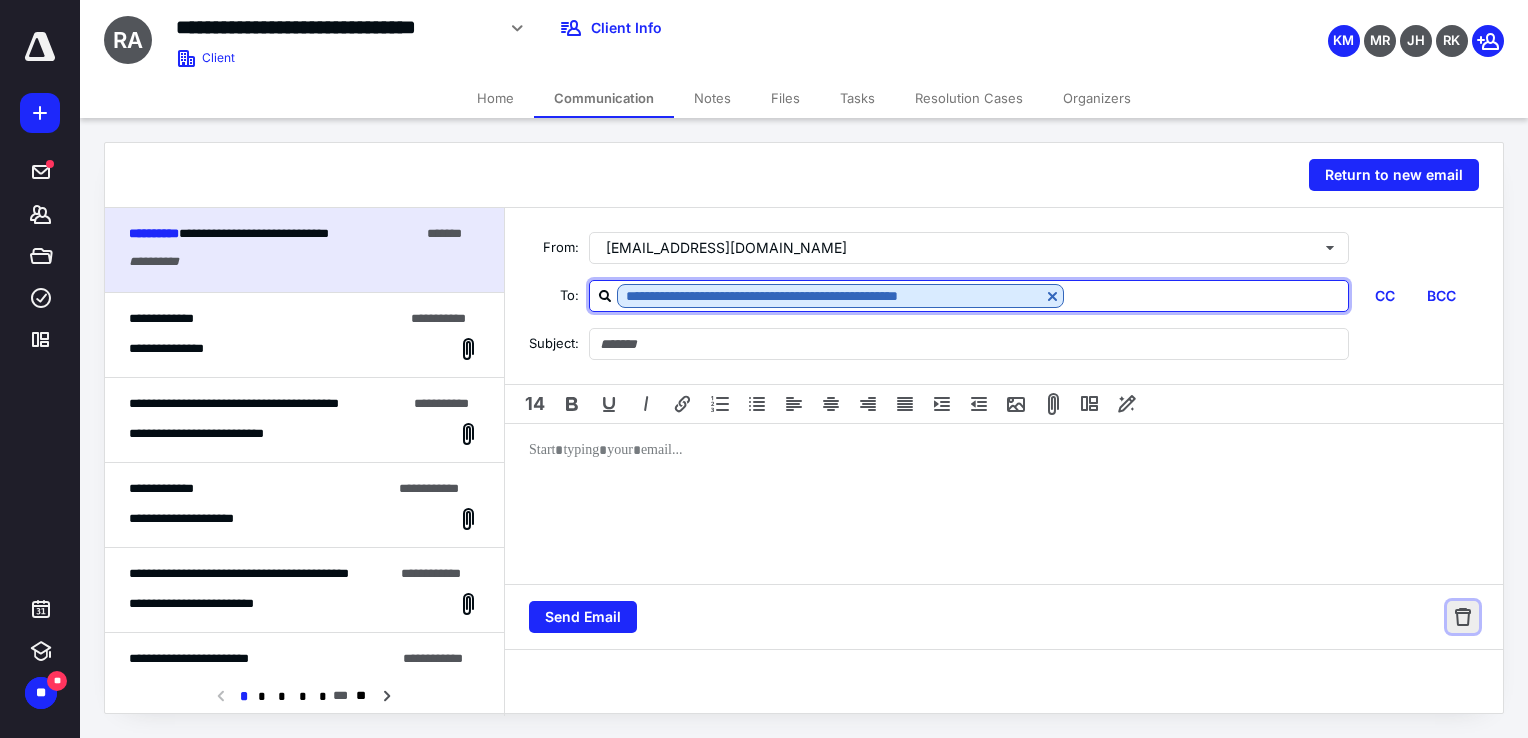 click at bounding box center (1463, 617) 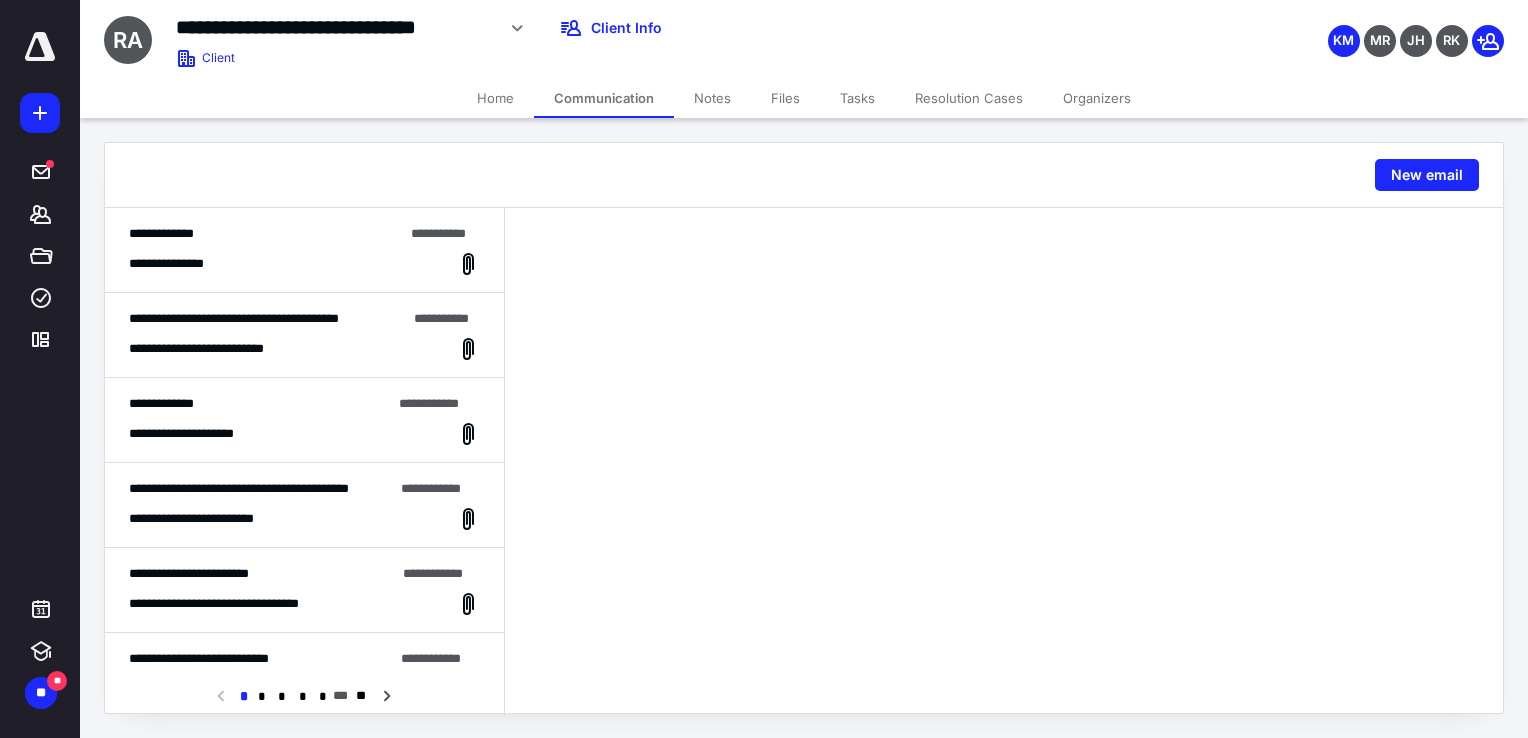 click on "RA" at bounding box center [128, 40] 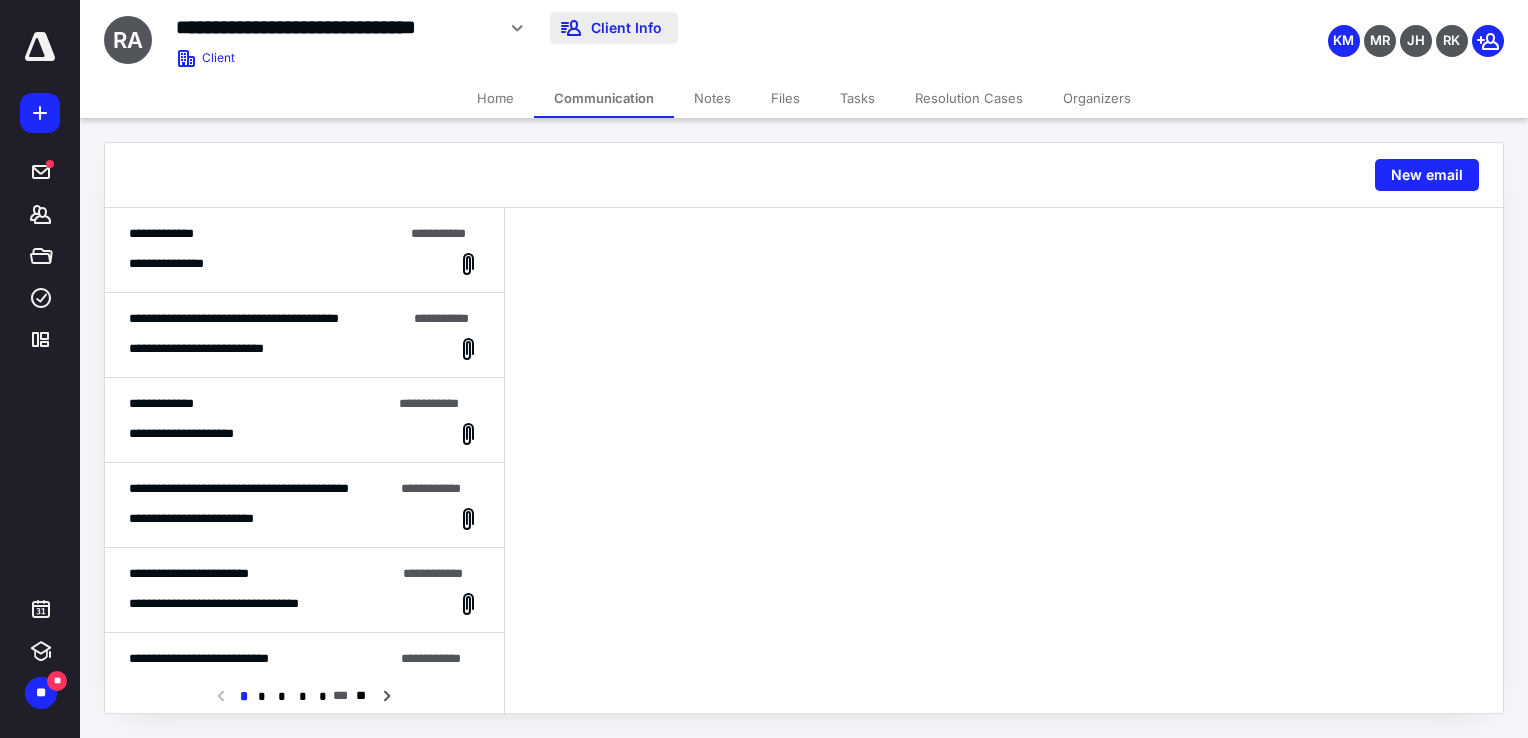 click on "Client Info" at bounding box center [614, 28] 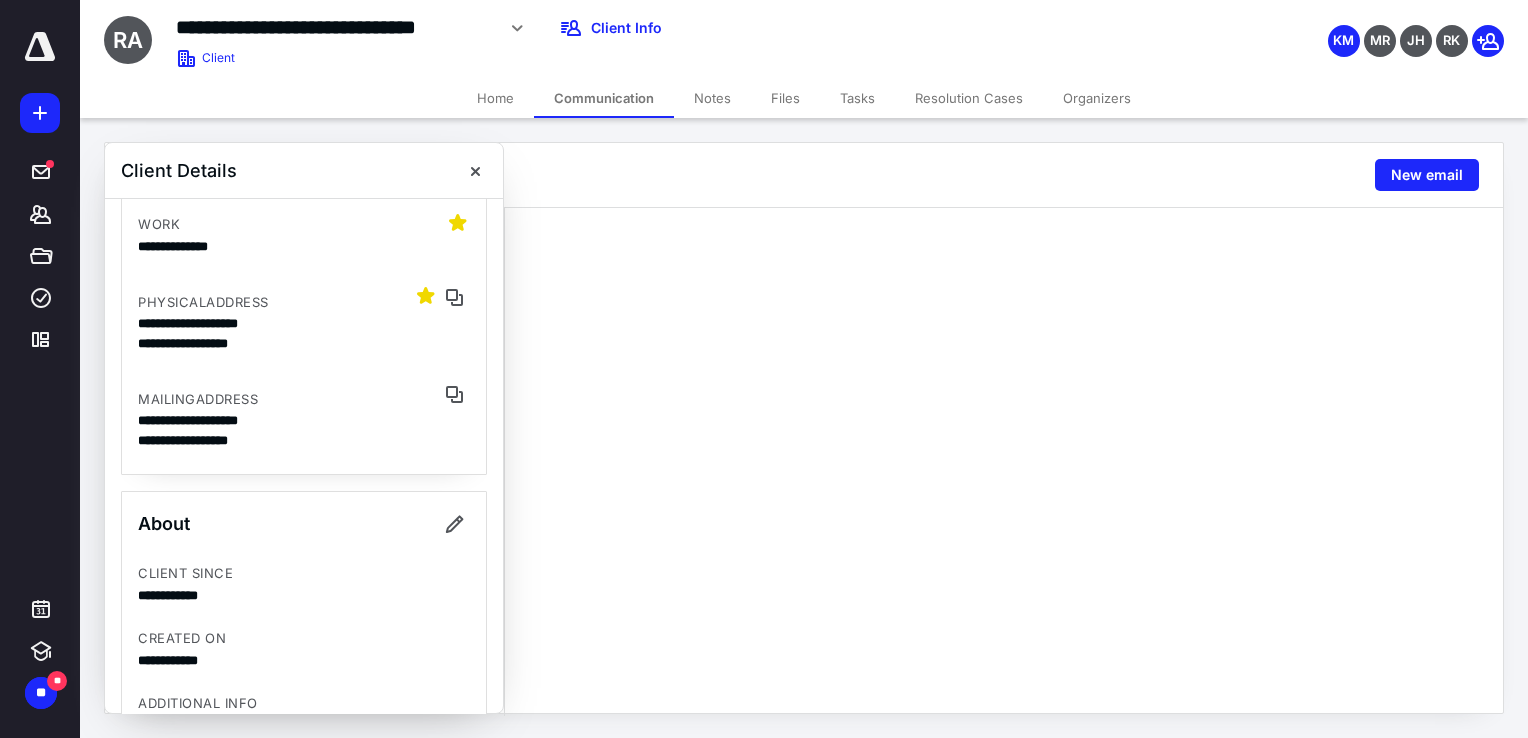 scroll, scrollTop: 300, scrollLeft: 0, axis: vertical 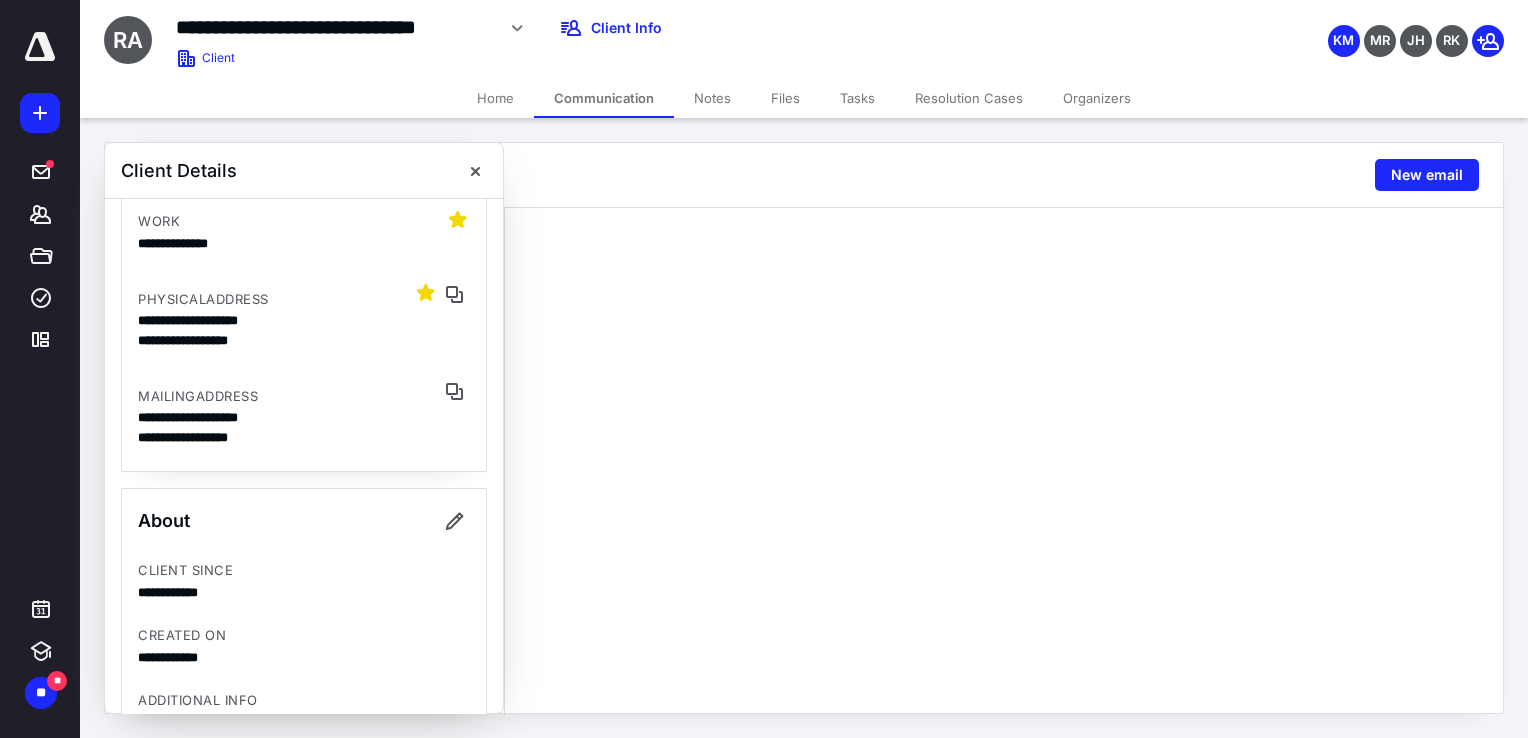 click on "Communication" at bounding box center (604, 98) 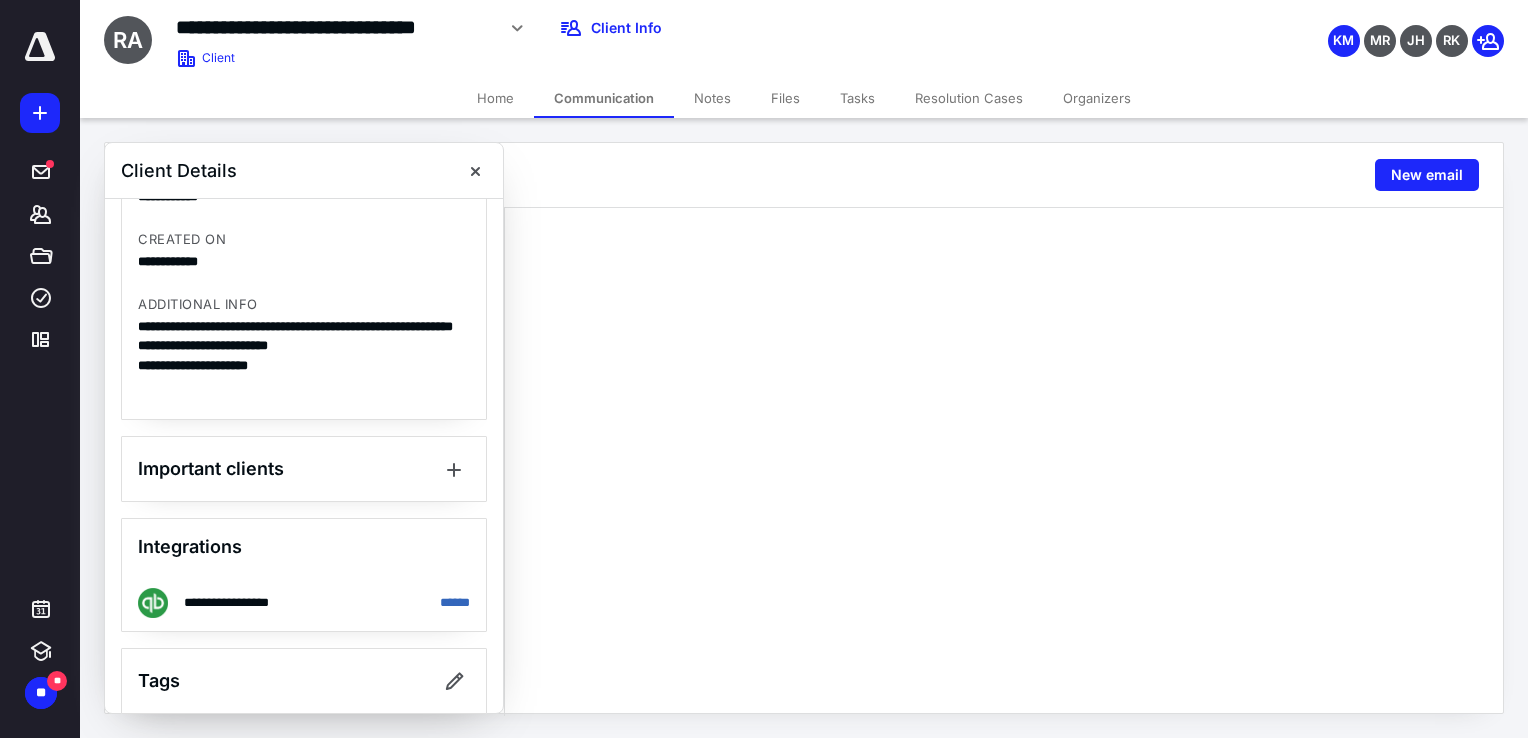 scroll, scrollTop: 708, scrollLeft: 0, axis: vertical 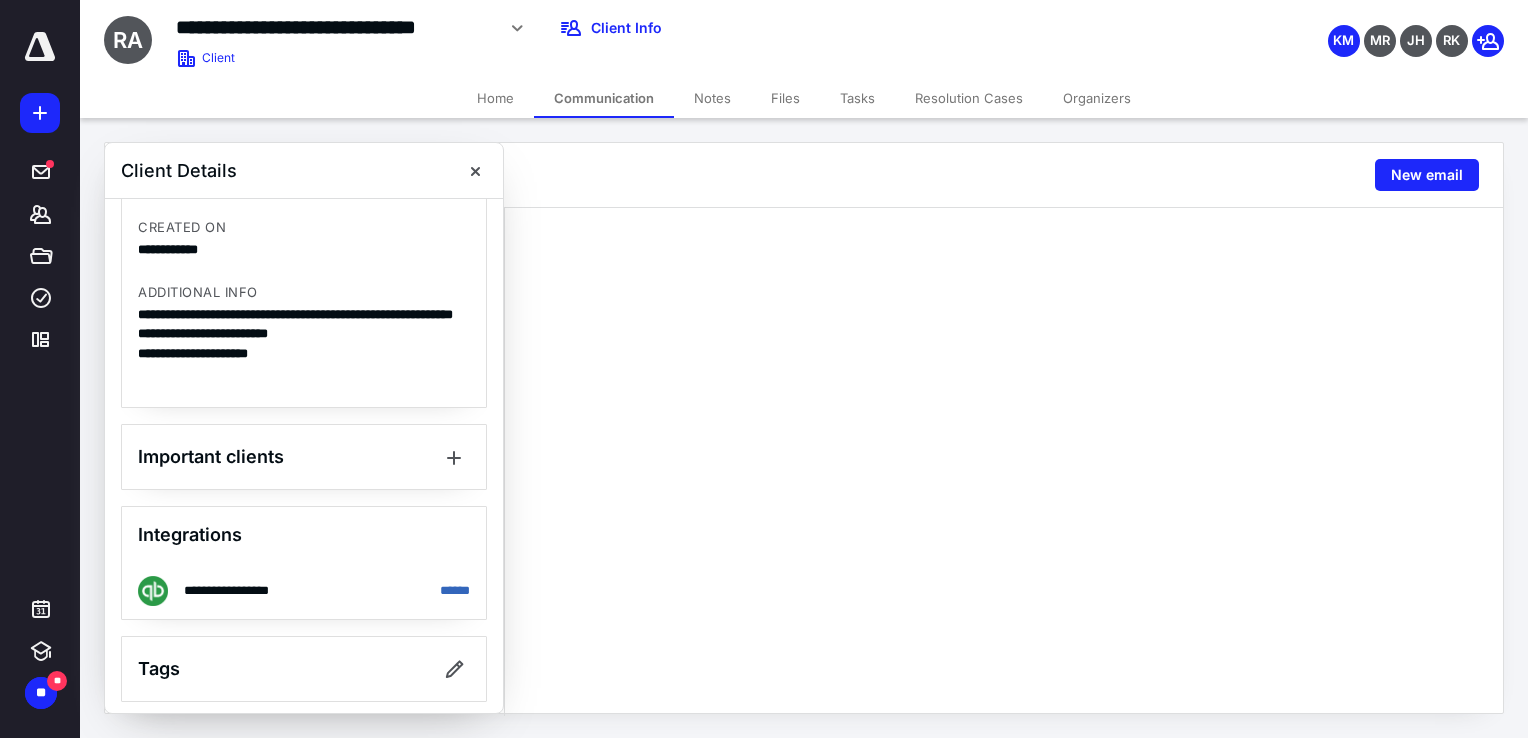 click on "**********" at bounding box center [297, 344] 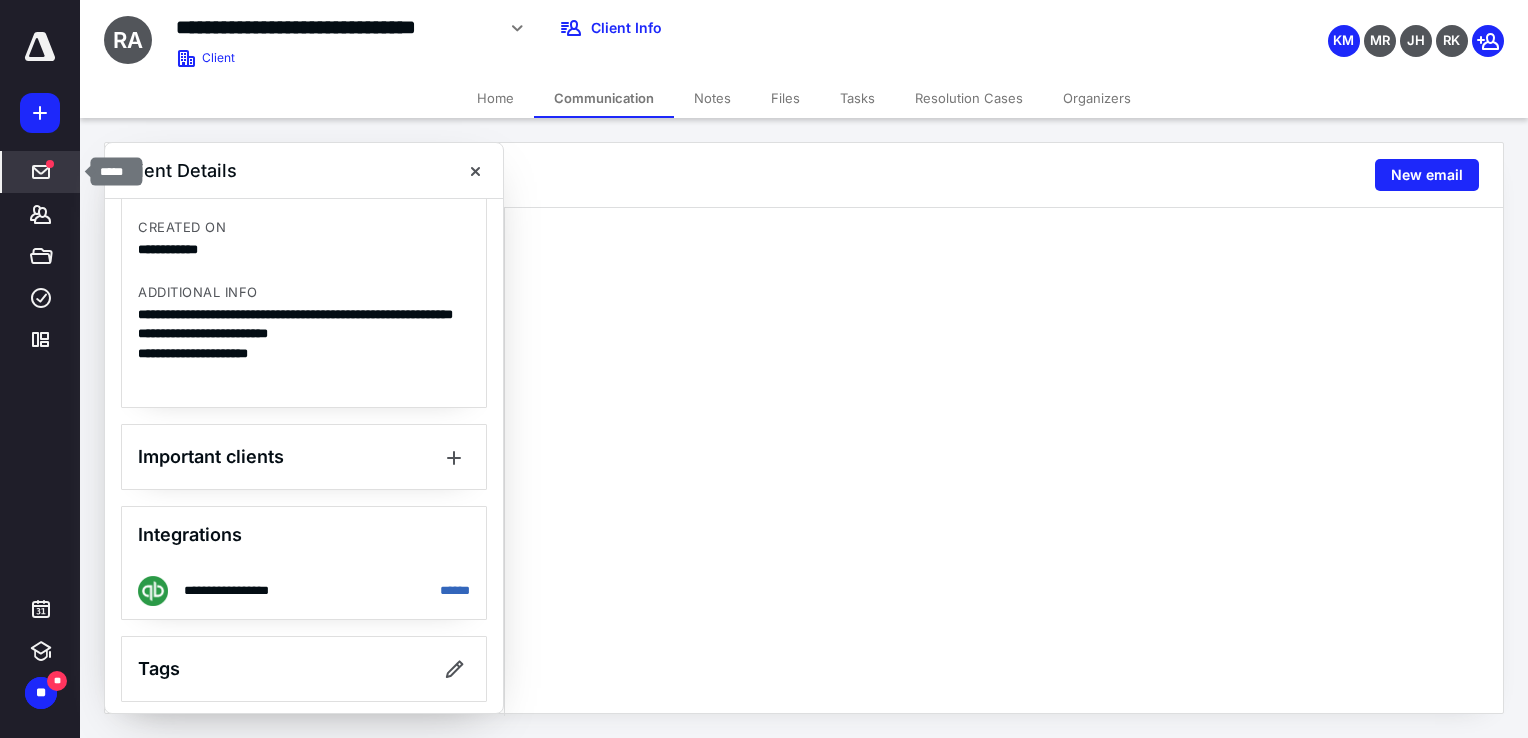 click 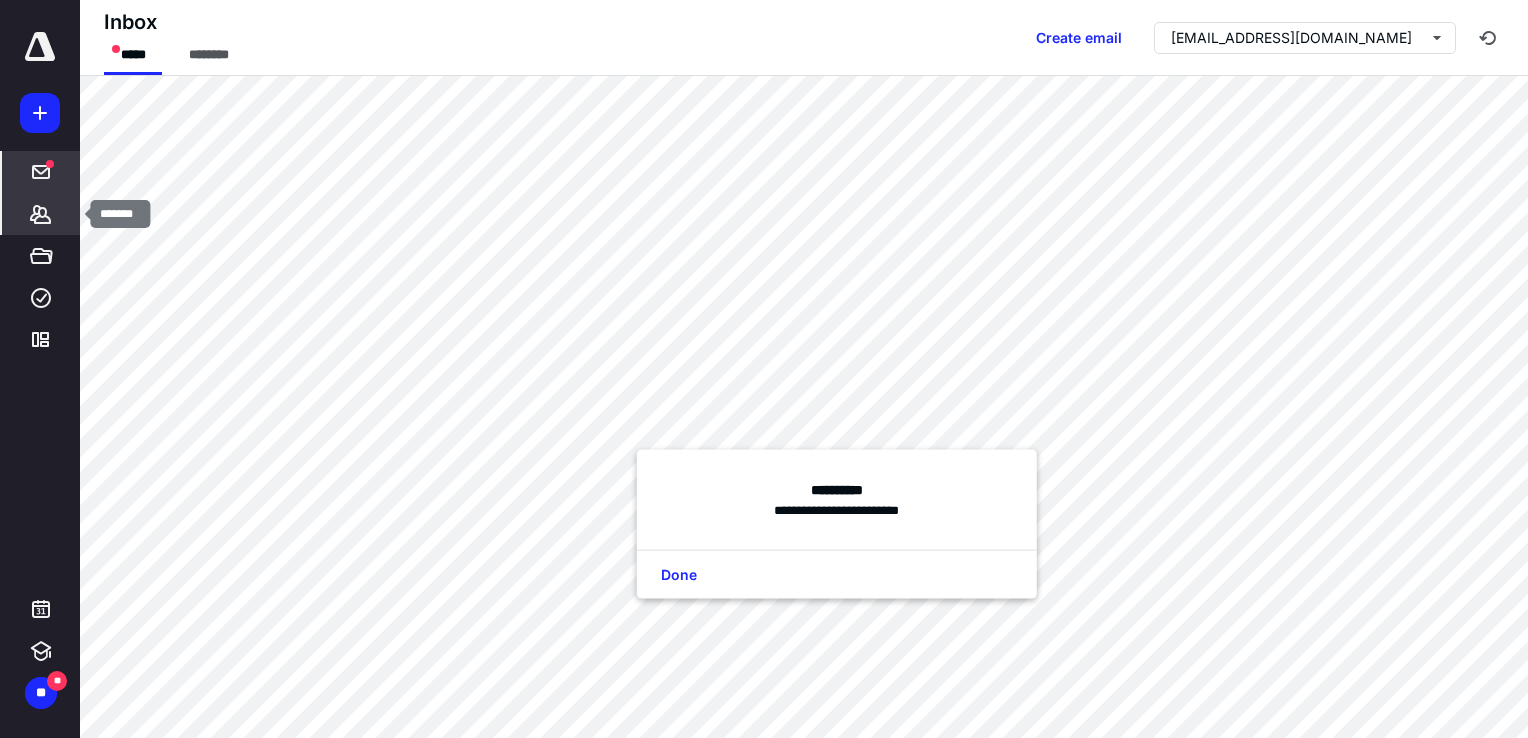 click 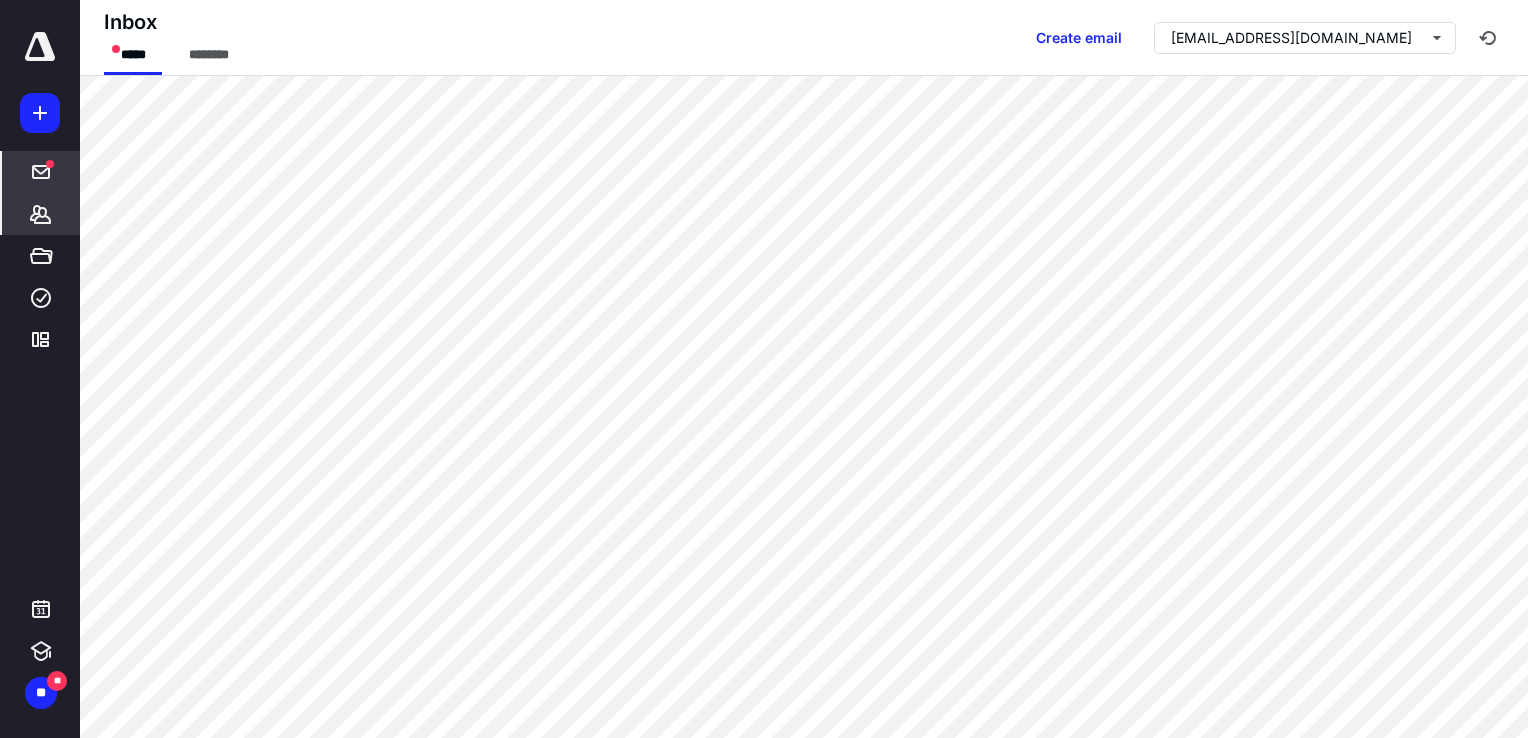 click 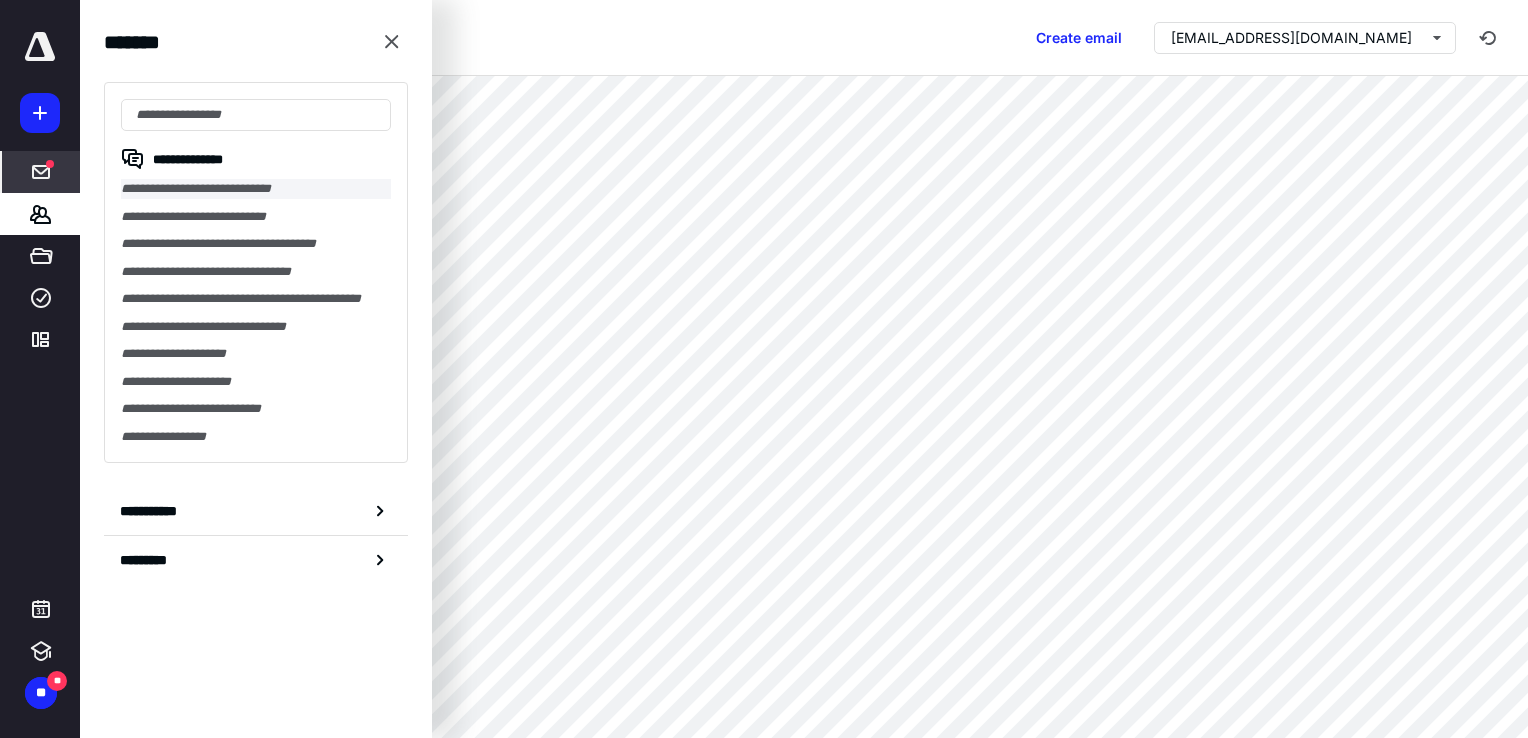 click on "**********" at bounding box center (256, 189) 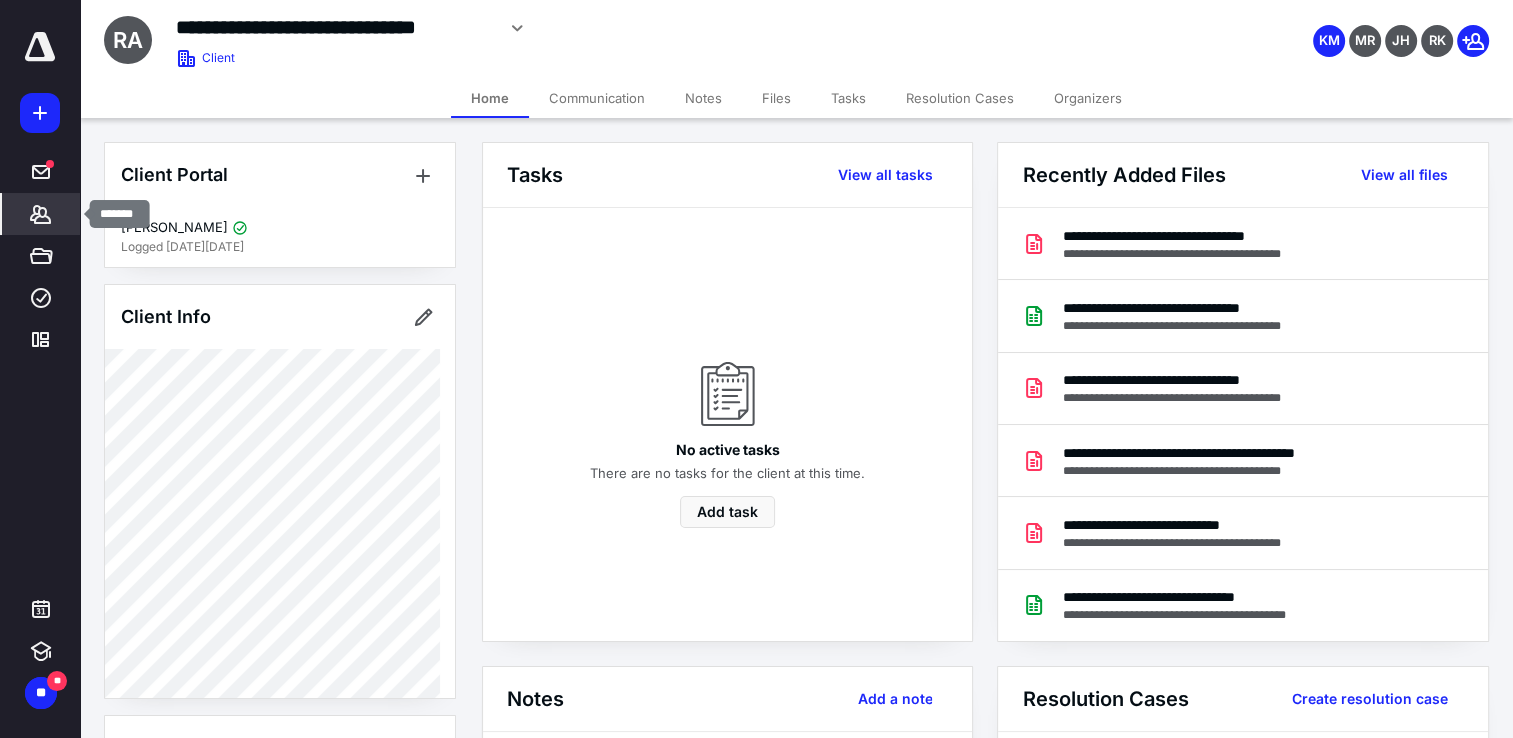 click 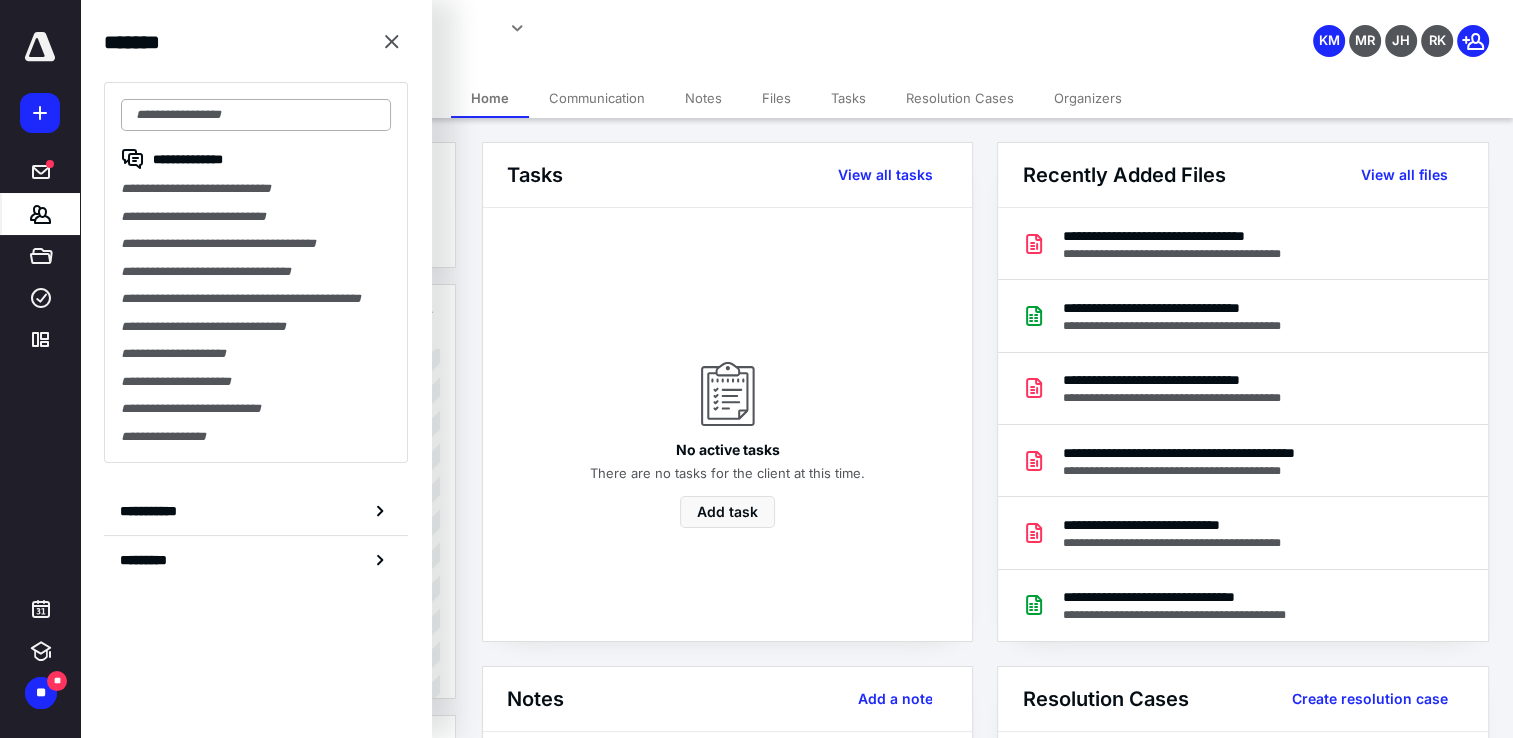 click at bounding box center [256, 115] 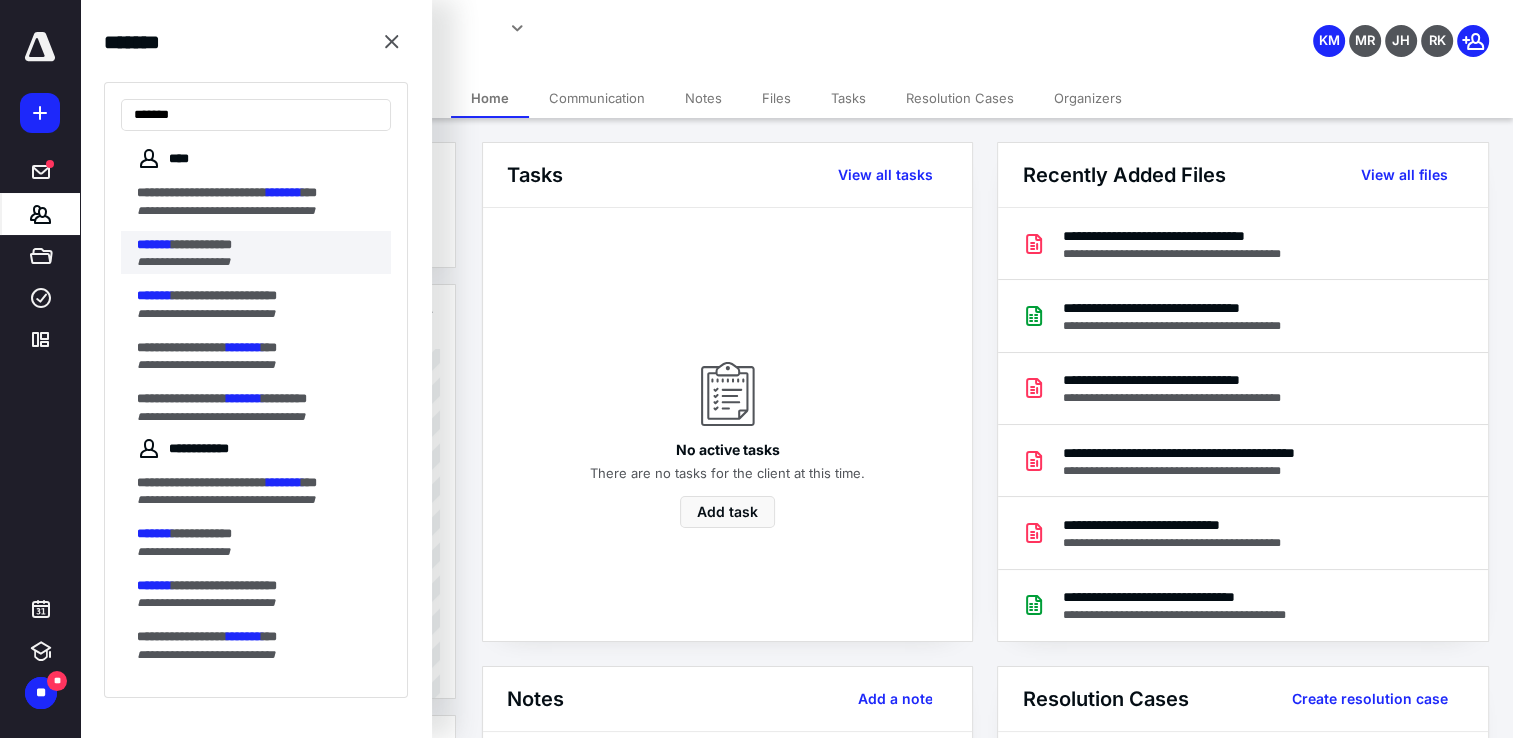 type on "*******" 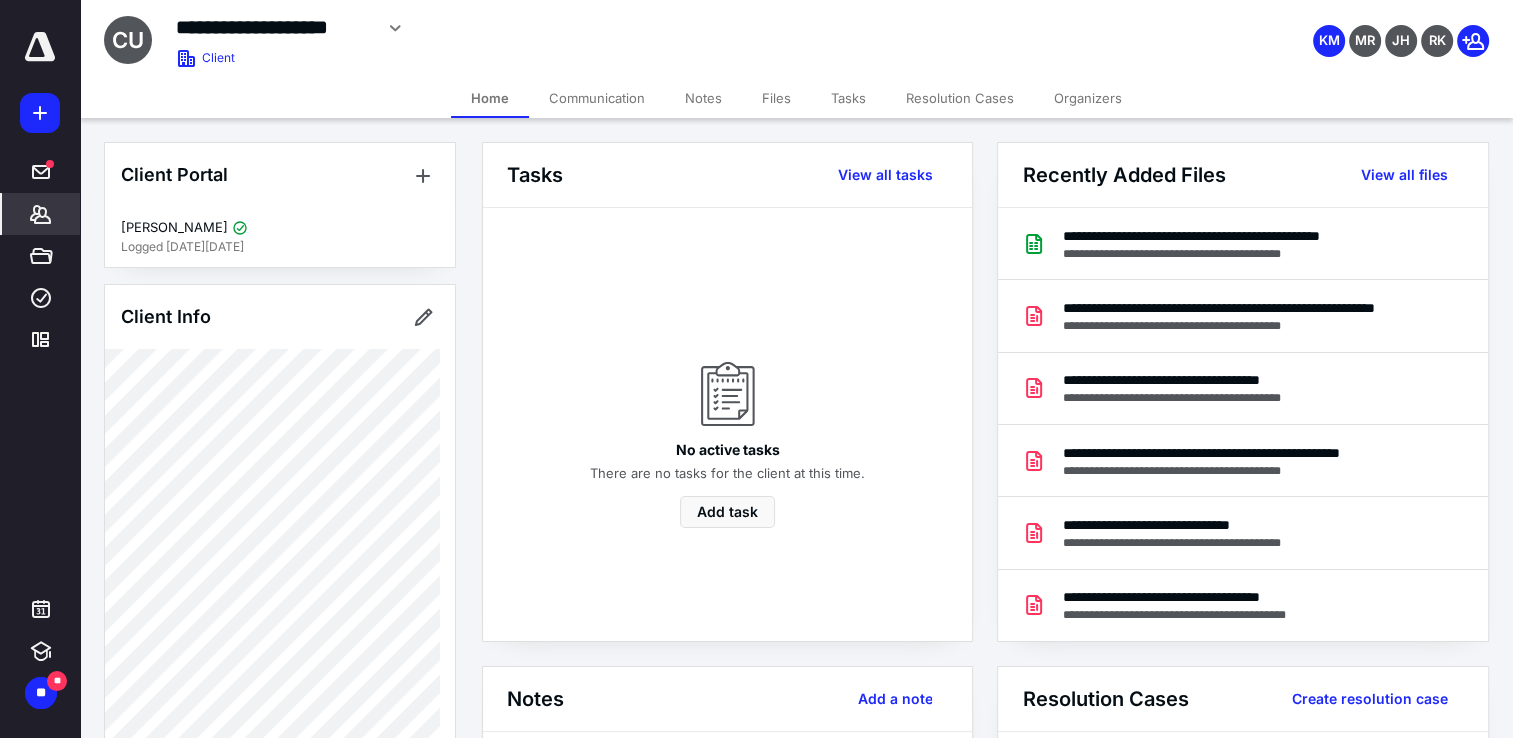 click on "Communication" at bounding box center [597, 98] 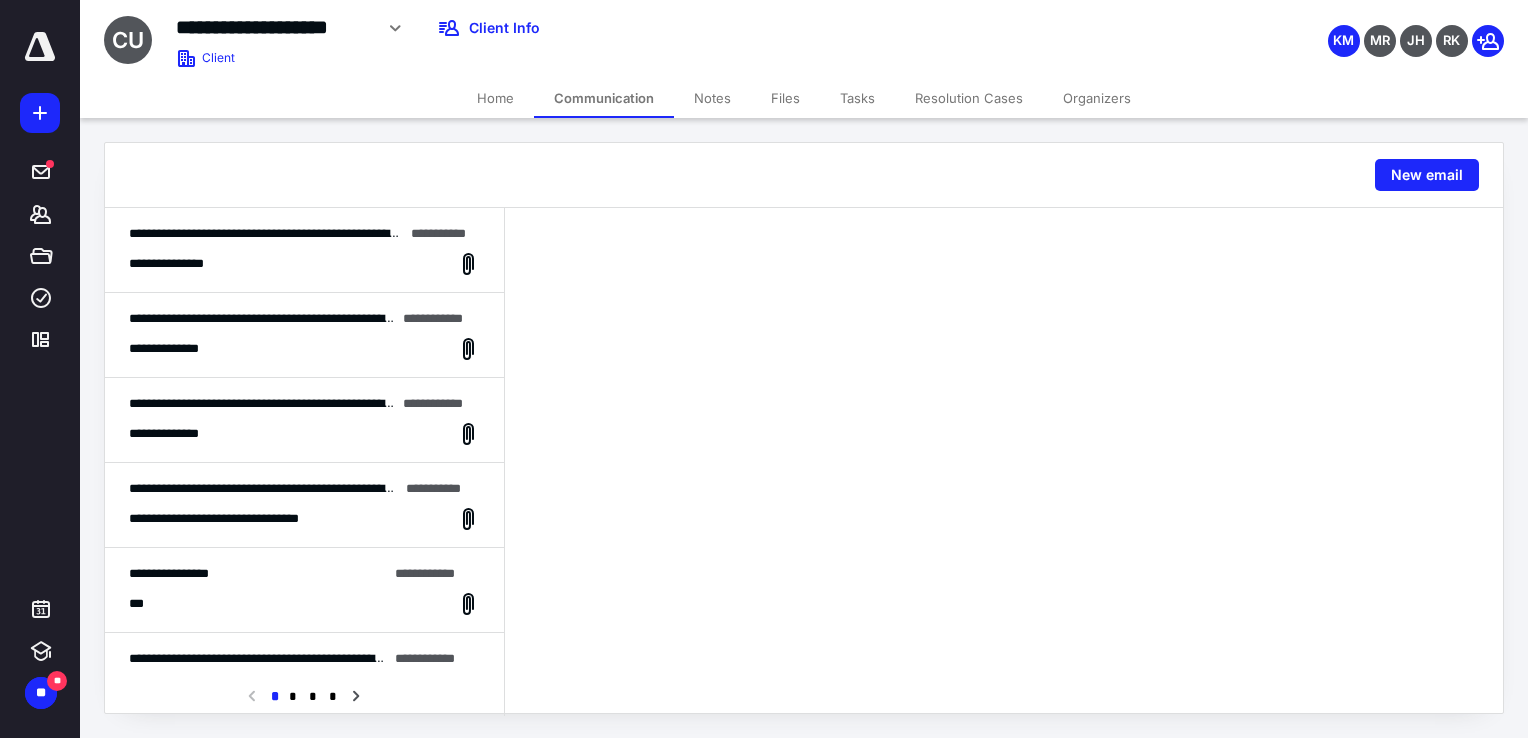click on "**********" at bounding box center [304, 250] 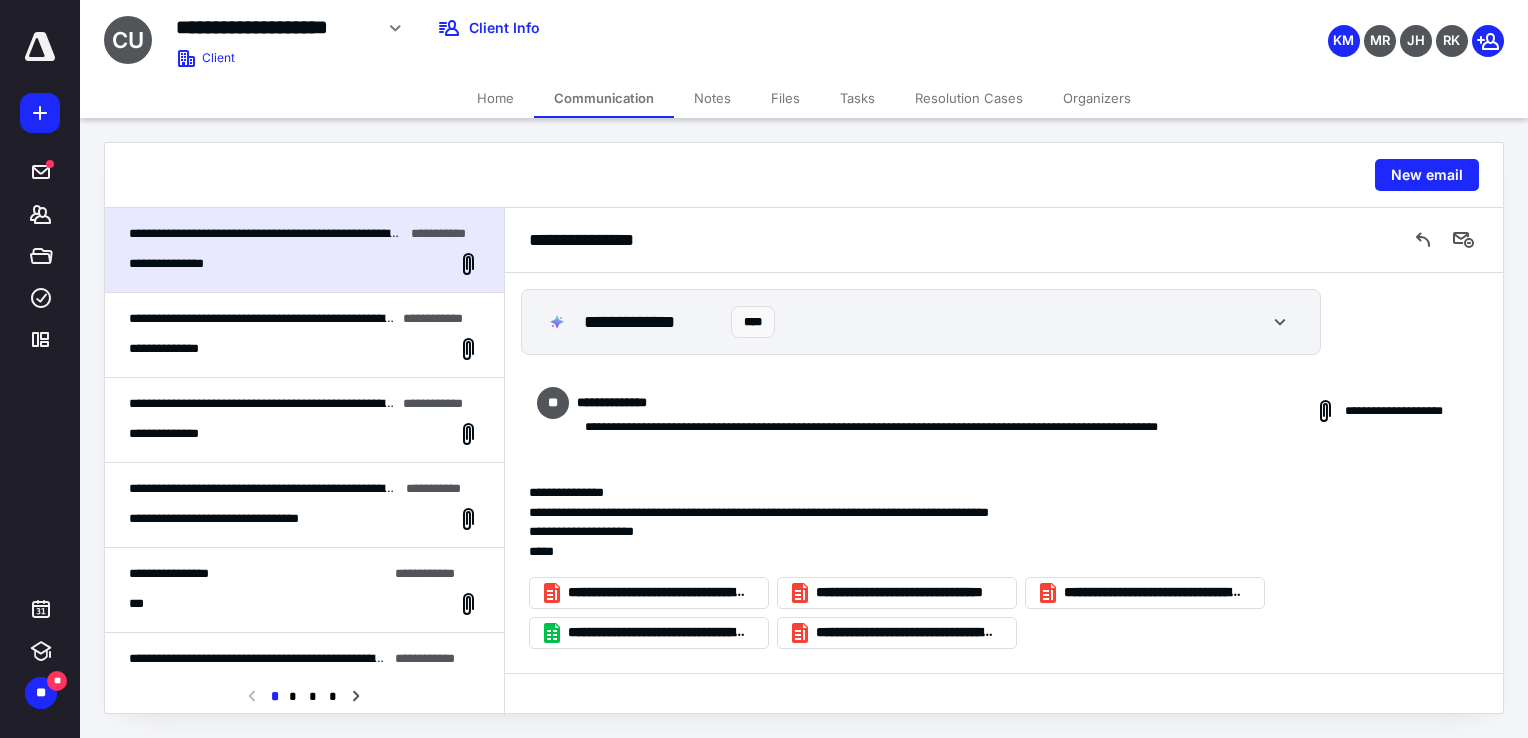 click on "**********" at bounding box center (304, 434) 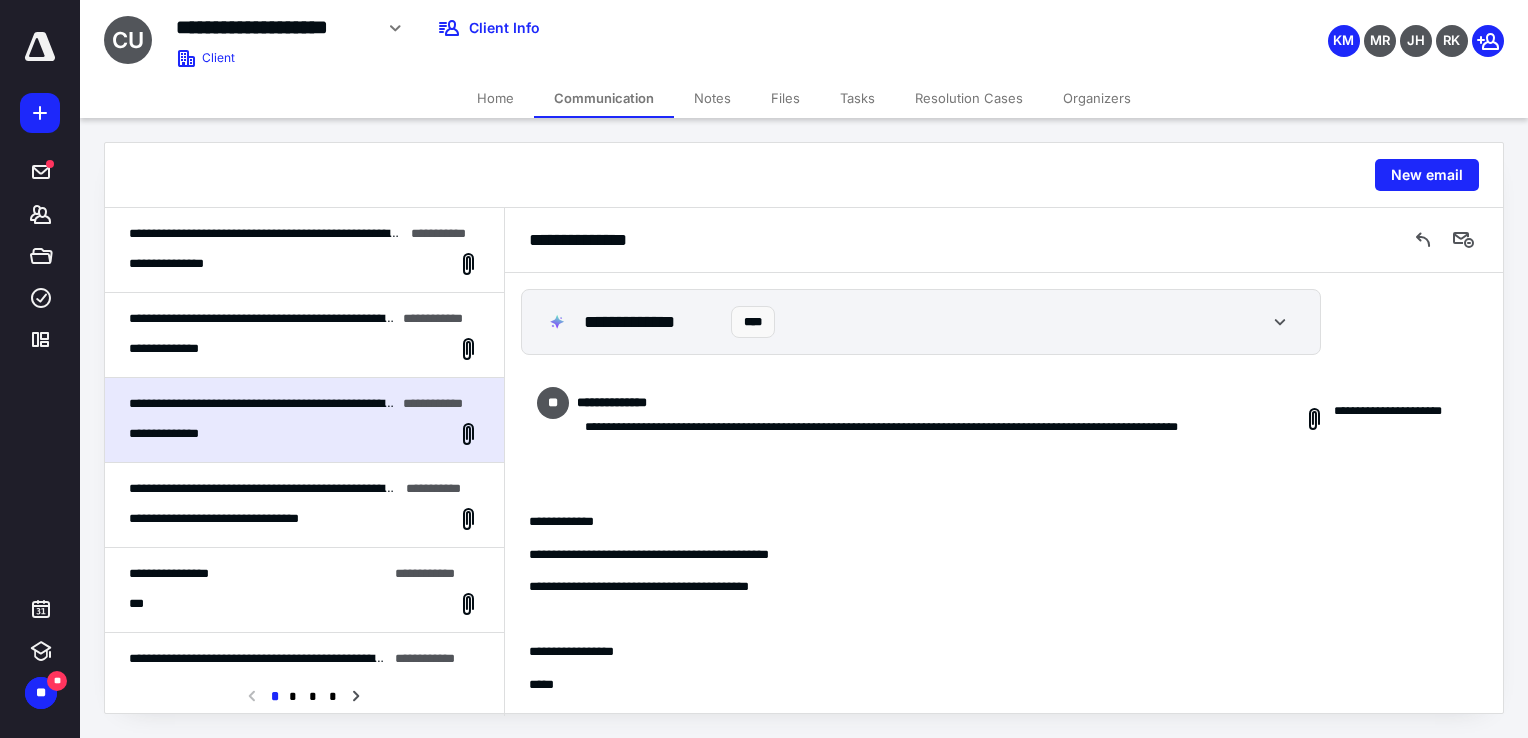 scroll, scrollTop: 559, scrollLeft: 0, axis: vertical 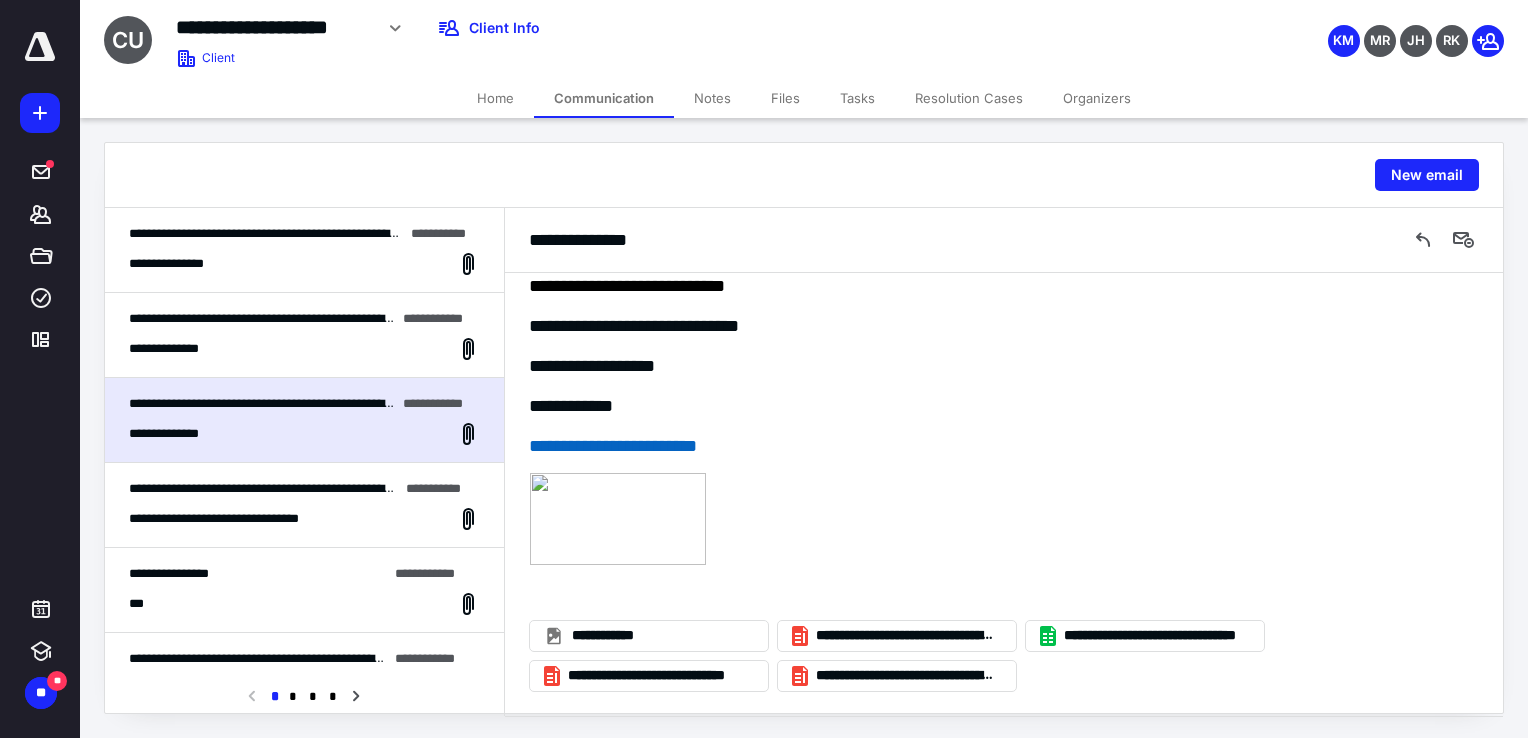 click on "**********" at bounding box center [304, 505] 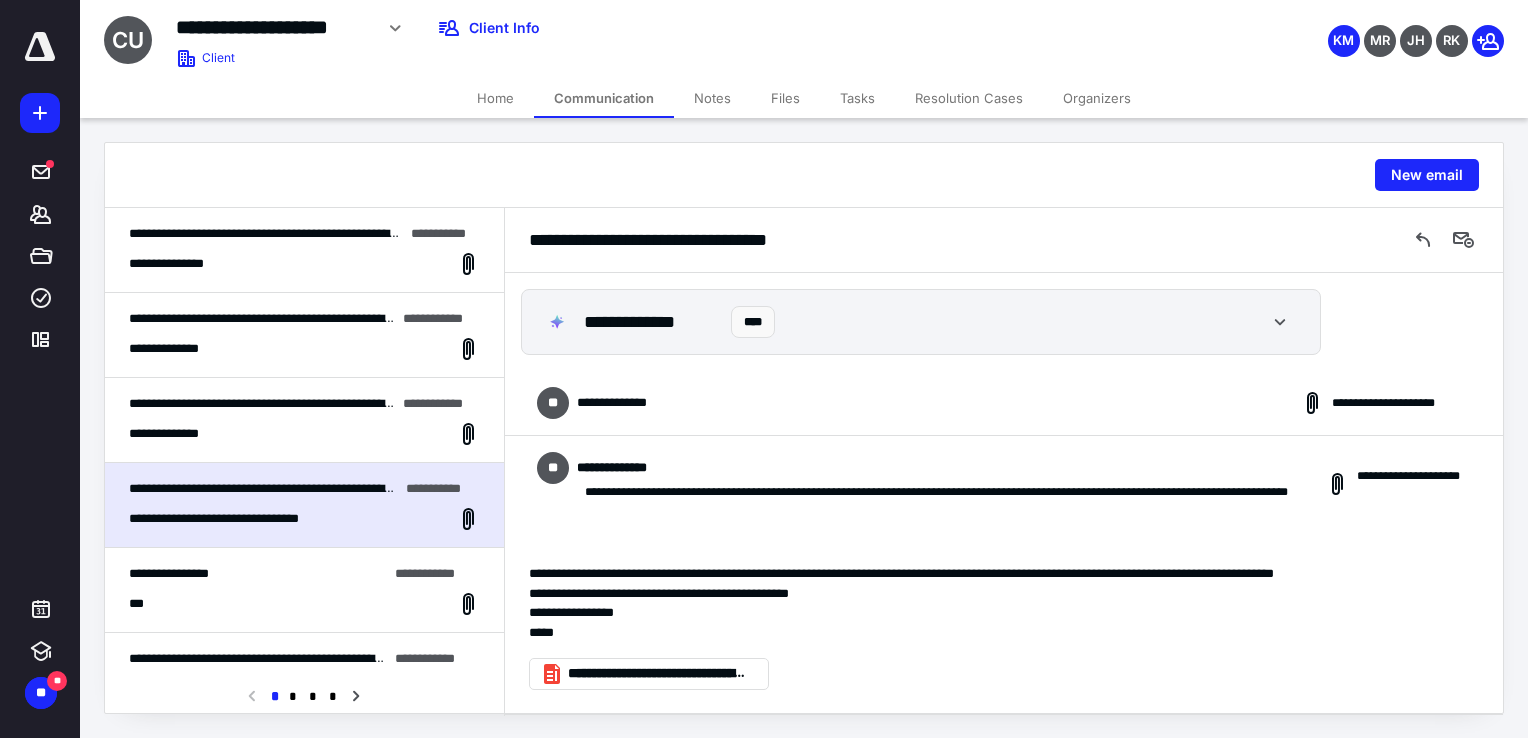 click on "**********" at bounding box center (1004, 403) 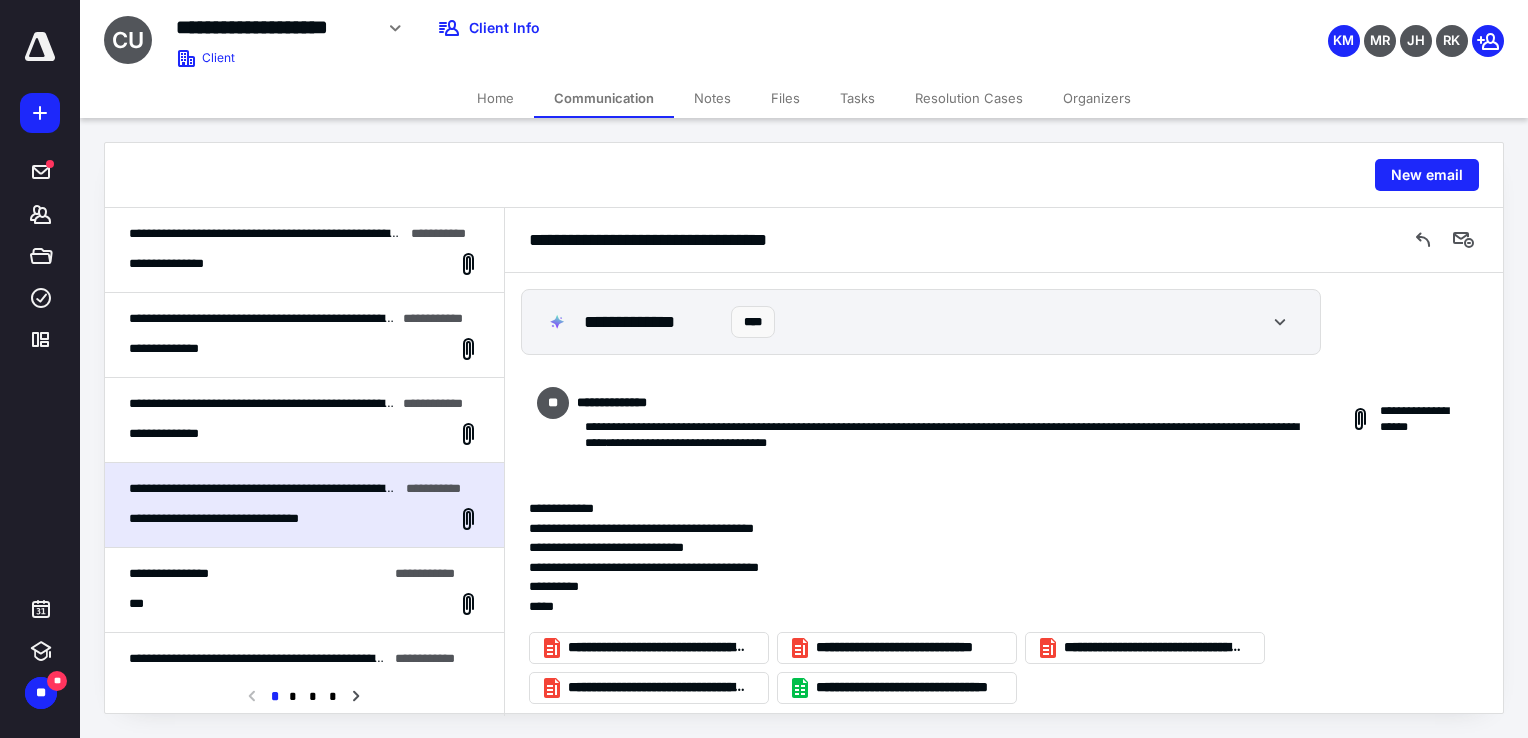 click on "**********" at bounding box center [304, 264] 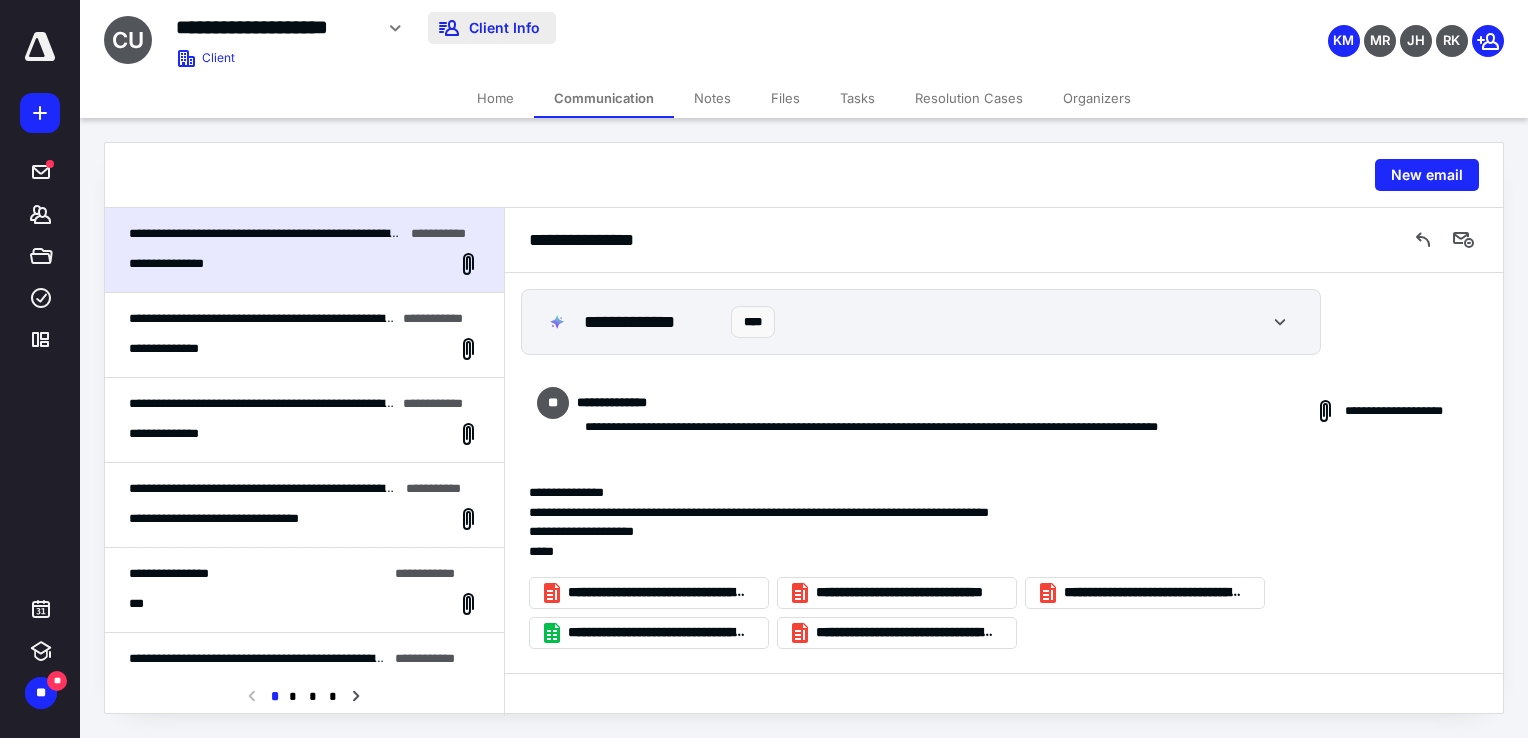 click on "Client Info" at bounding box center [492, 28] 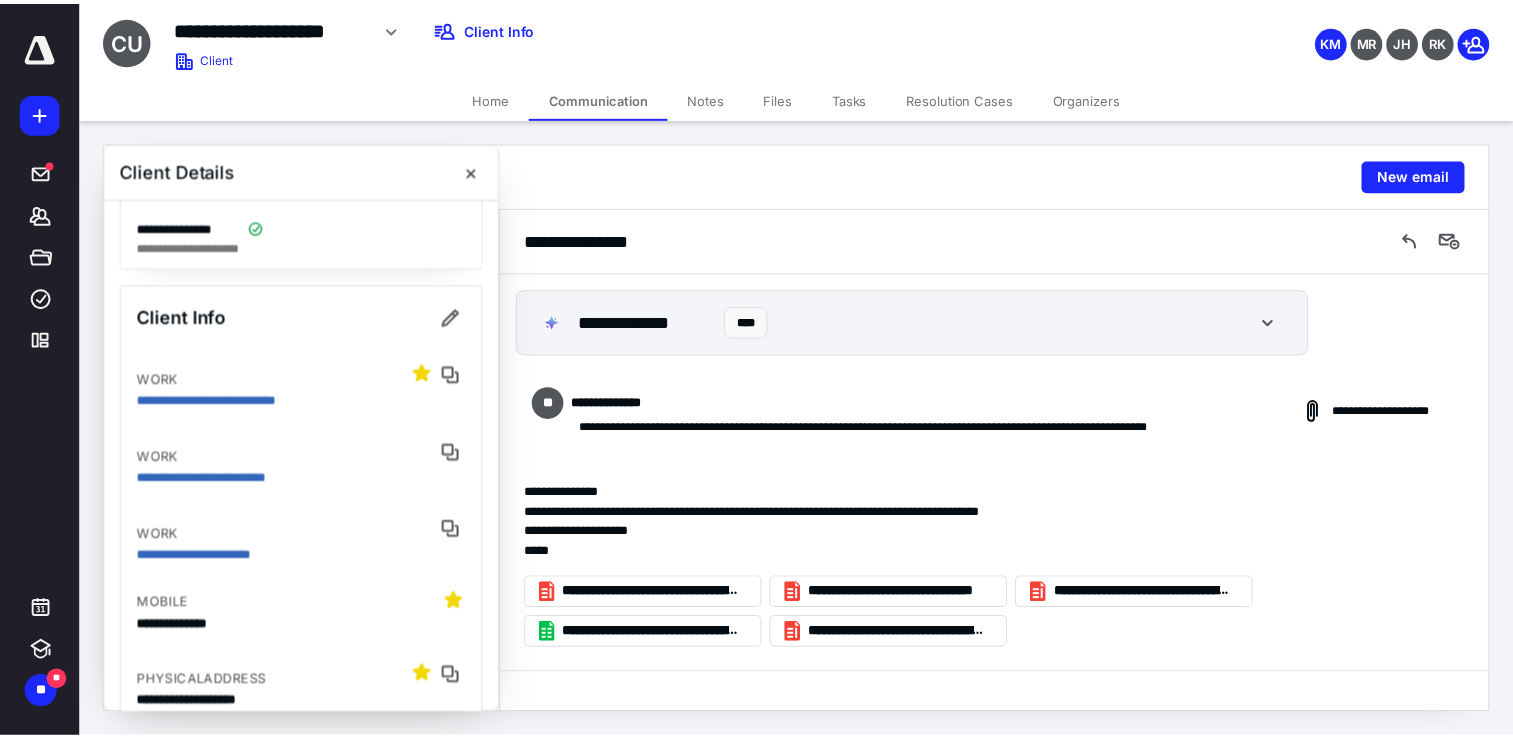 scroll, scrollTop: 0, scrollLeft: 0, axis: both 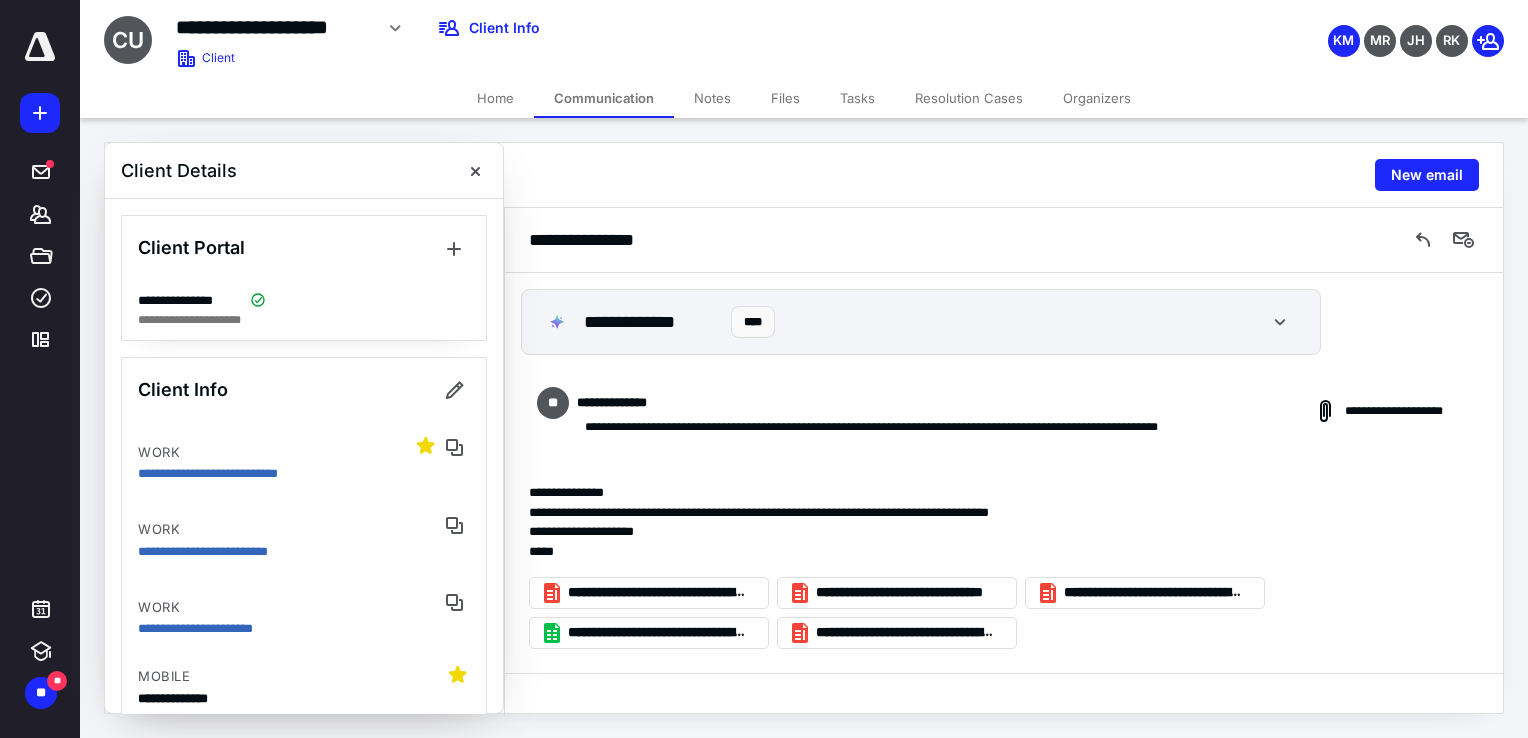 click on "Communication" at bounding box center (604, 98) 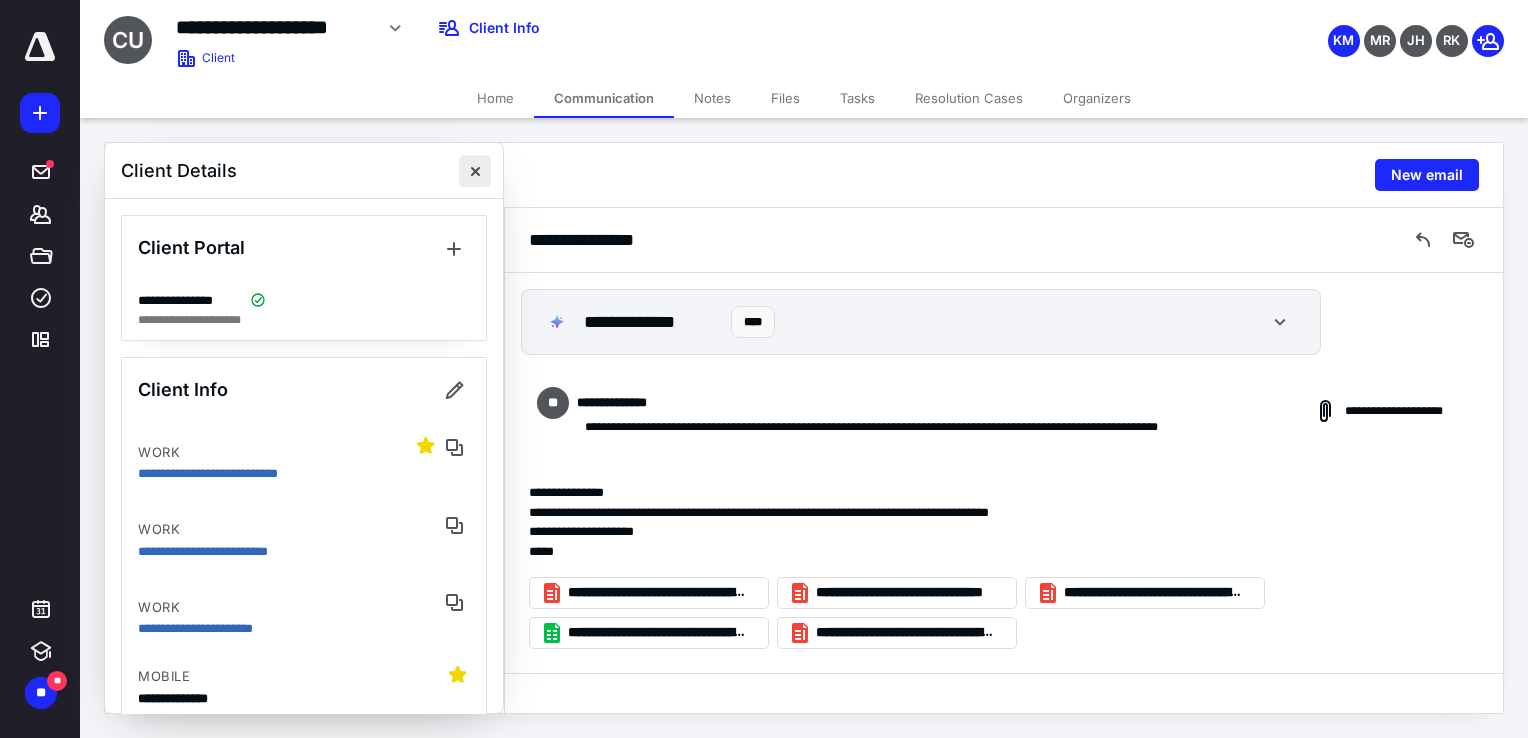 click at bounding box center [475, 171] 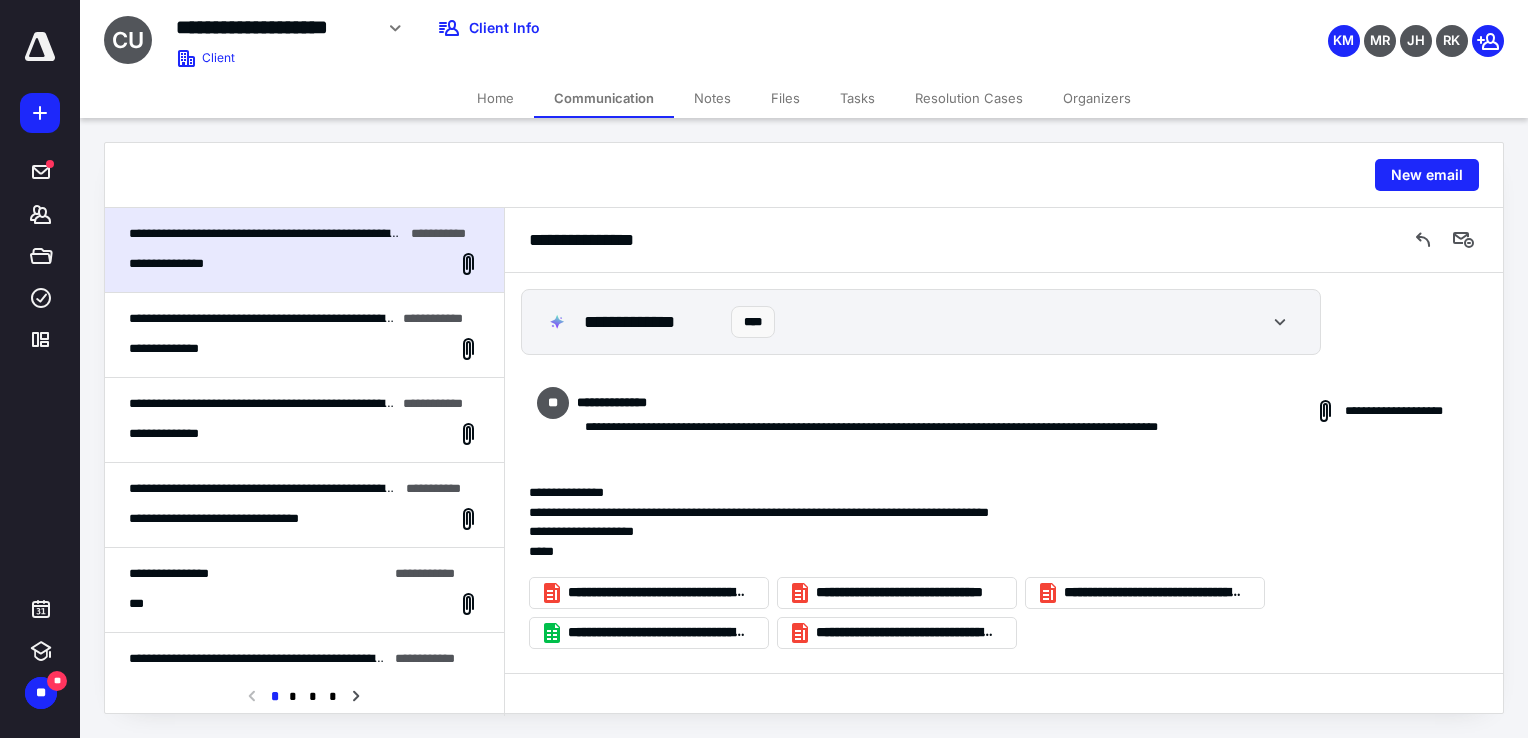 click on "**********" at bounding box center (304, 264) 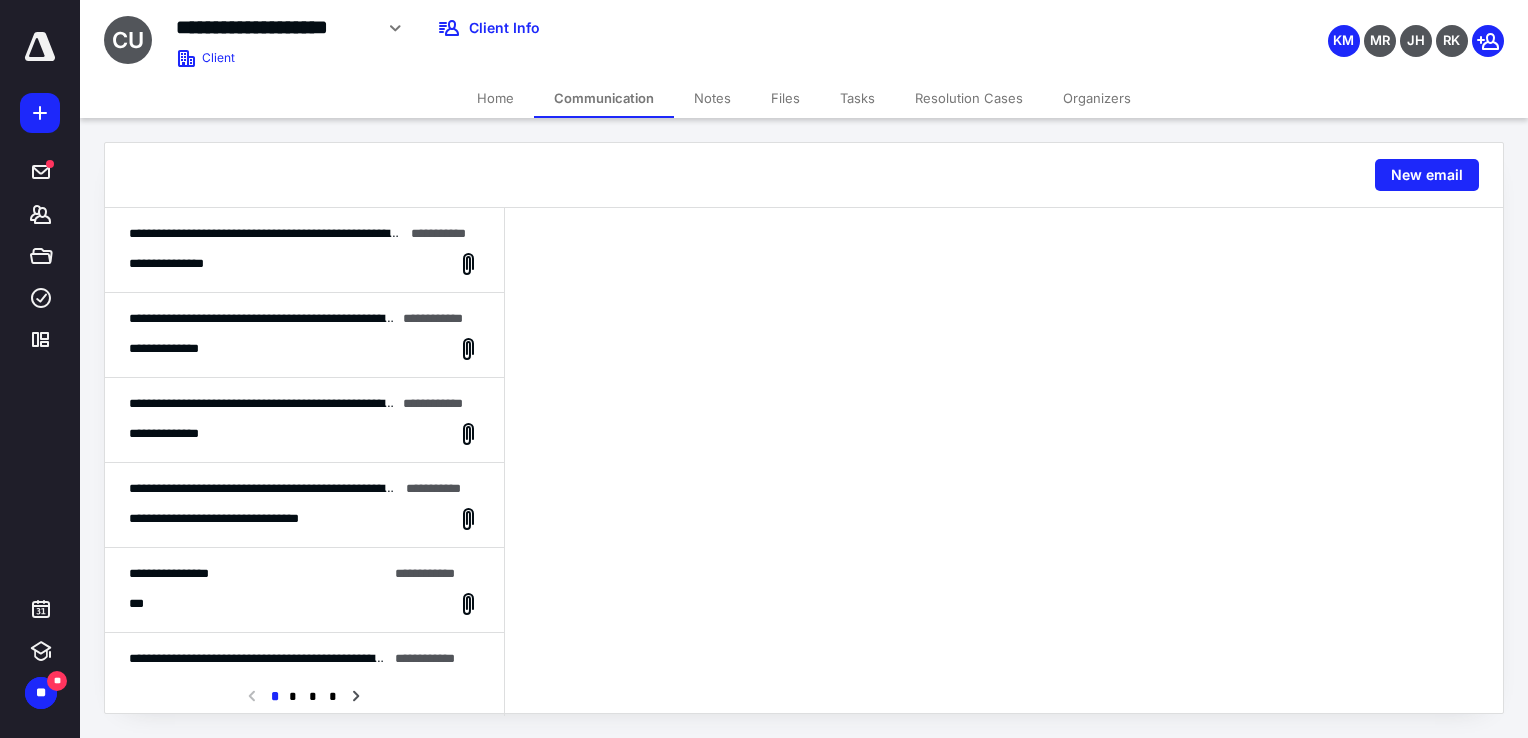 click on "**********" at bounding box center [304, 264] 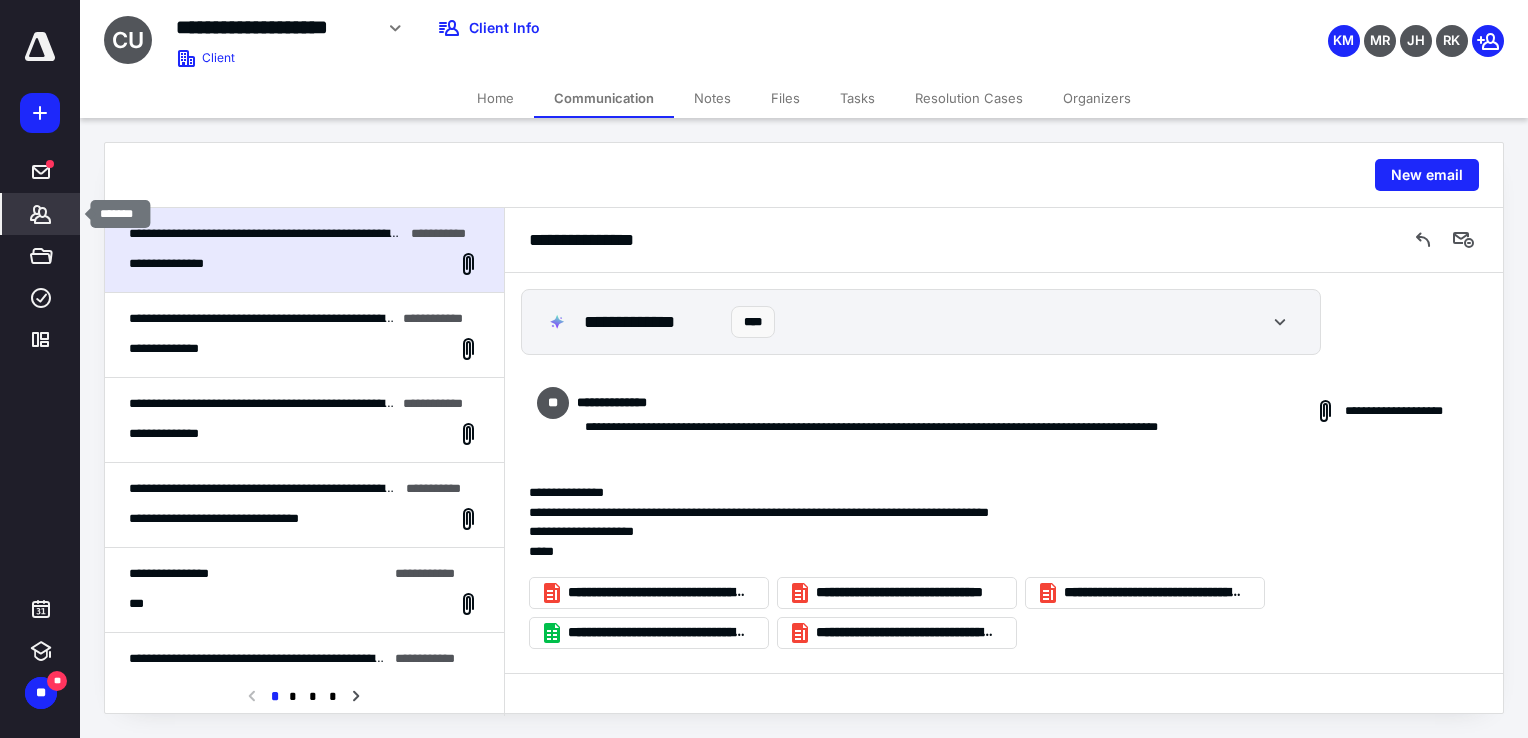 click 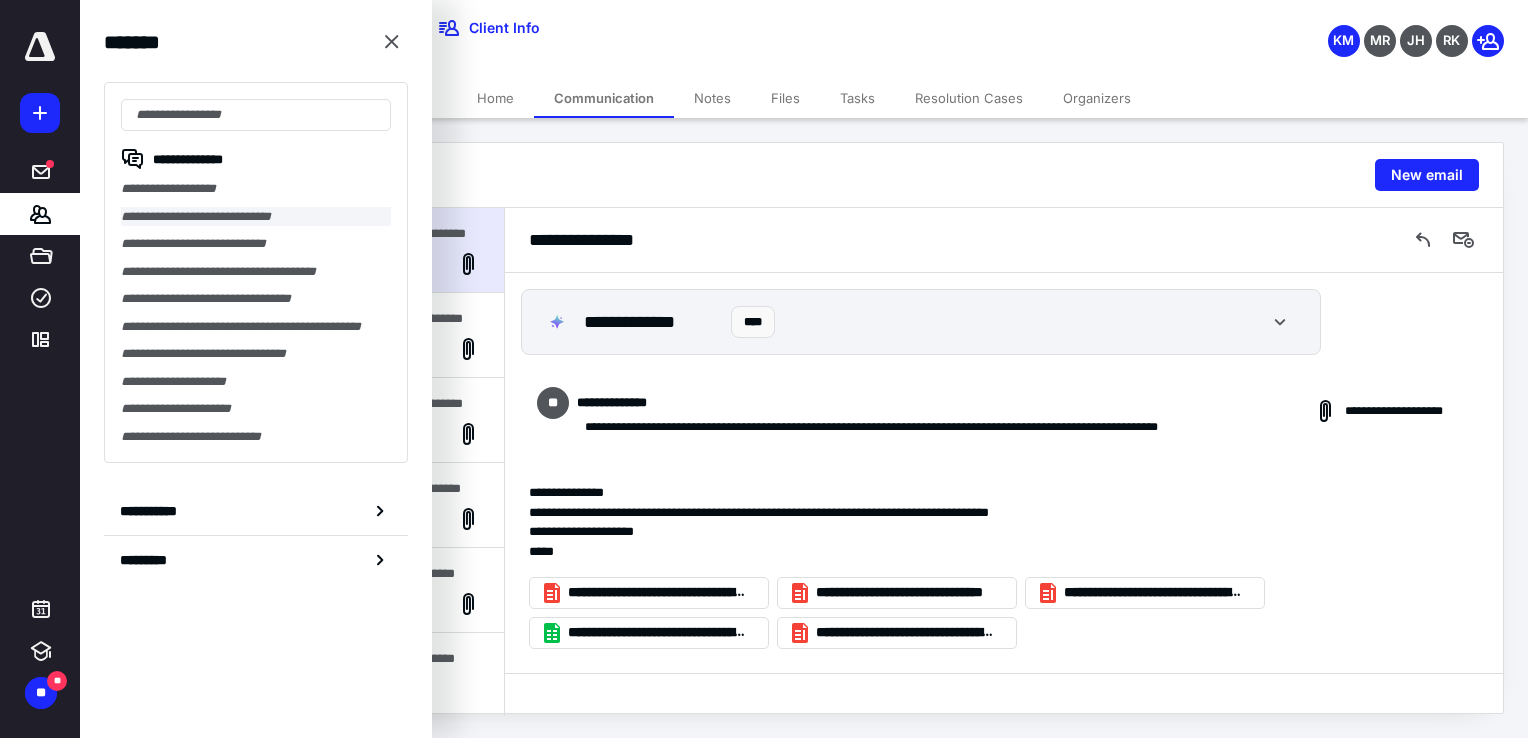 click on "**********" at bounding box center [256, 217] 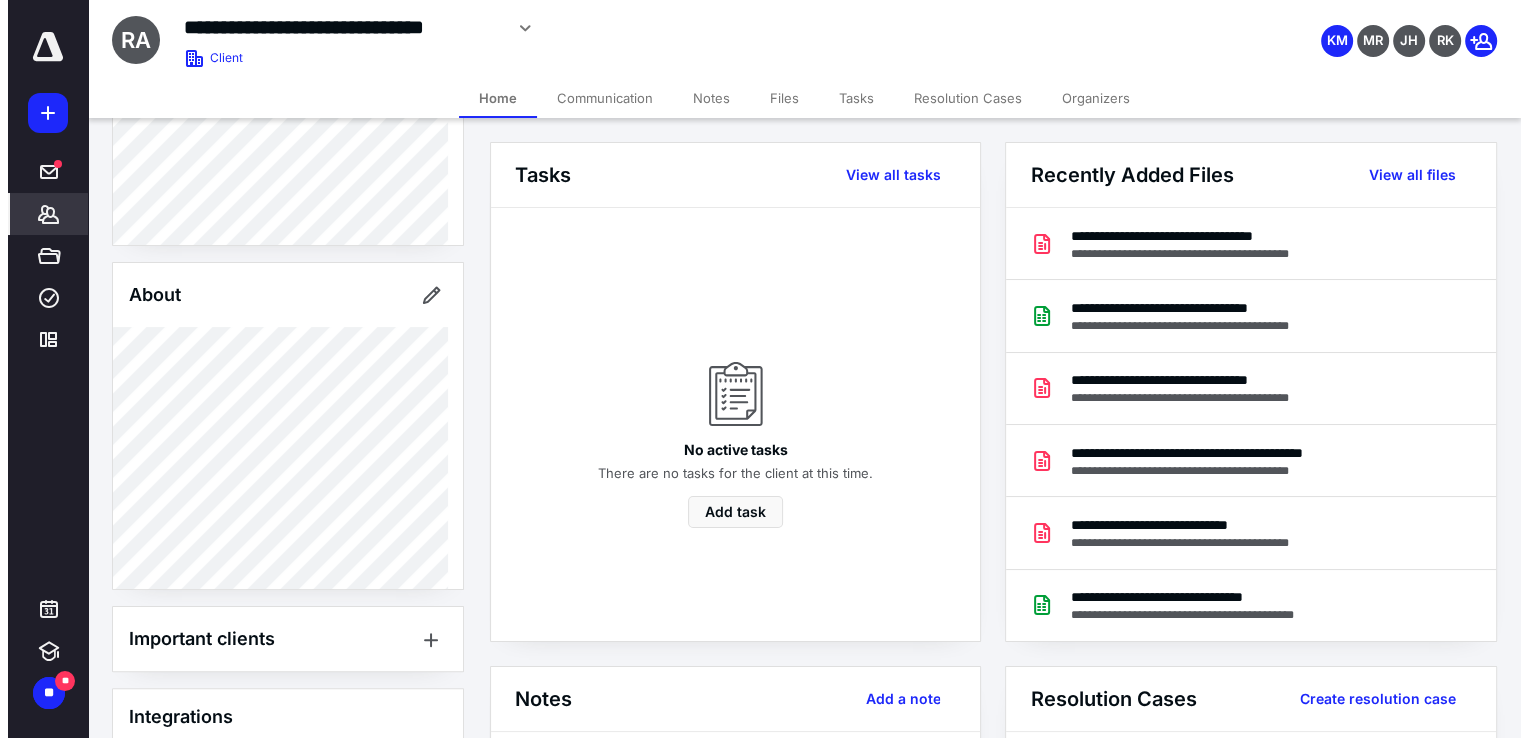scroll, scrollTop: 500, scrollLeft: 0, axis: vertical 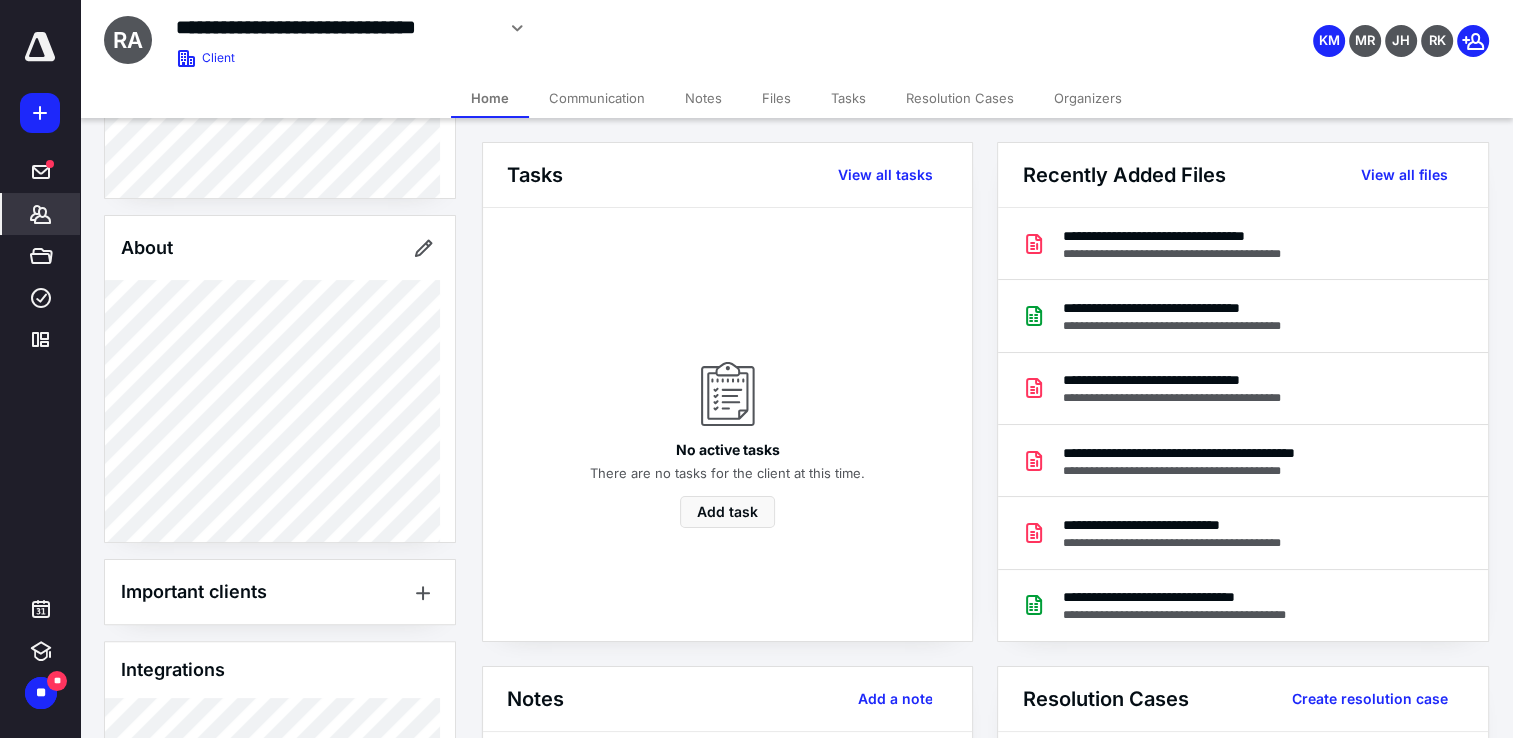 click on "Communication" at bounding box center (597, 98) 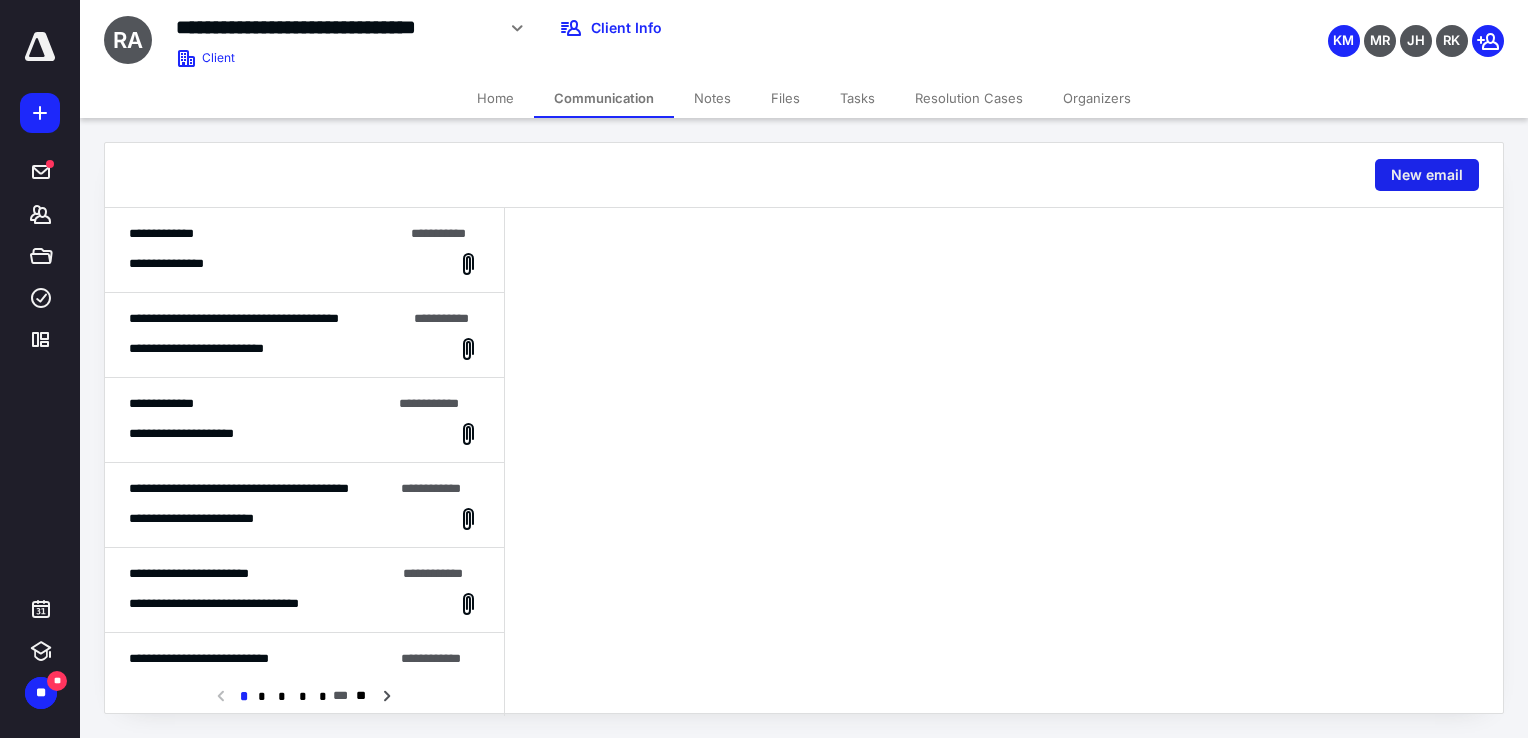 click on "New email" at bounding box center [1427, 175] 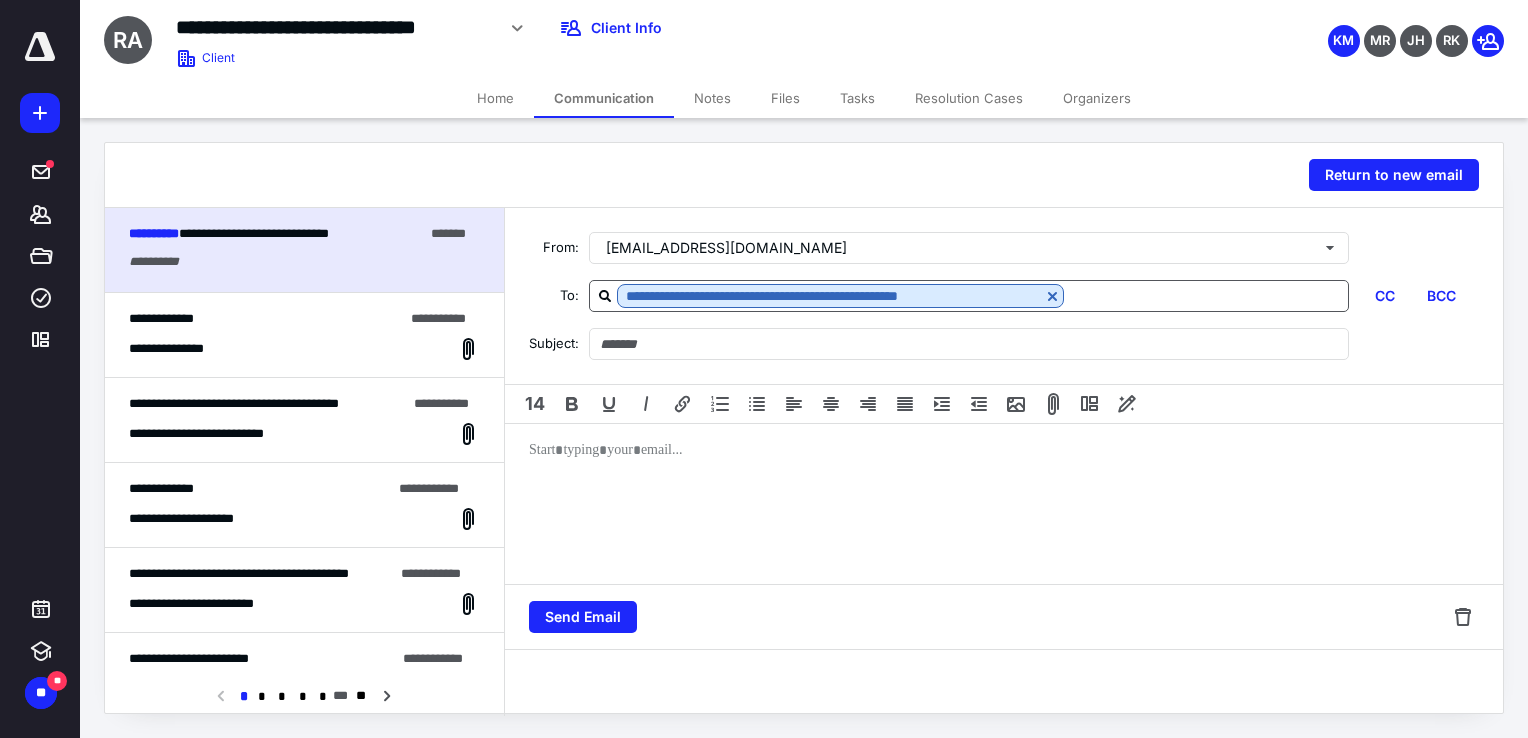 click at bounding box center [1206, 295] 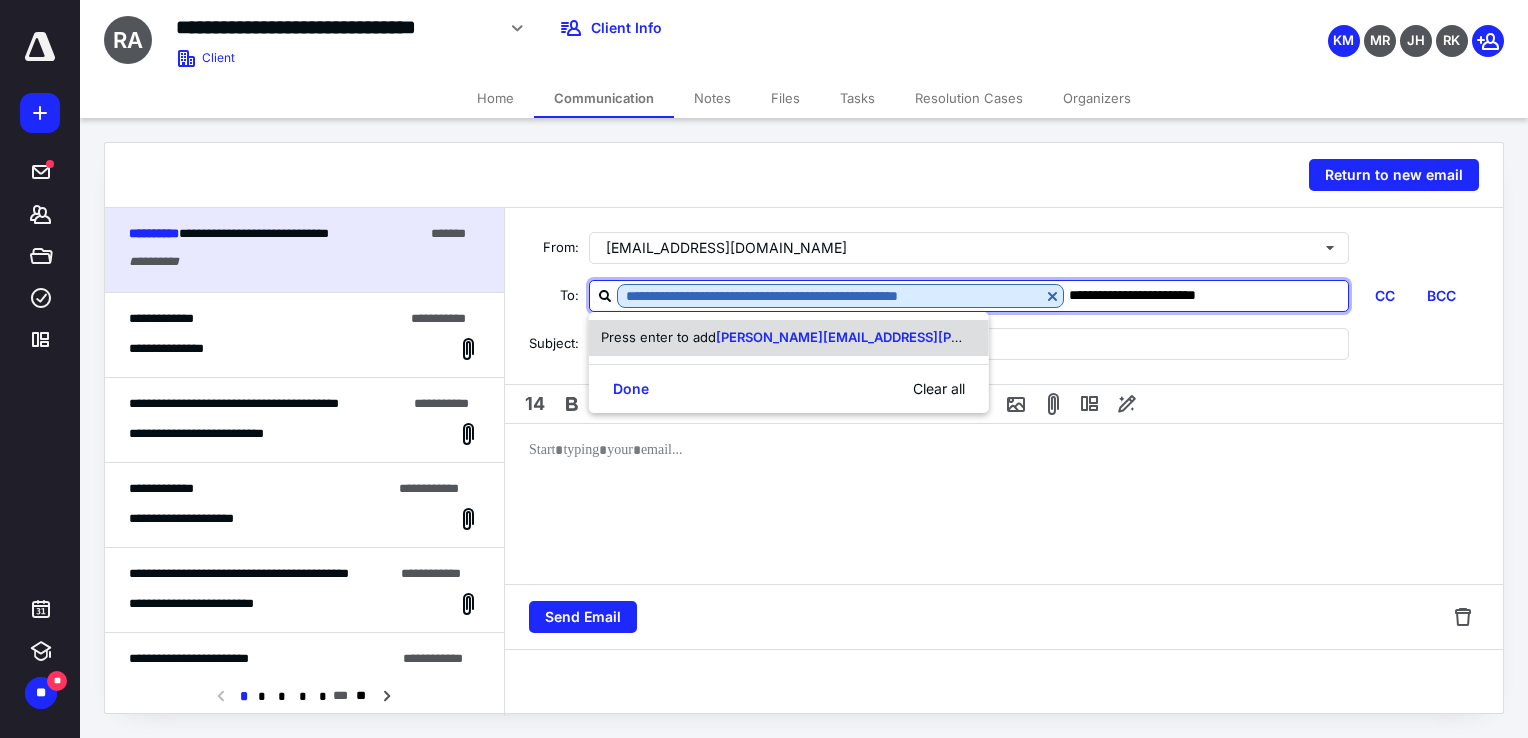 type on "**********" 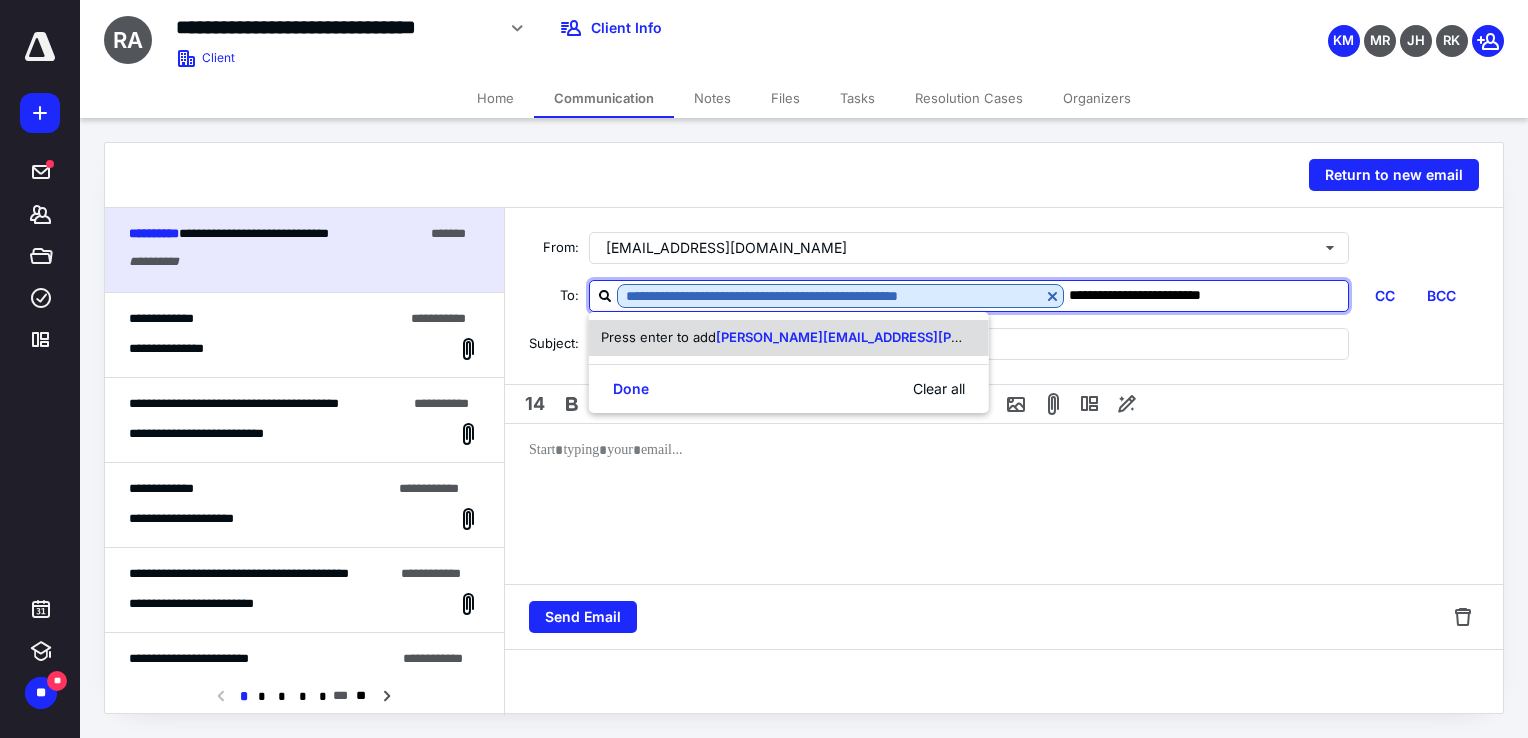 click on "stephen.f.straus@gmail.com" at bounding box center [935, 337] 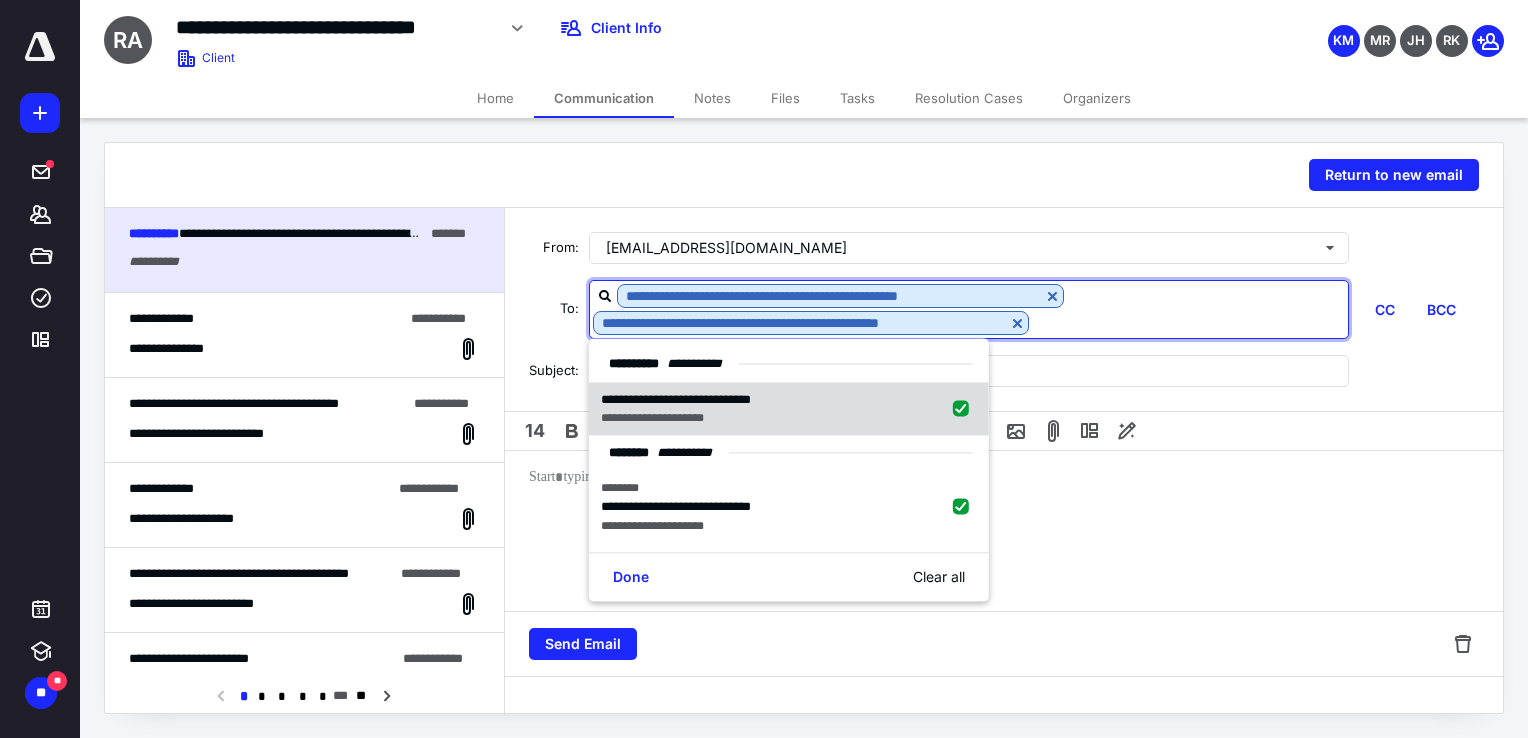click at bounding box center [965, 409] 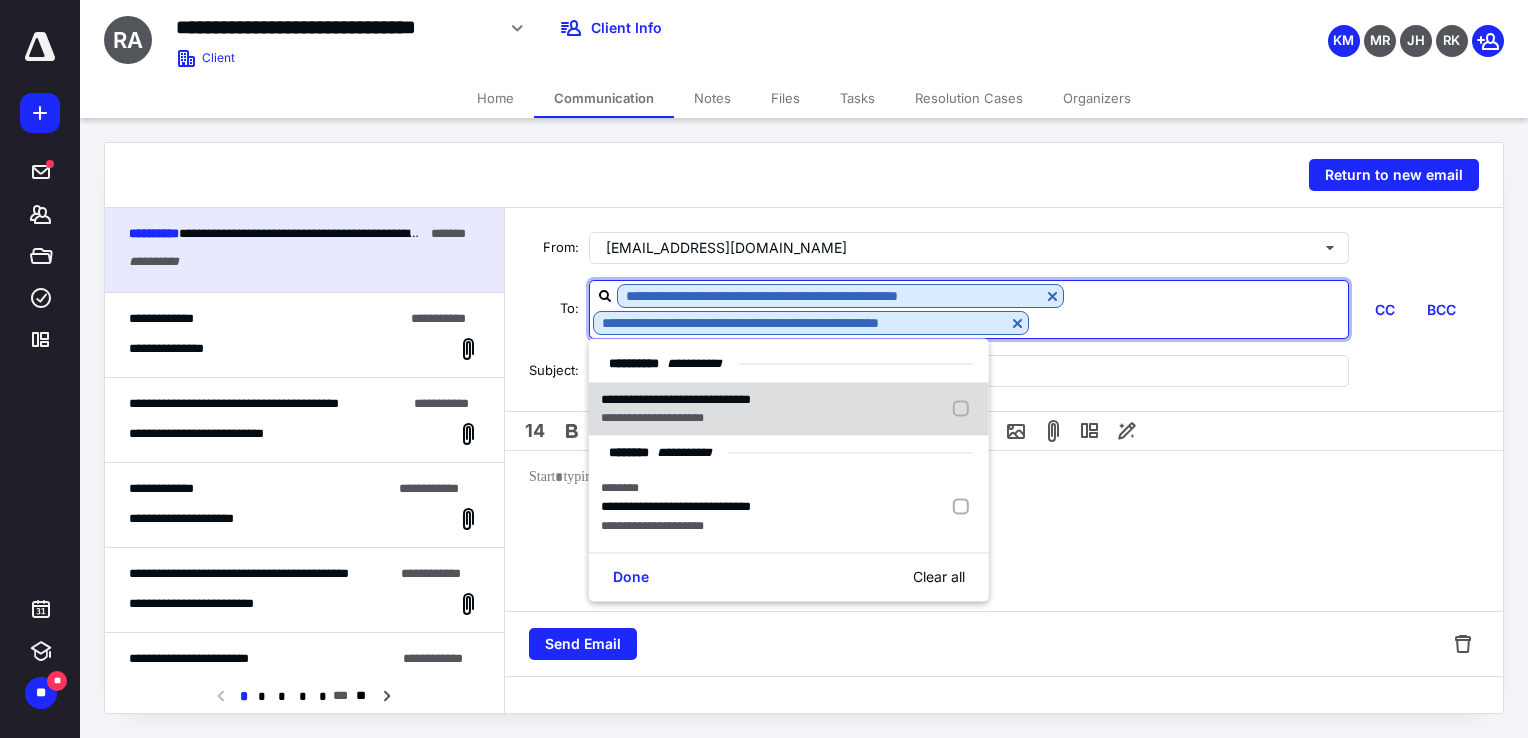checkbox on "false" 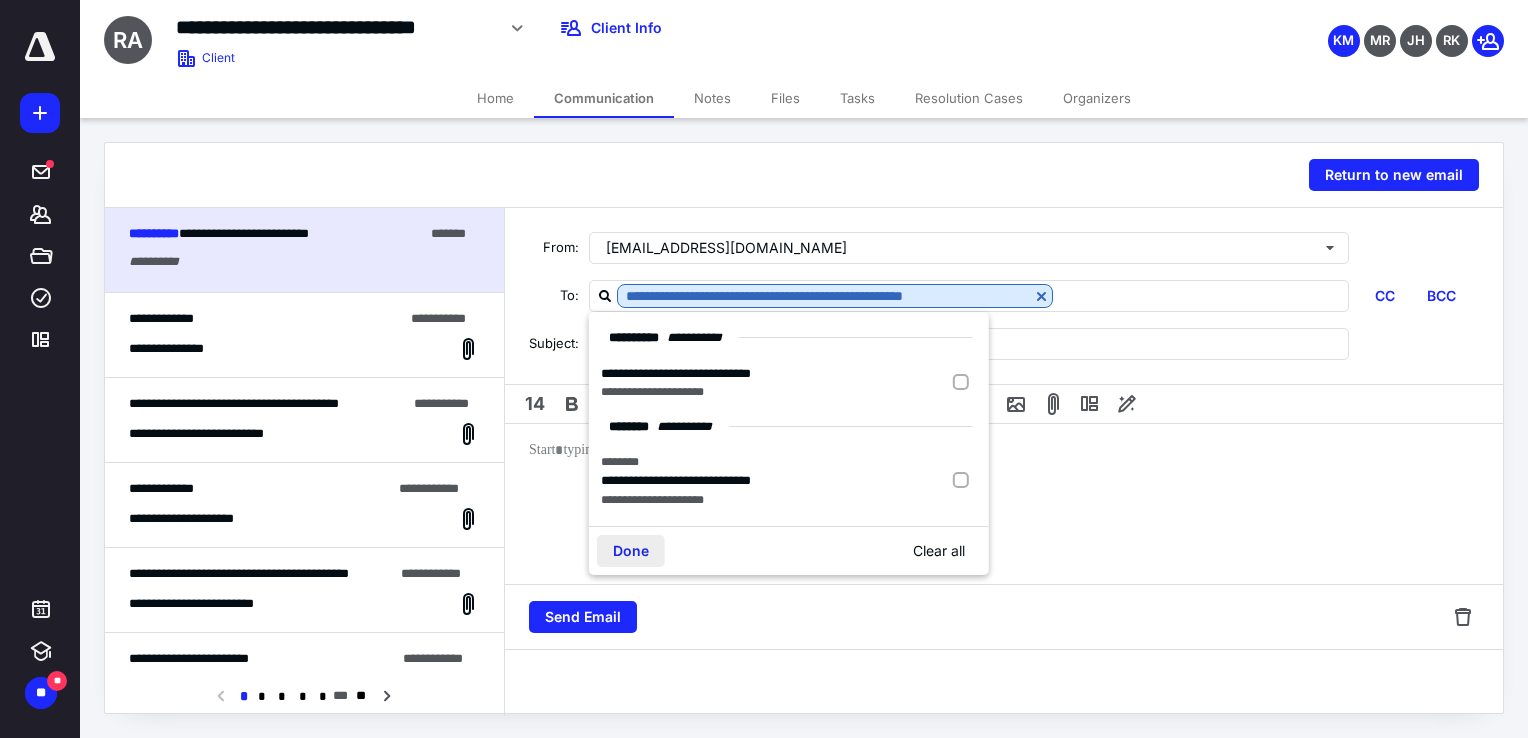 click on "Done" at bounding box center (631, 551) 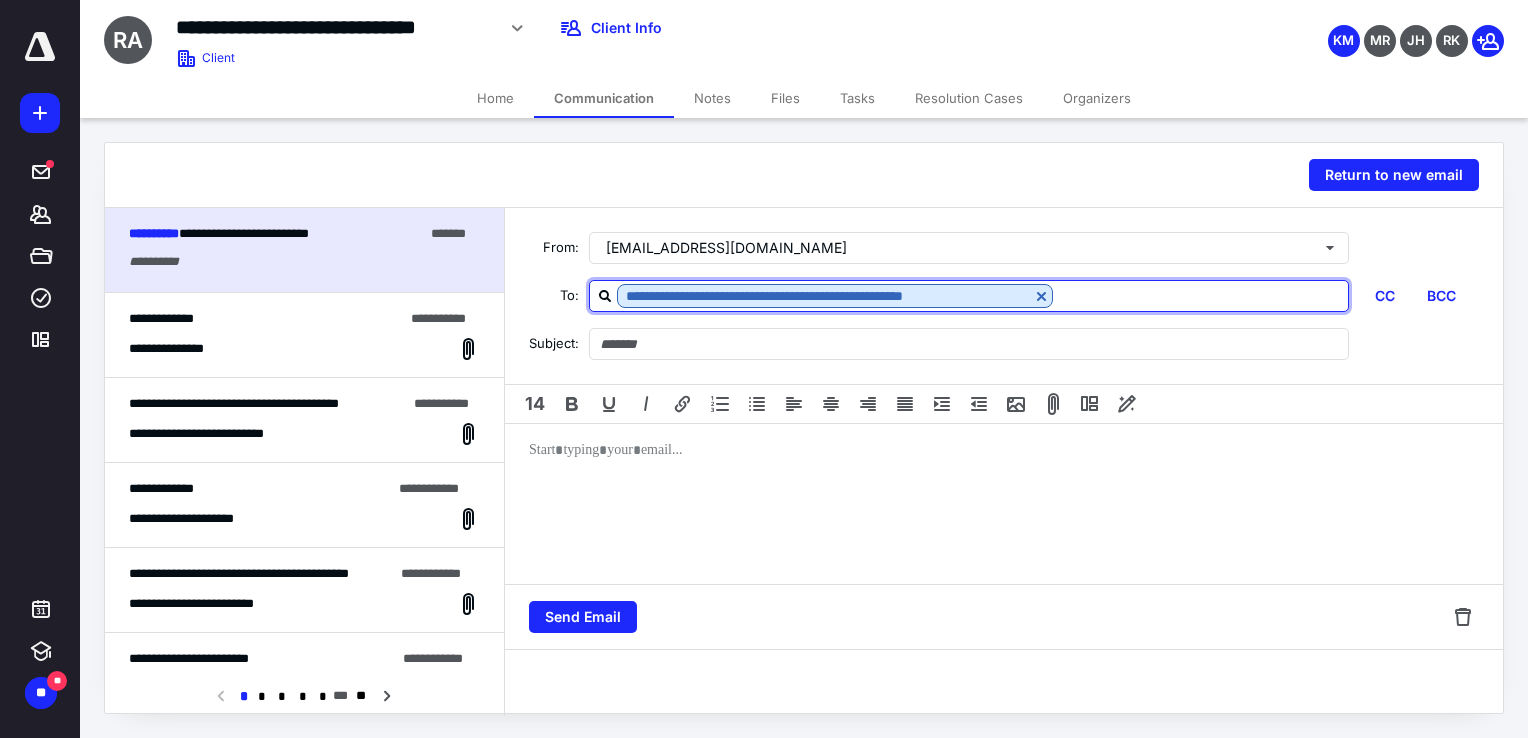 click at bounding box center [1200, 295] 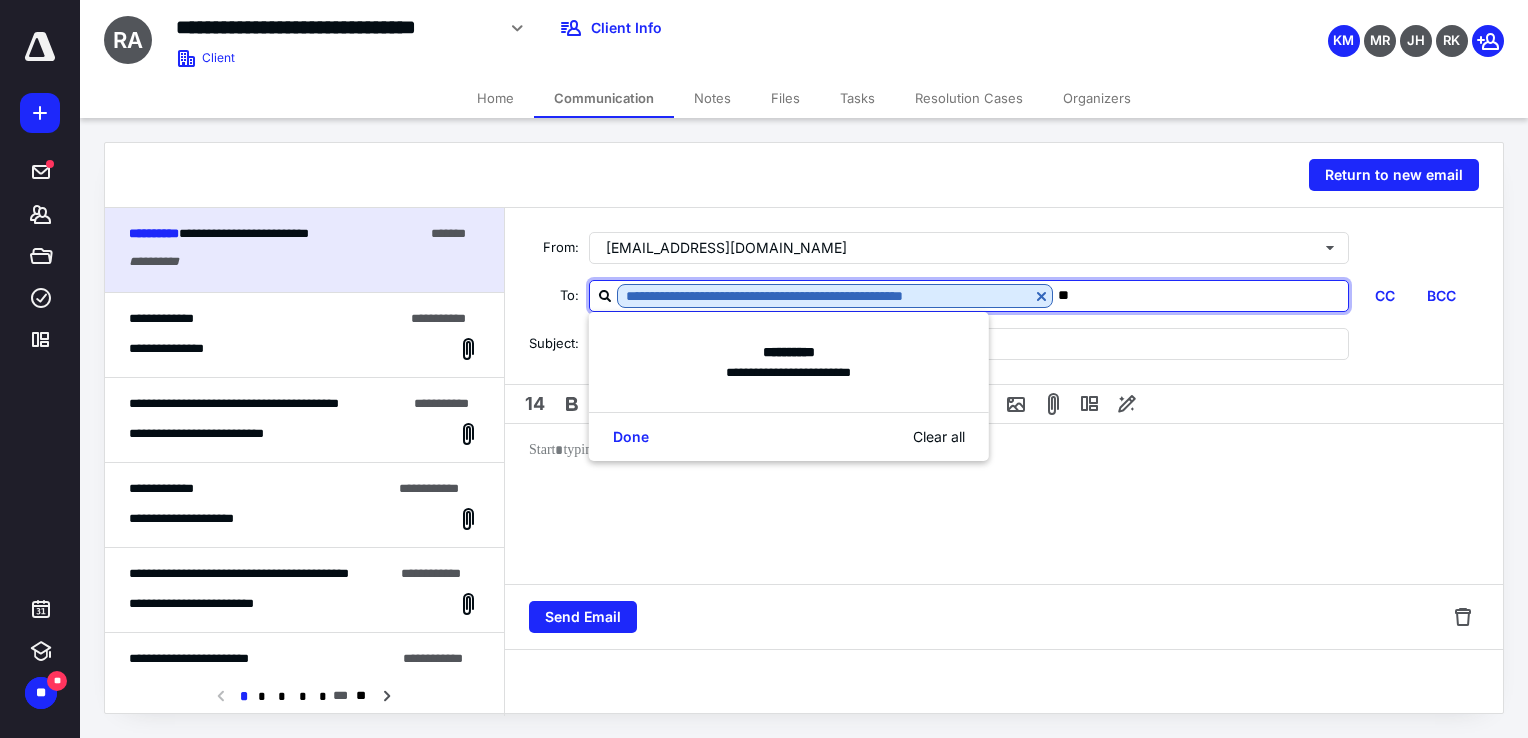 type on "*" 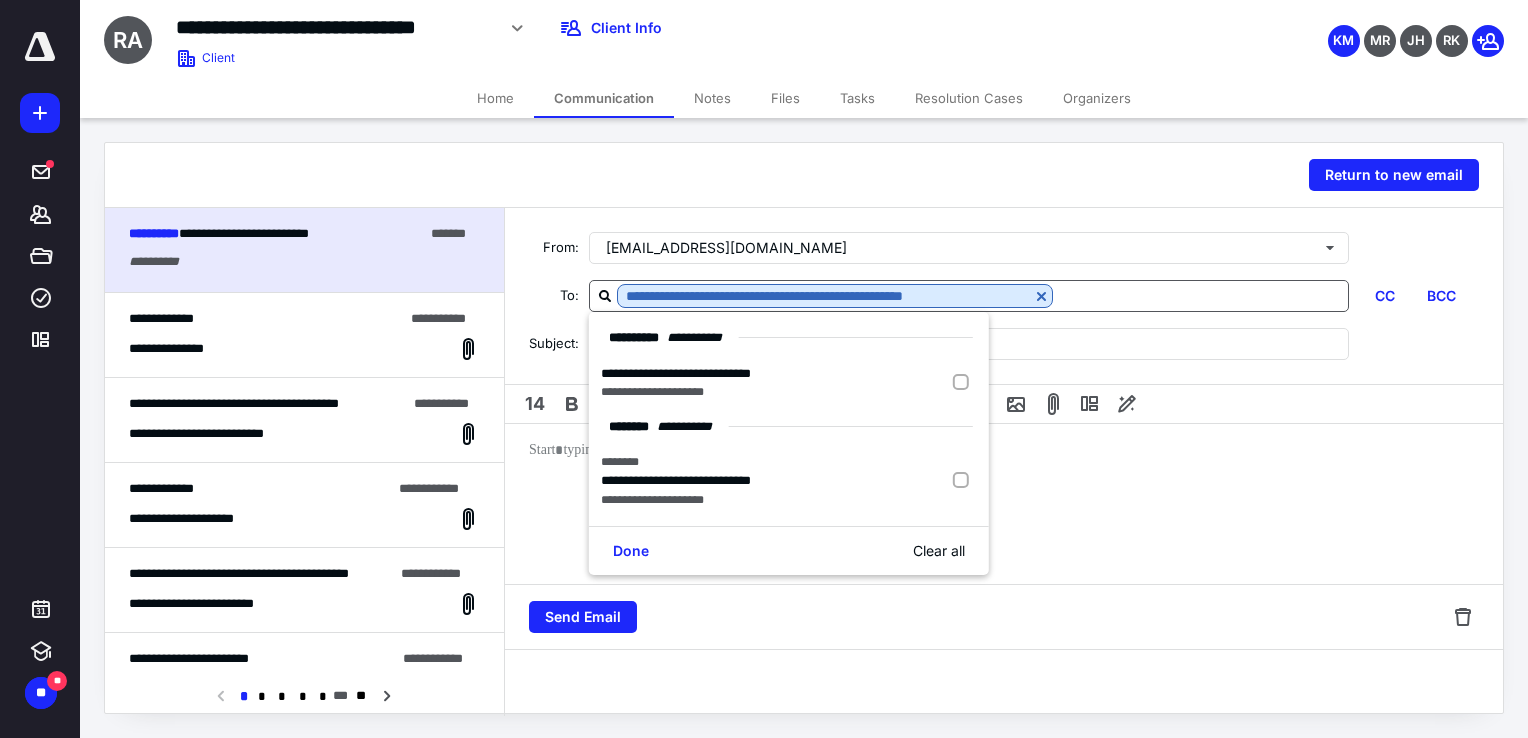 click at bounding box center (1200, 295) 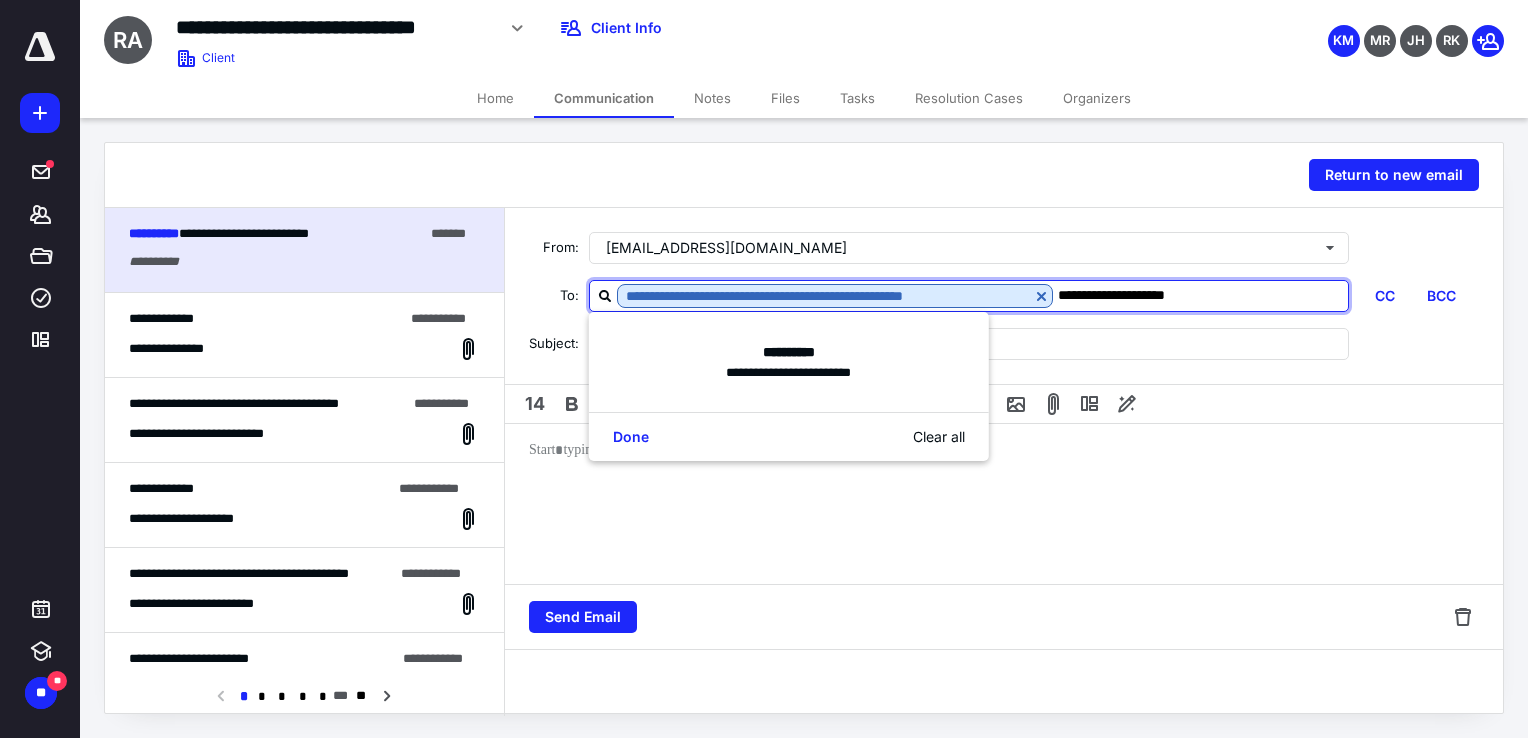 type on "**********" 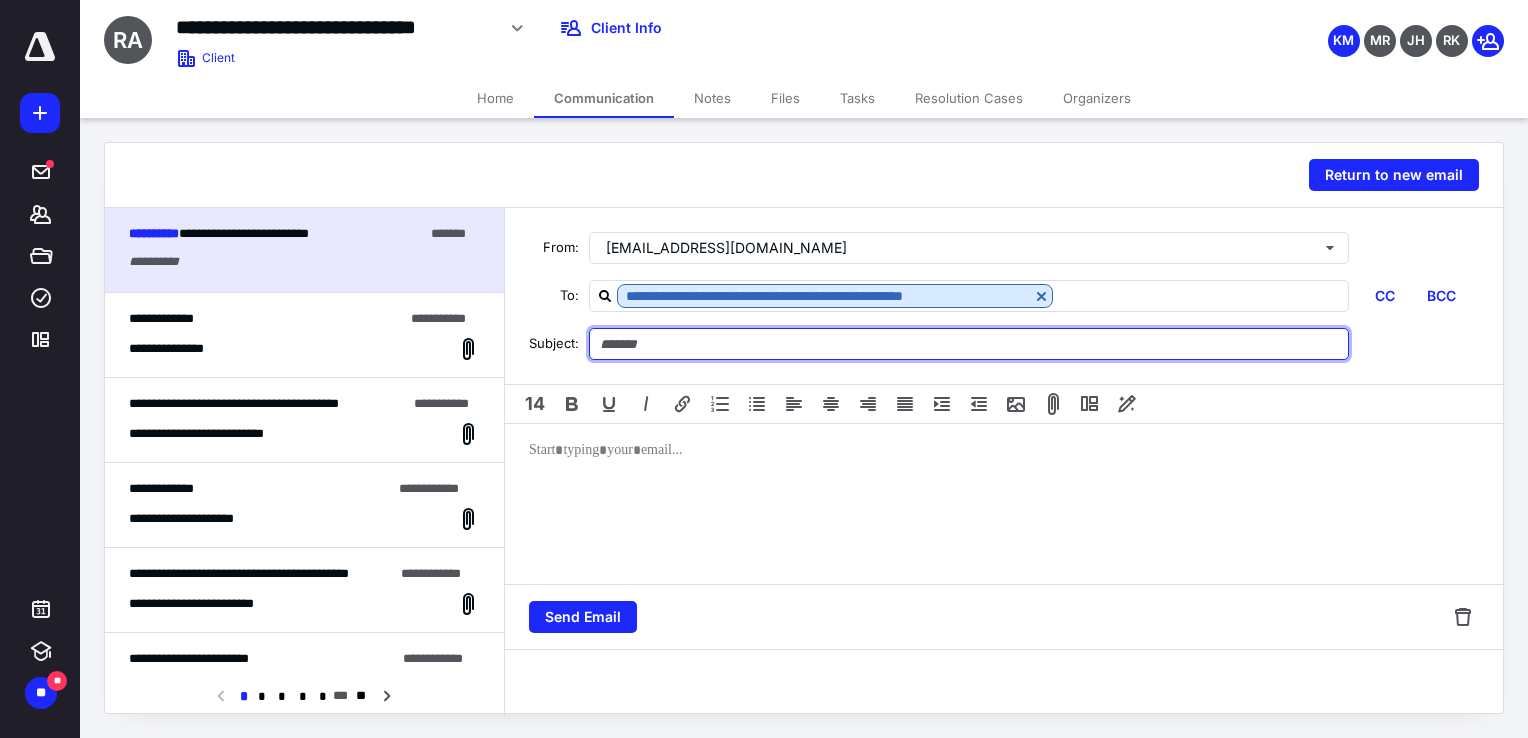 click at bounding box center [969, 344] 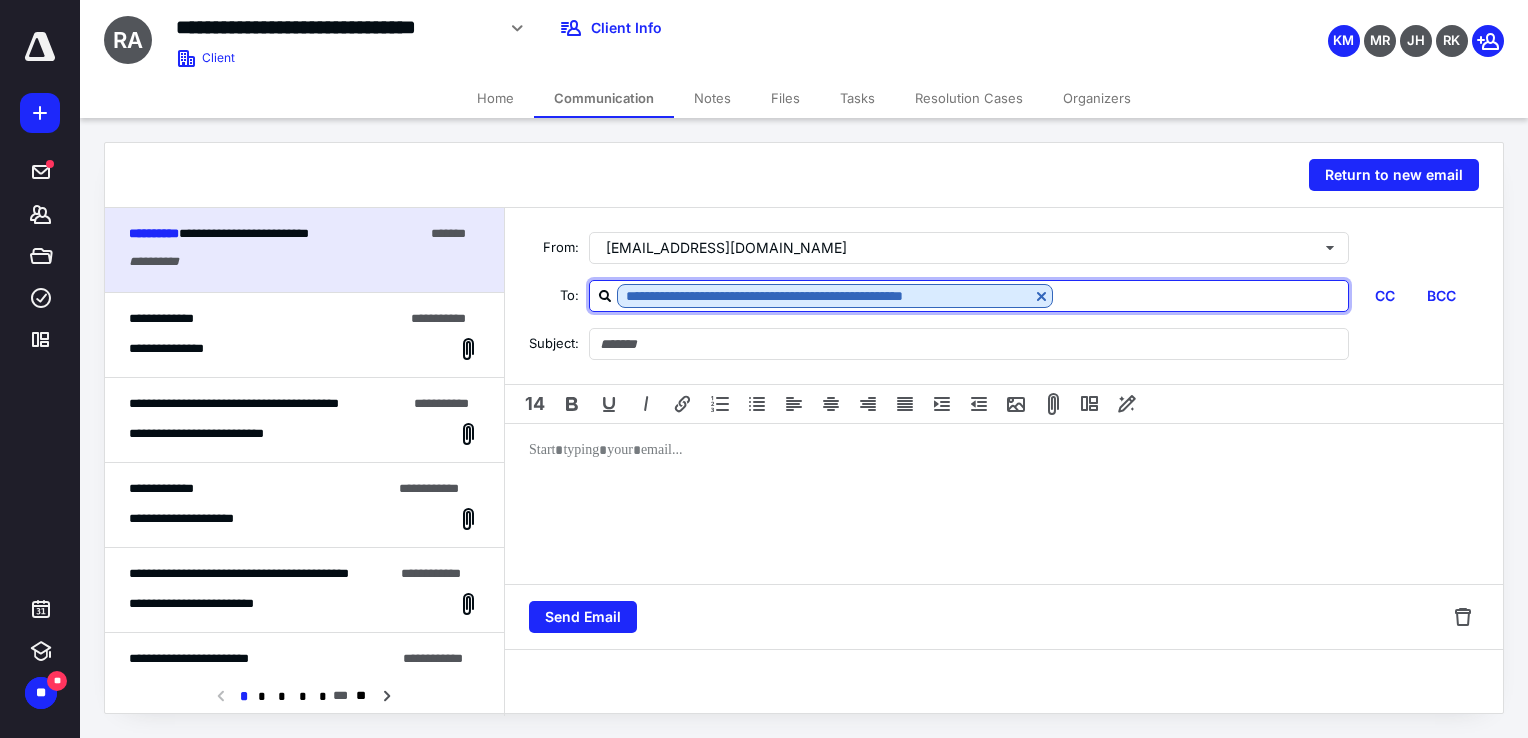 click at bounding box center [1200, 295] 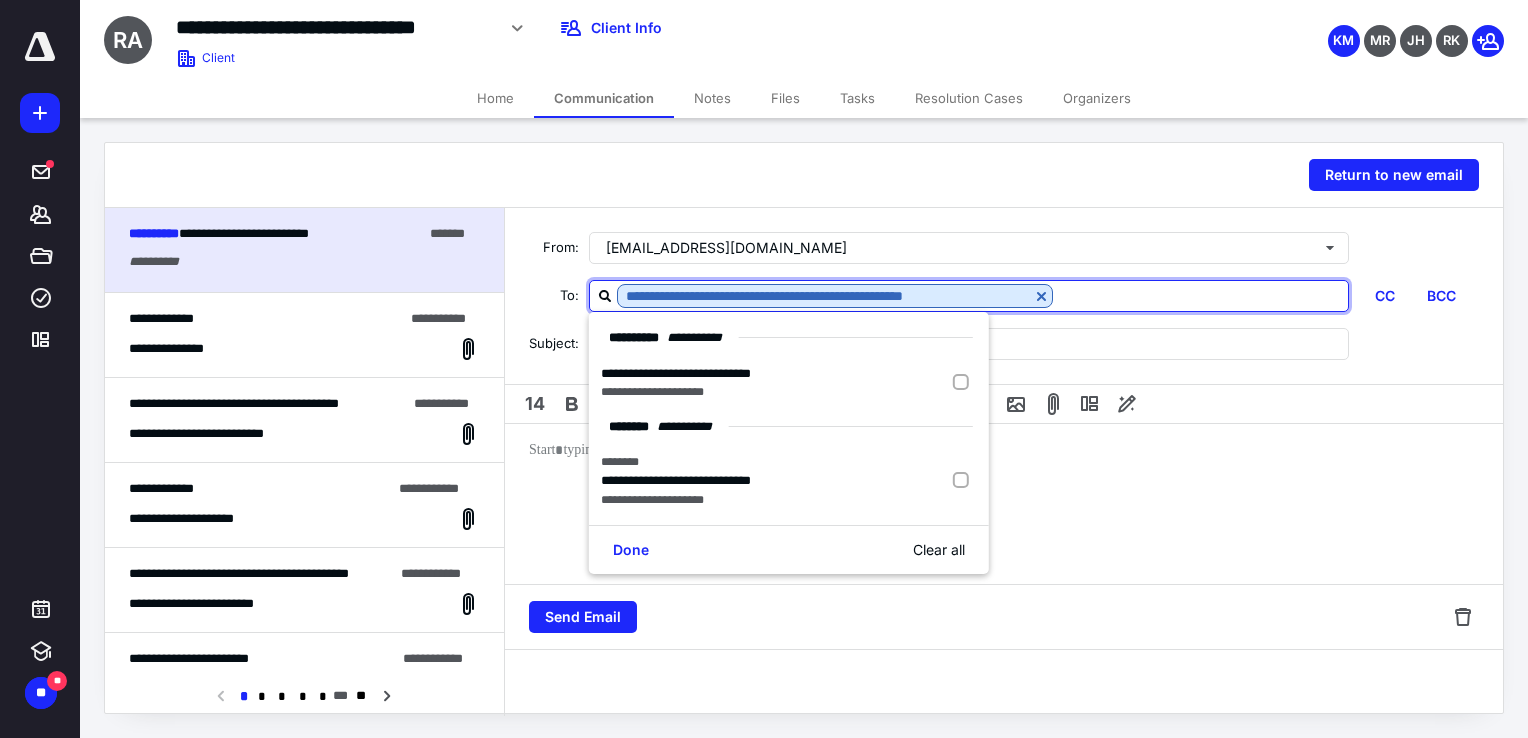 click at bounding box center (1200, 295) 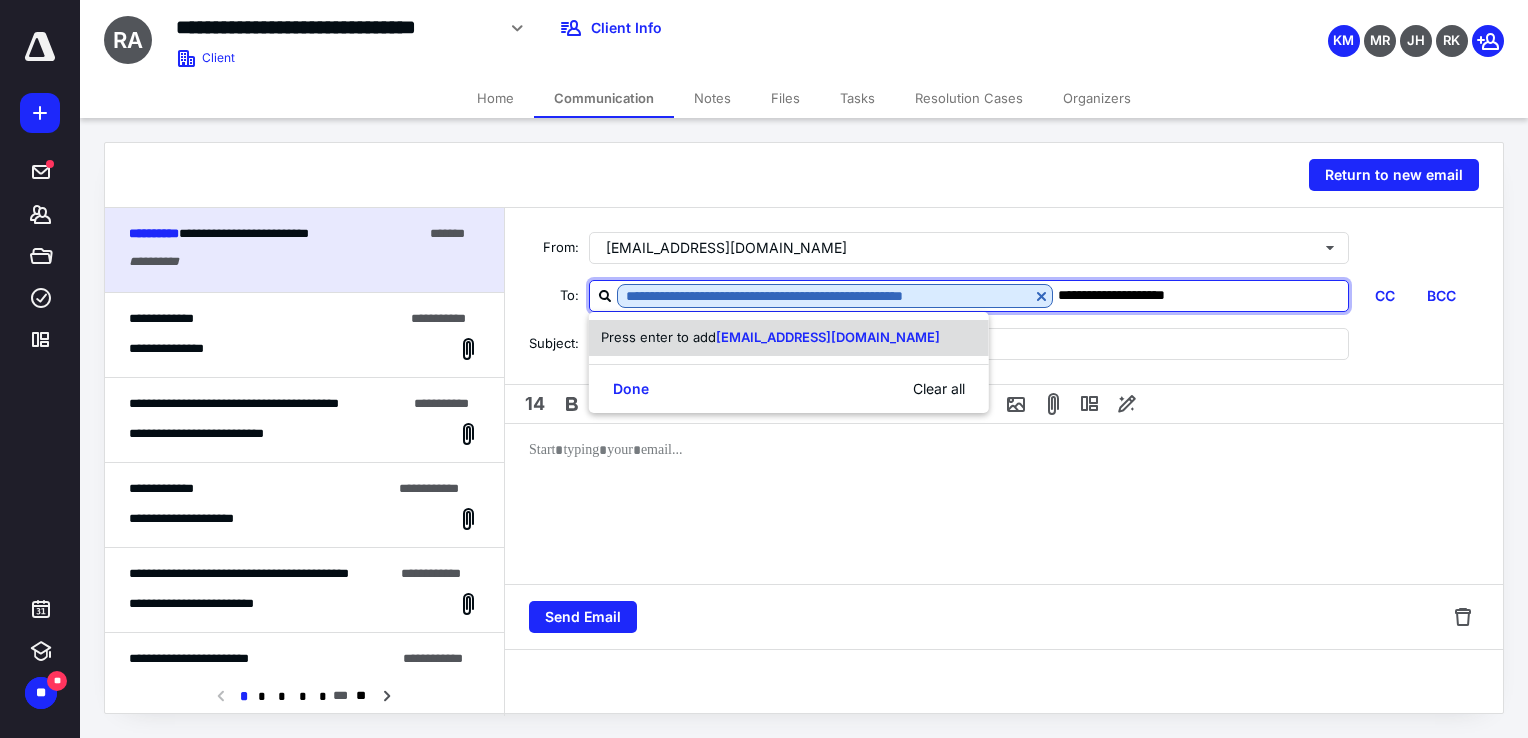 type on "**********" 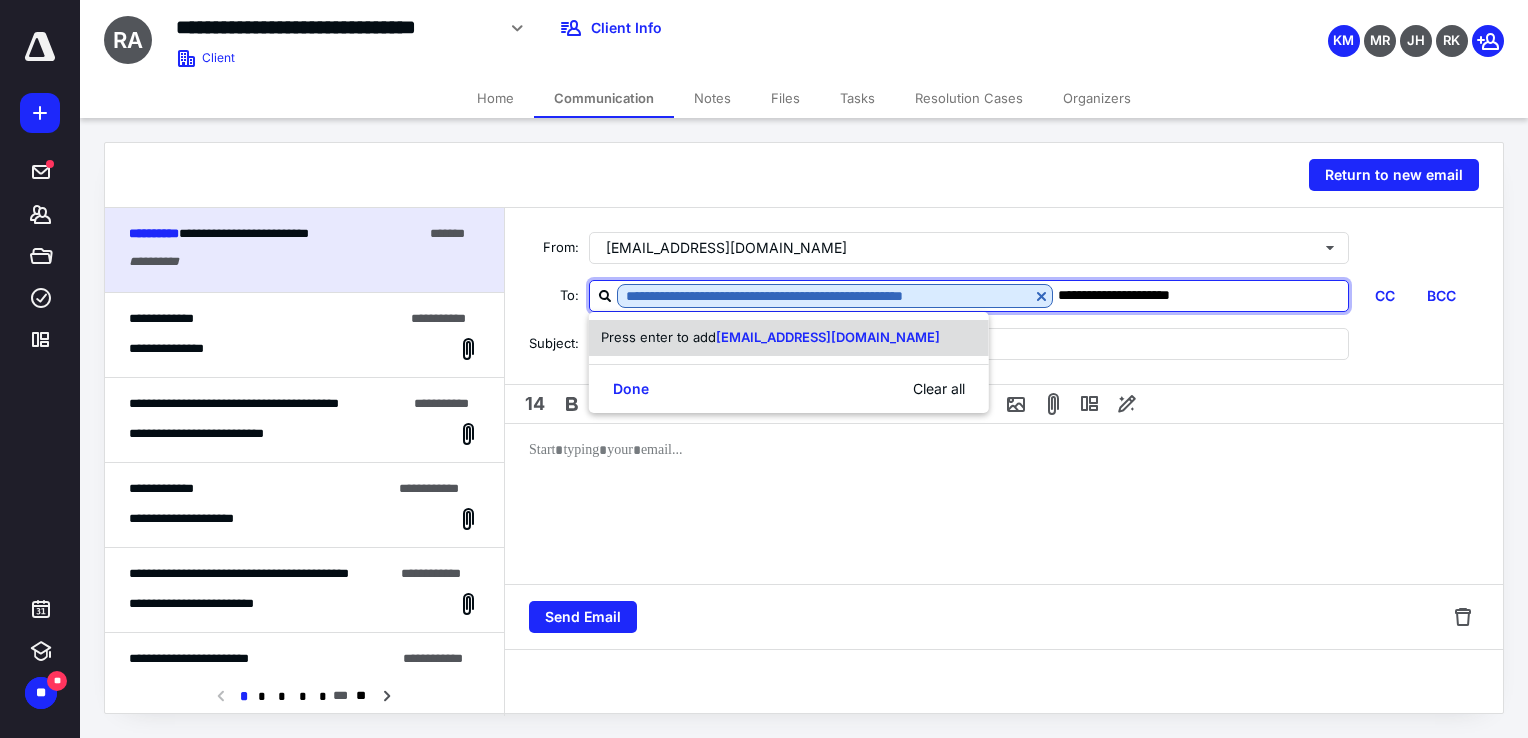 click on "andibear1104@gmail.com" at bounding box center (828, 337) 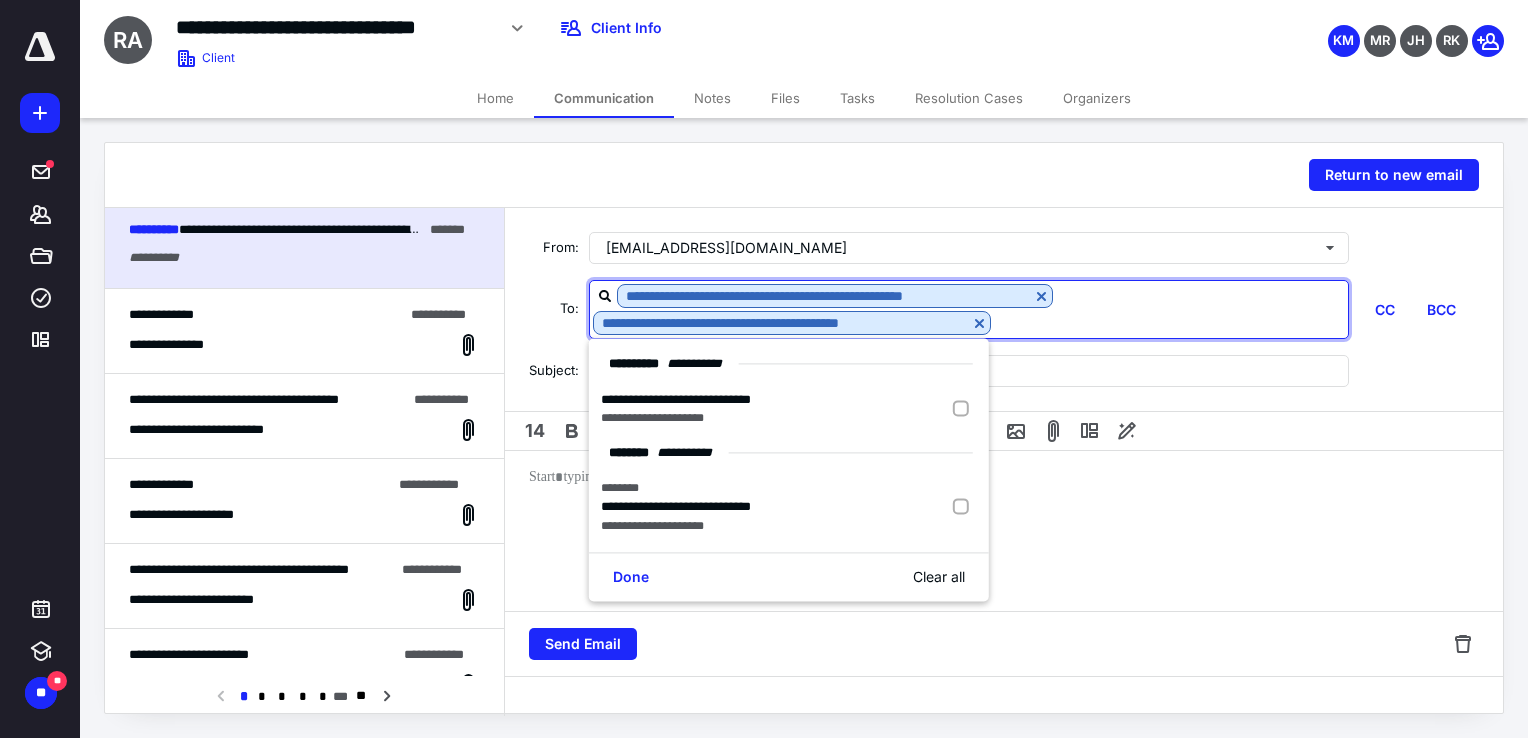 scroll, scrollTop: 0, scrollLeft: 0, axis: both 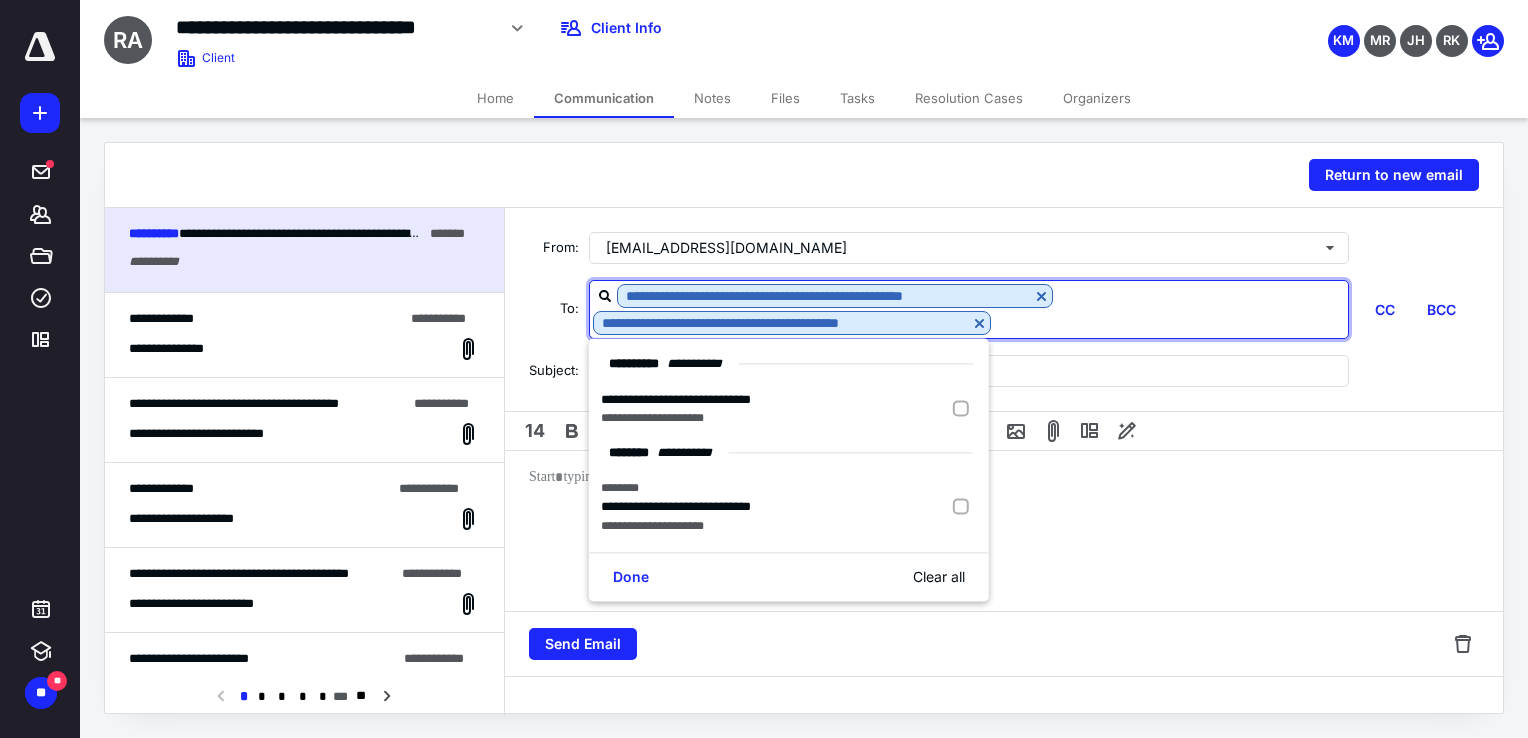 click on "**********" at bounding box center [266, 319] 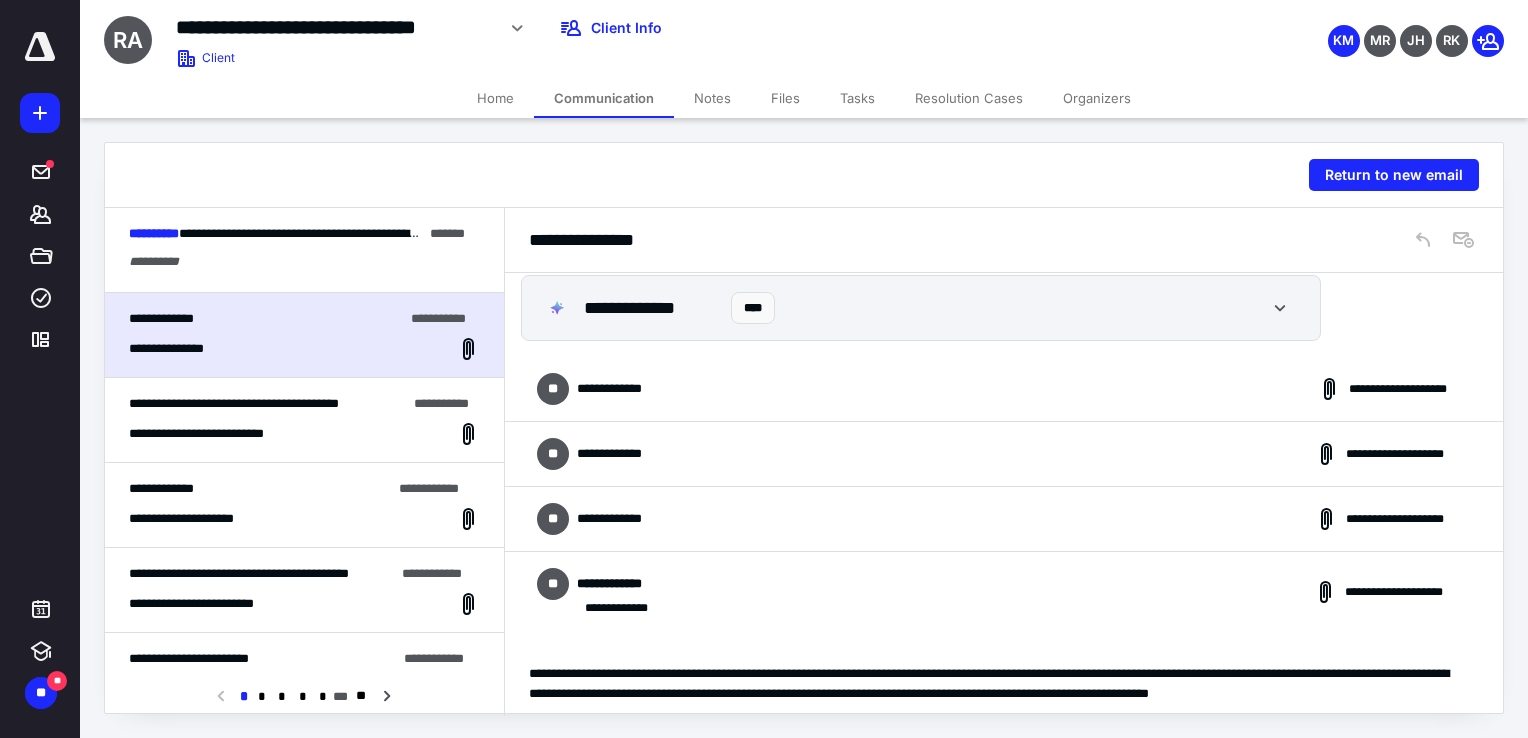 scroll, scrollTop: 0, scrollLeft: 0, axis: both 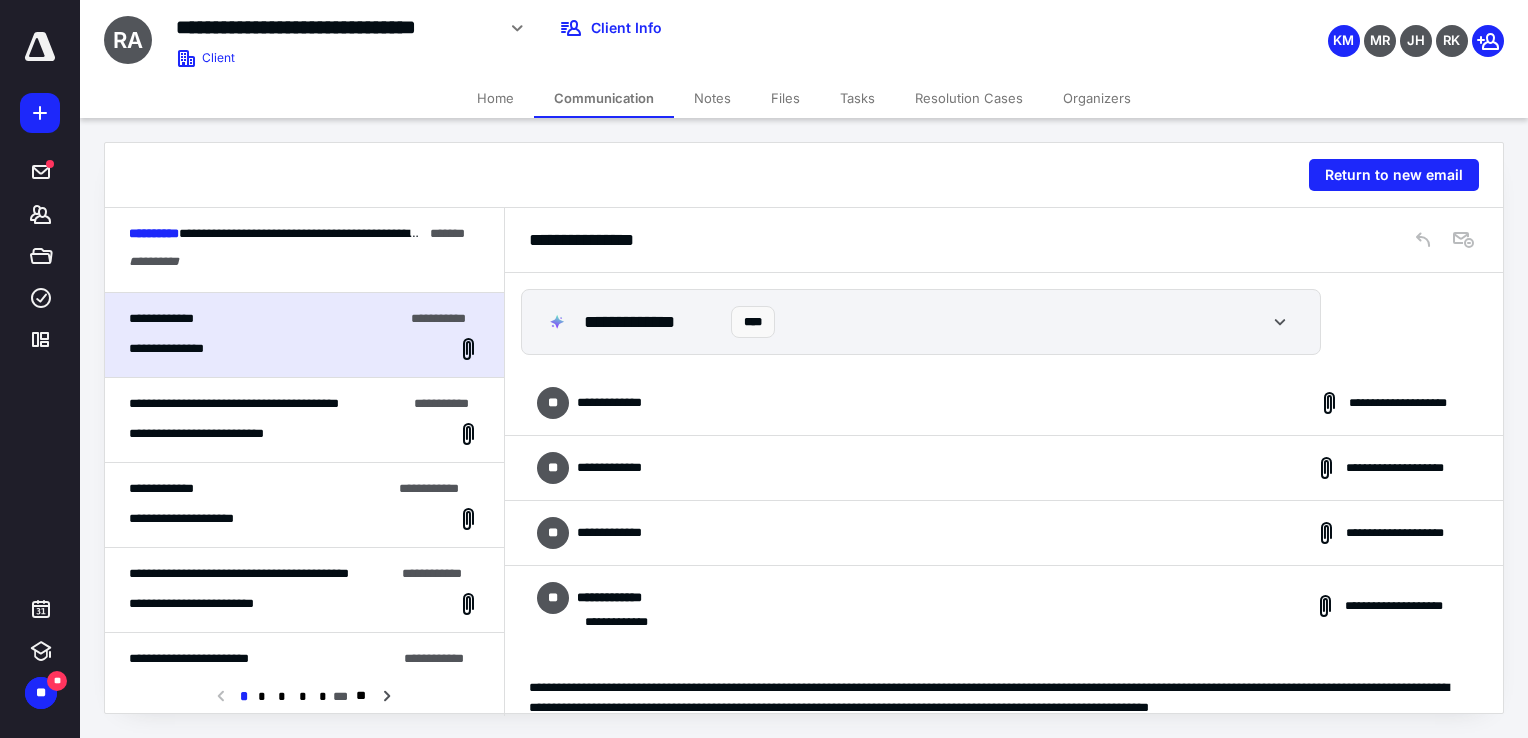 click on "**********" at bounding box center (304, 420) 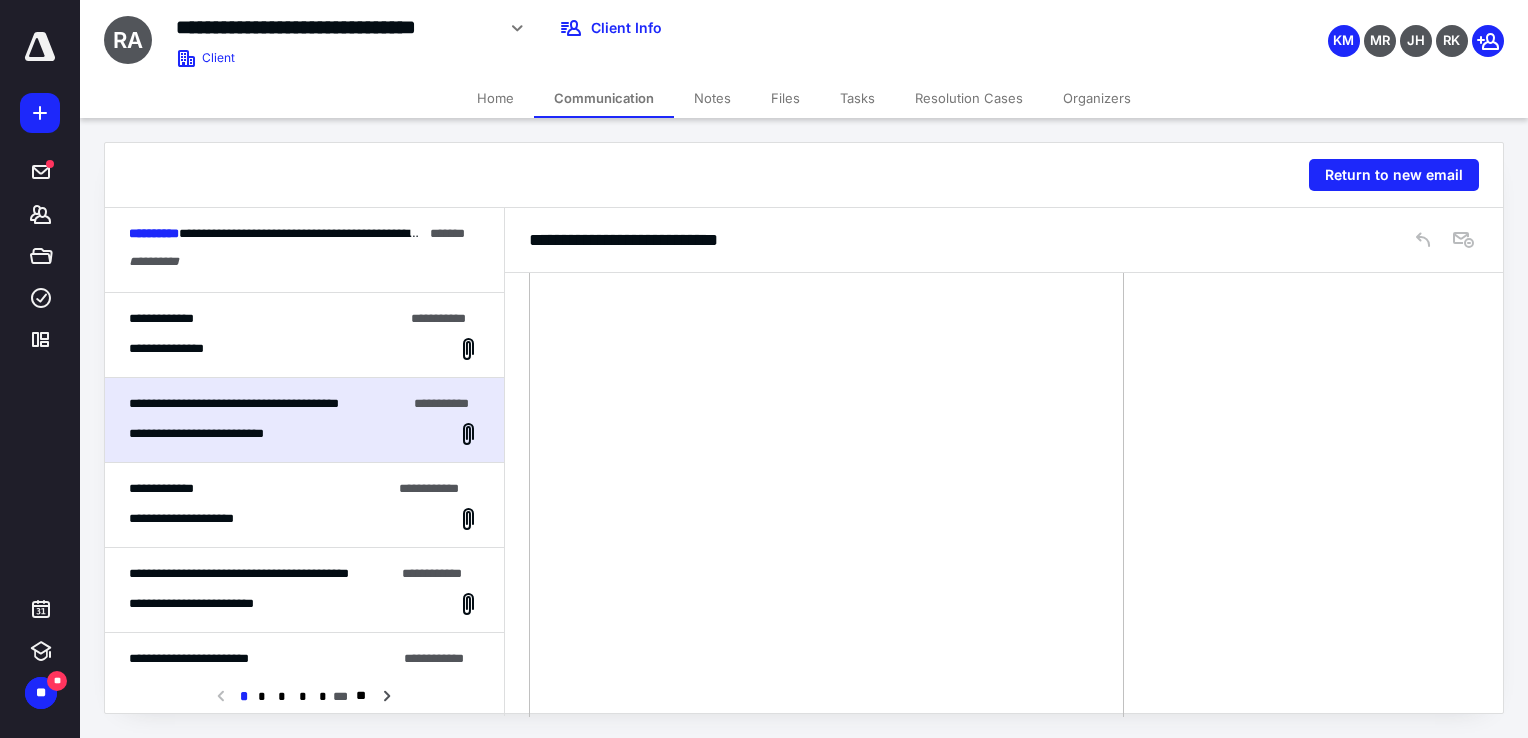 scroll, scrollTop: 516, scrollLeft: 0, axis: vertical 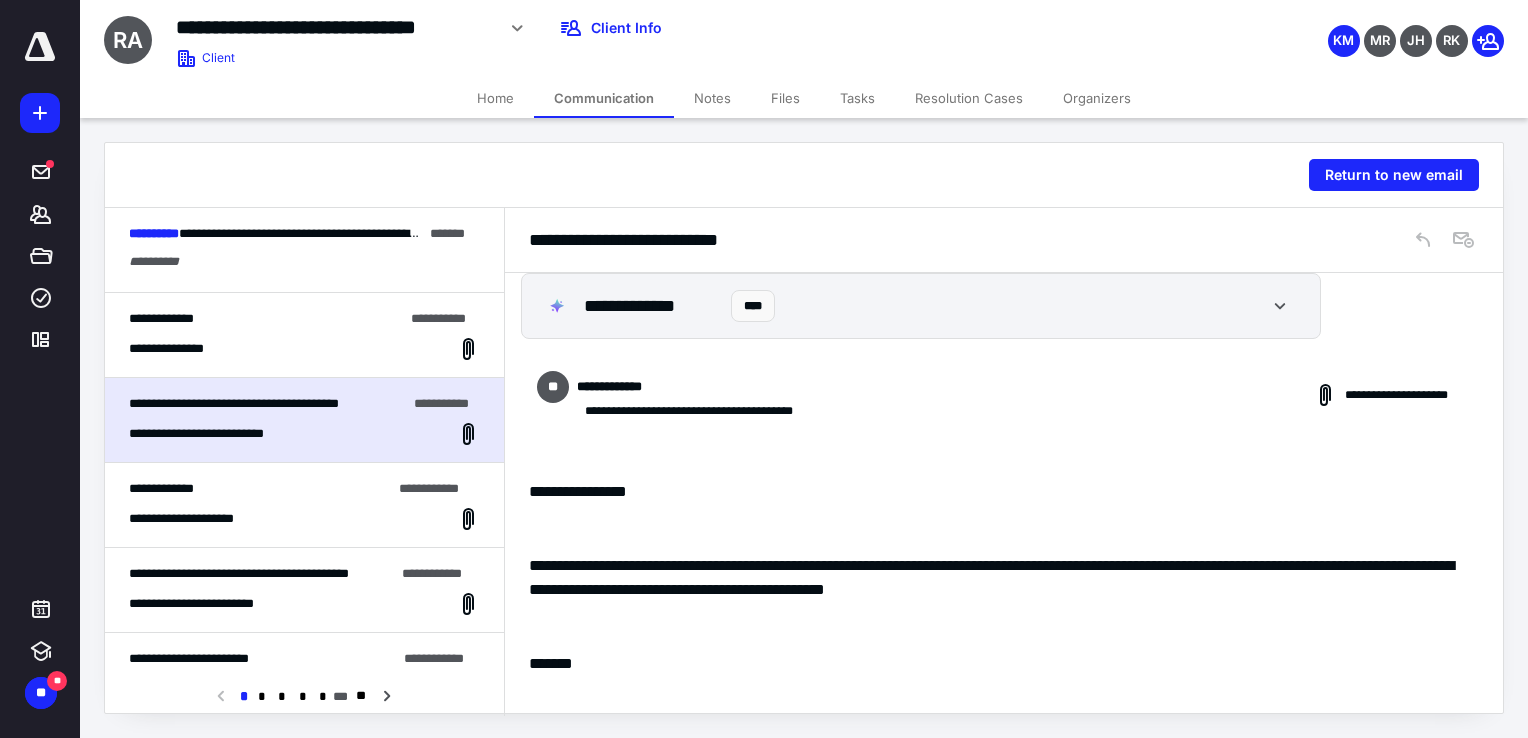 click on "**********" at bounding box center (304, 335) 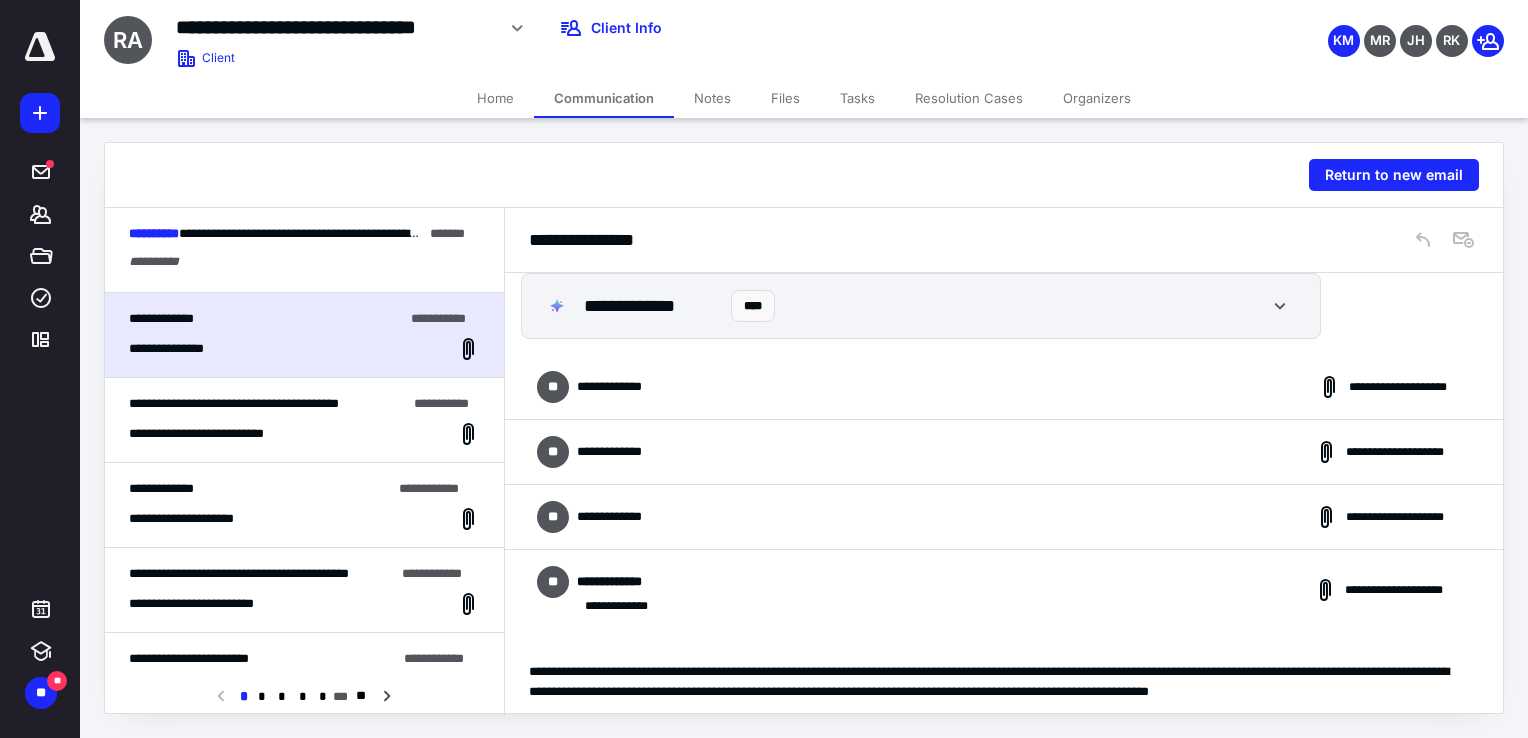 scroll, scrollTop: 442, scrollLeft: 0, axis: vertical 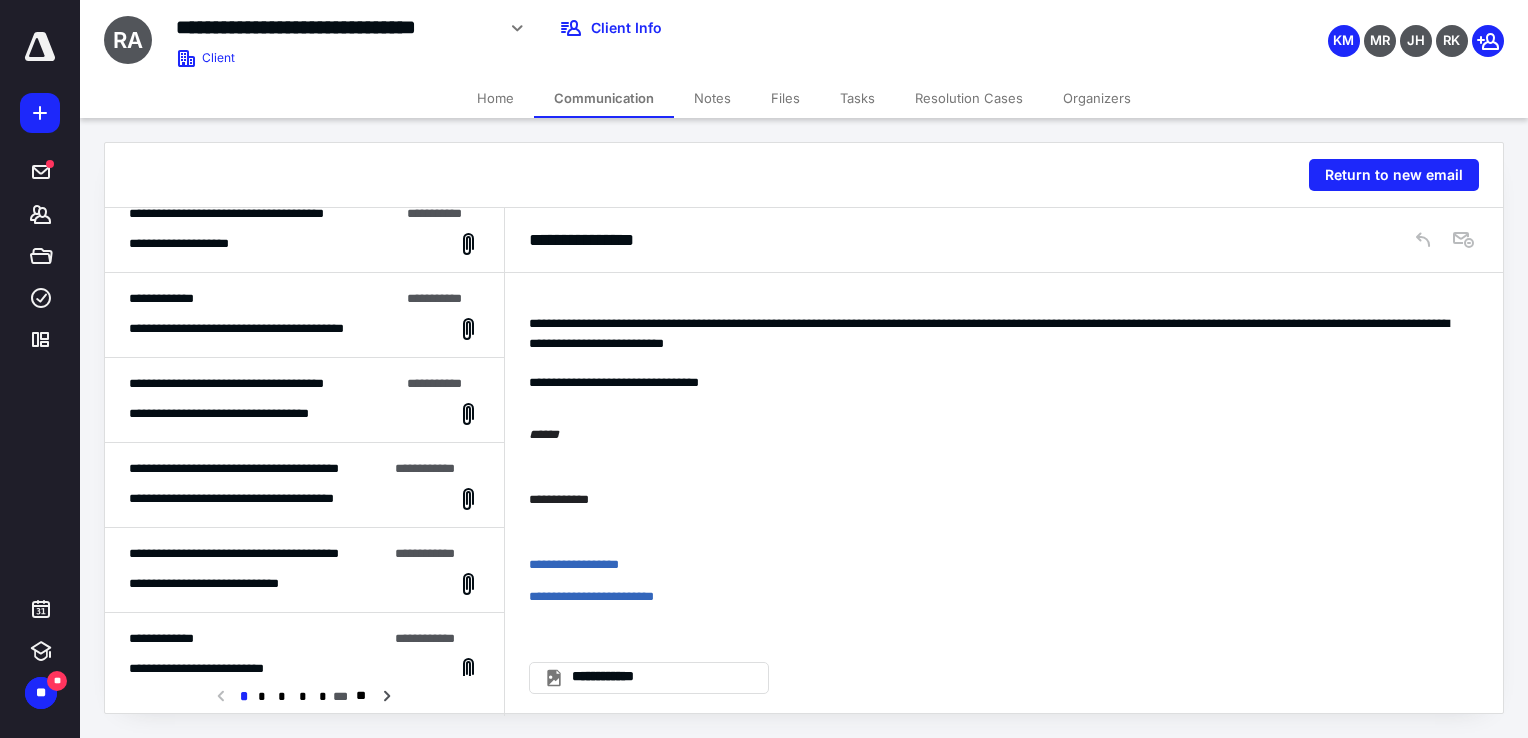 click on "**********" at bounding box center [226, 383] 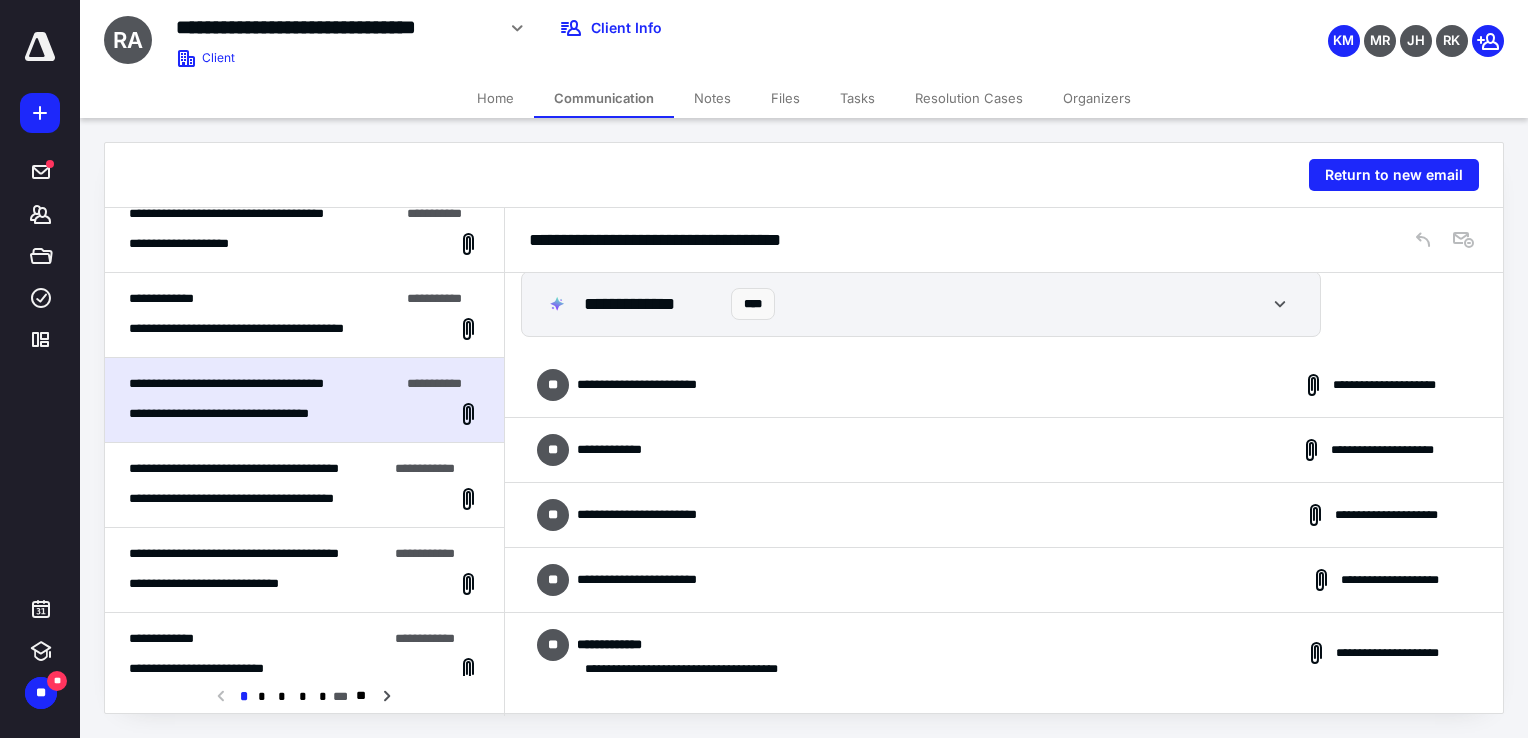 scroll, scrollTop: 0, scrollLeft: 0, axis: both 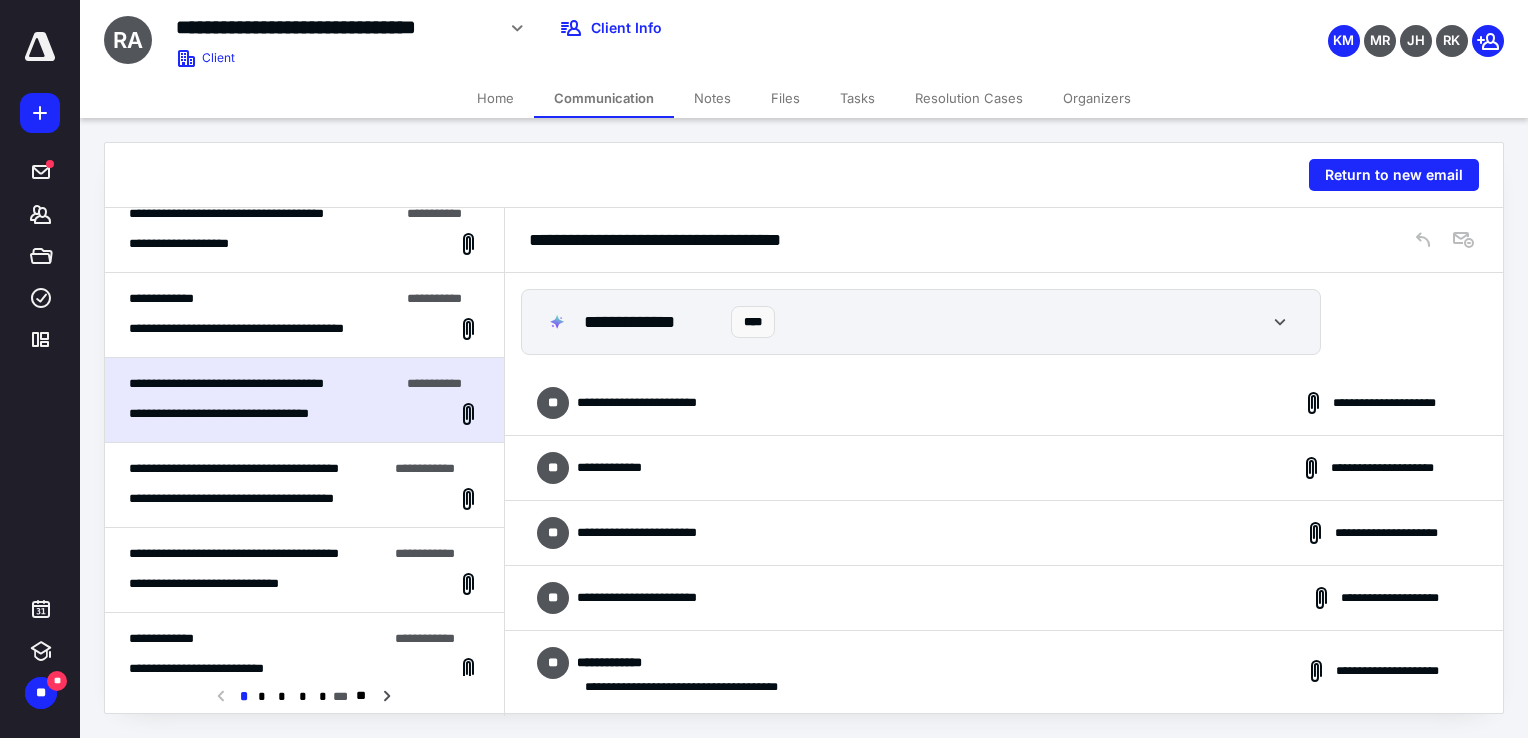 click on "**********" at bounding box center [1004, 403] 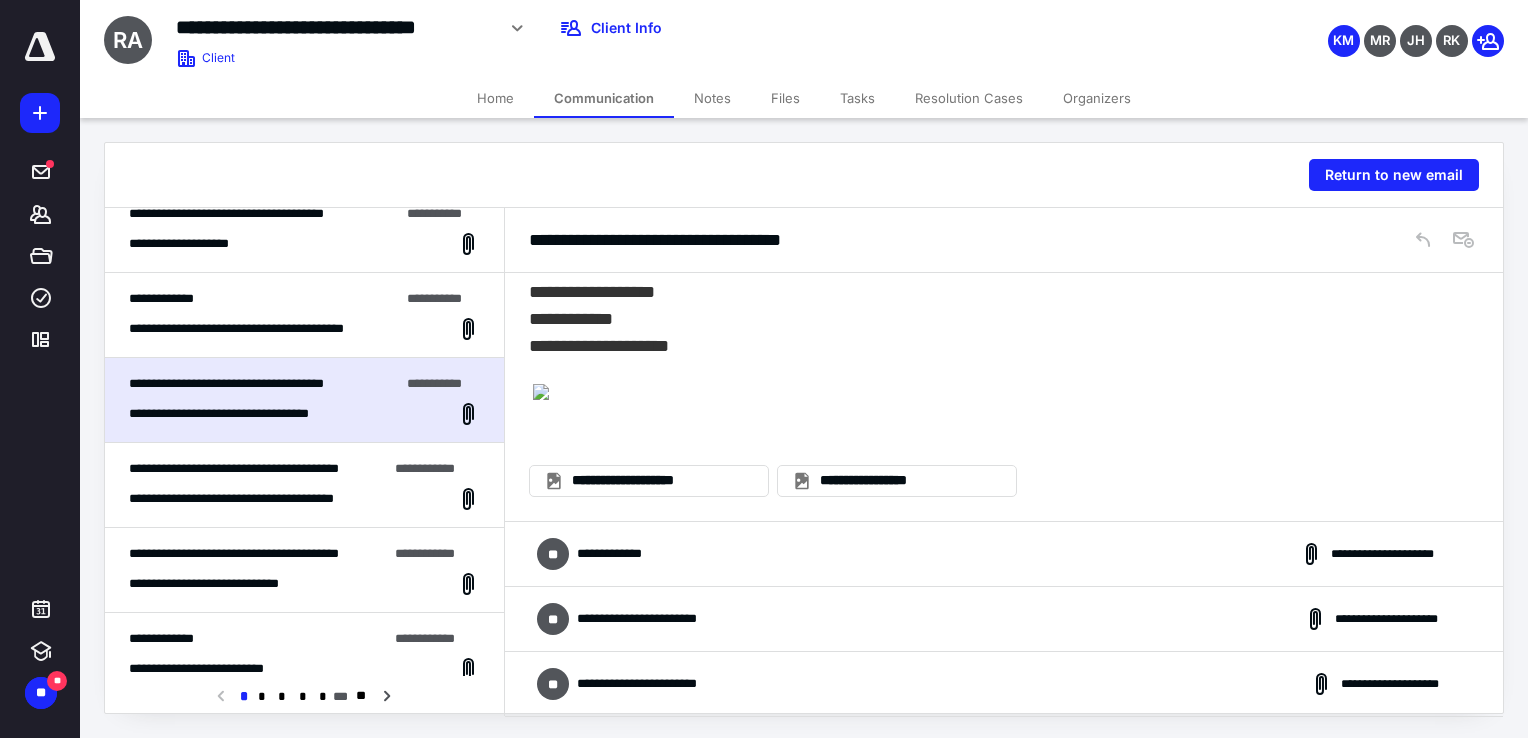 scroll, scrollTop: 700, scrollLeft: 0, axis: vertical 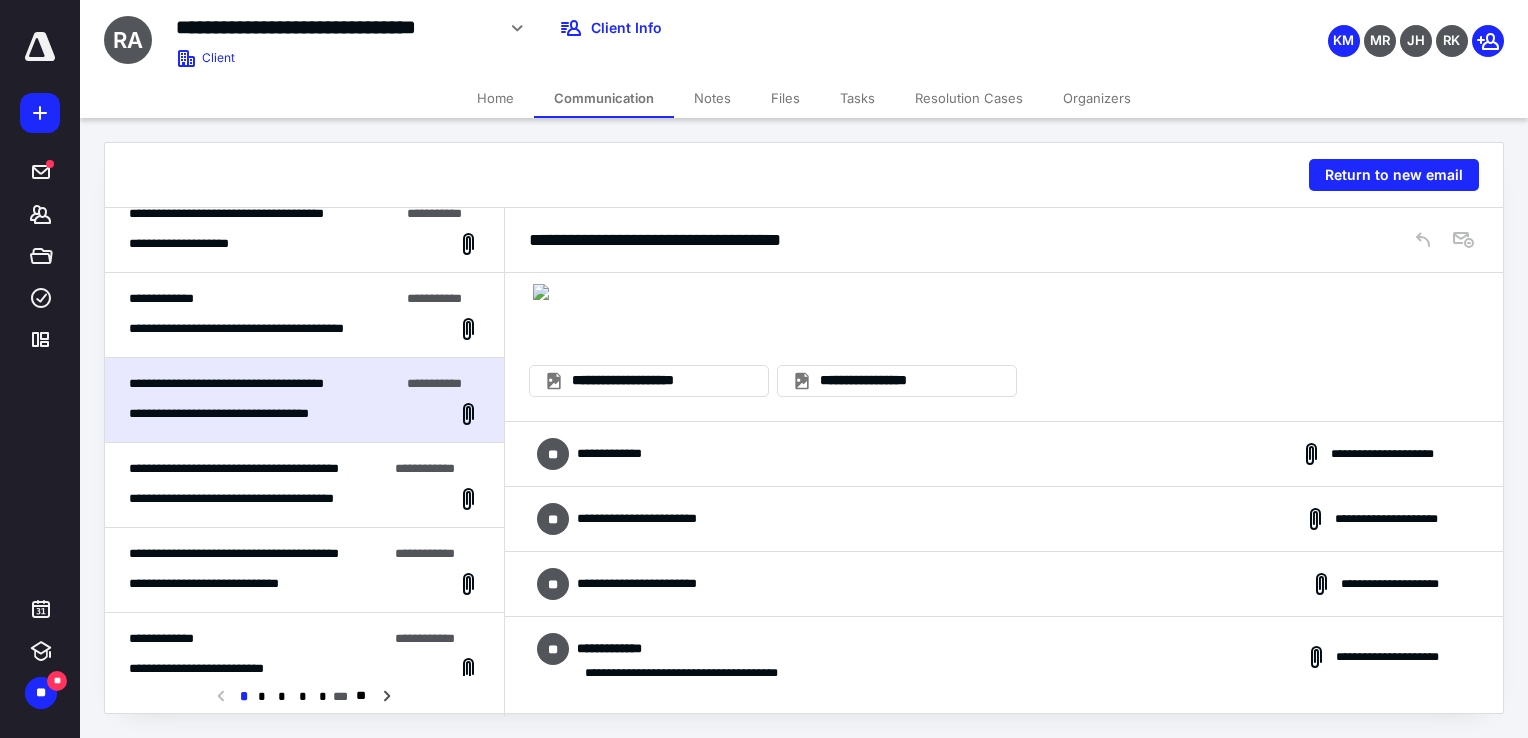 click on "**********" at bounding box center (260, 499) 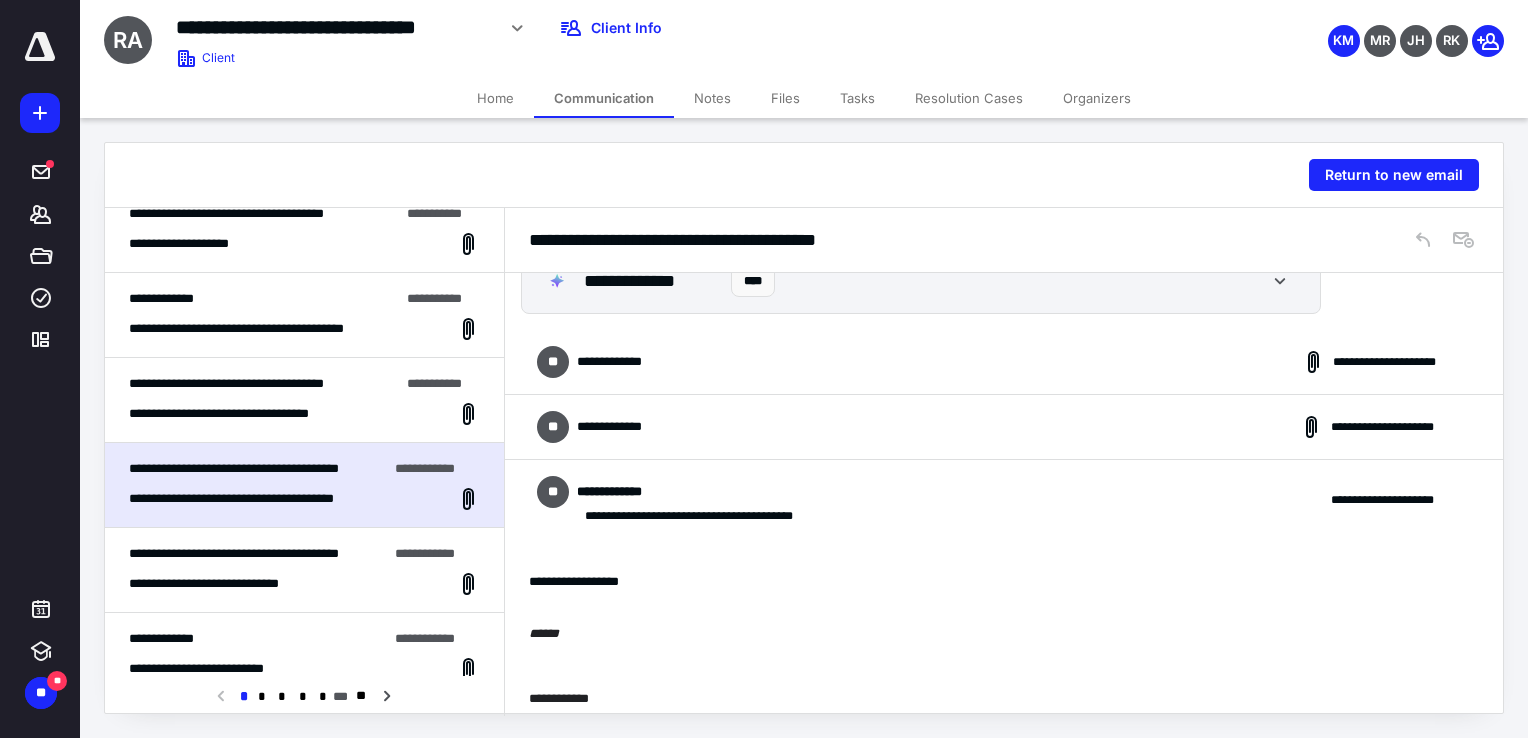 scroll, scrollTop: 0, scrollLeft: 0, axis: both 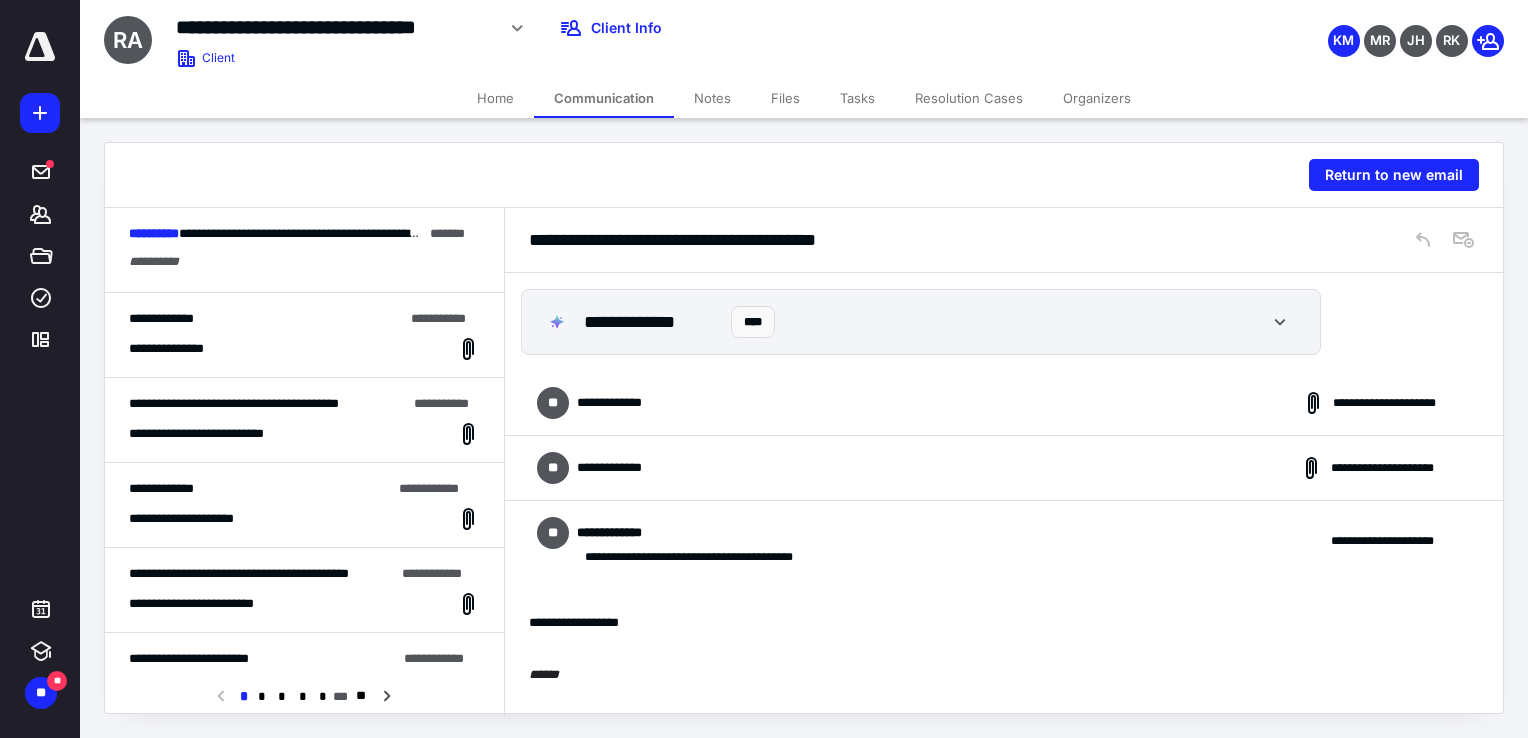 click on "**********" at bounding box center (304, 250) 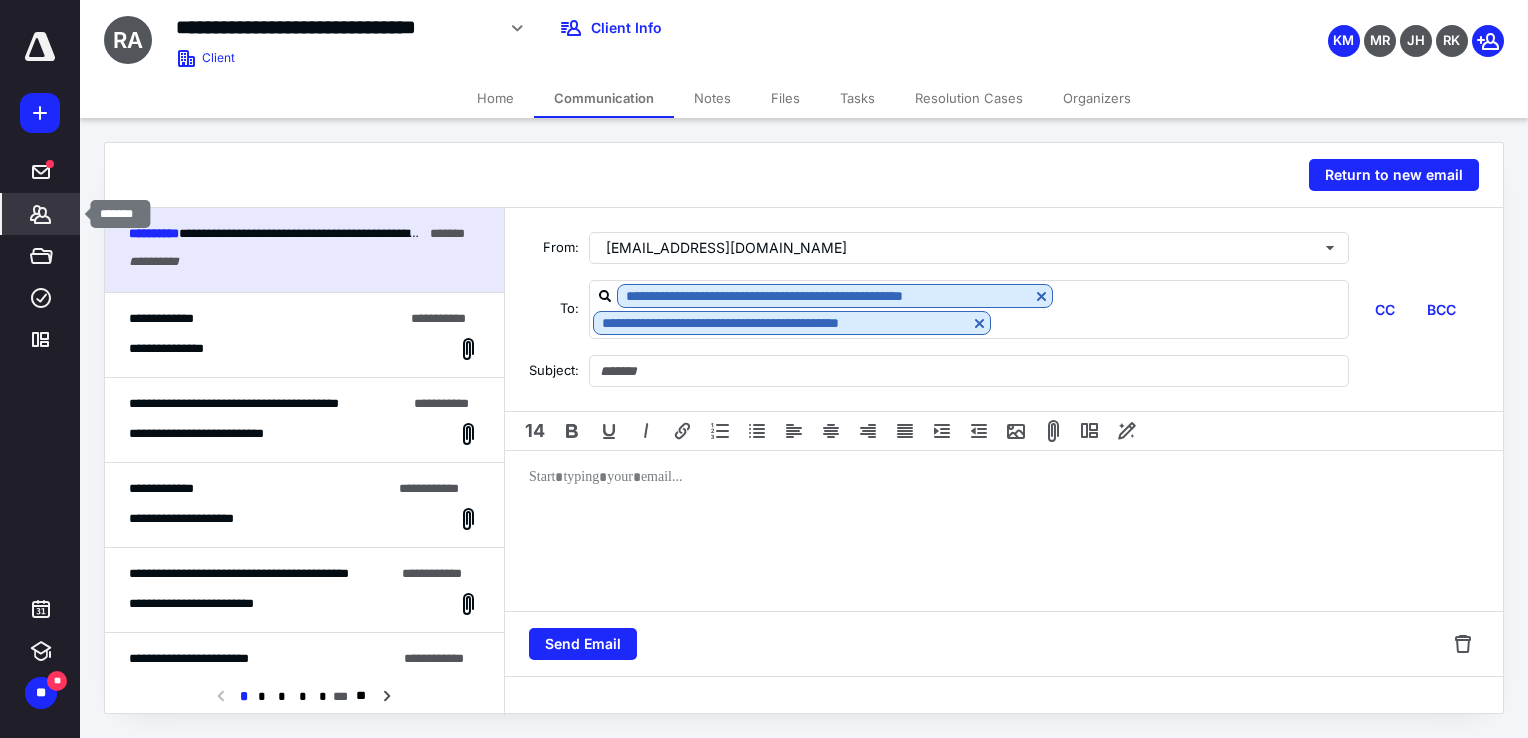 click 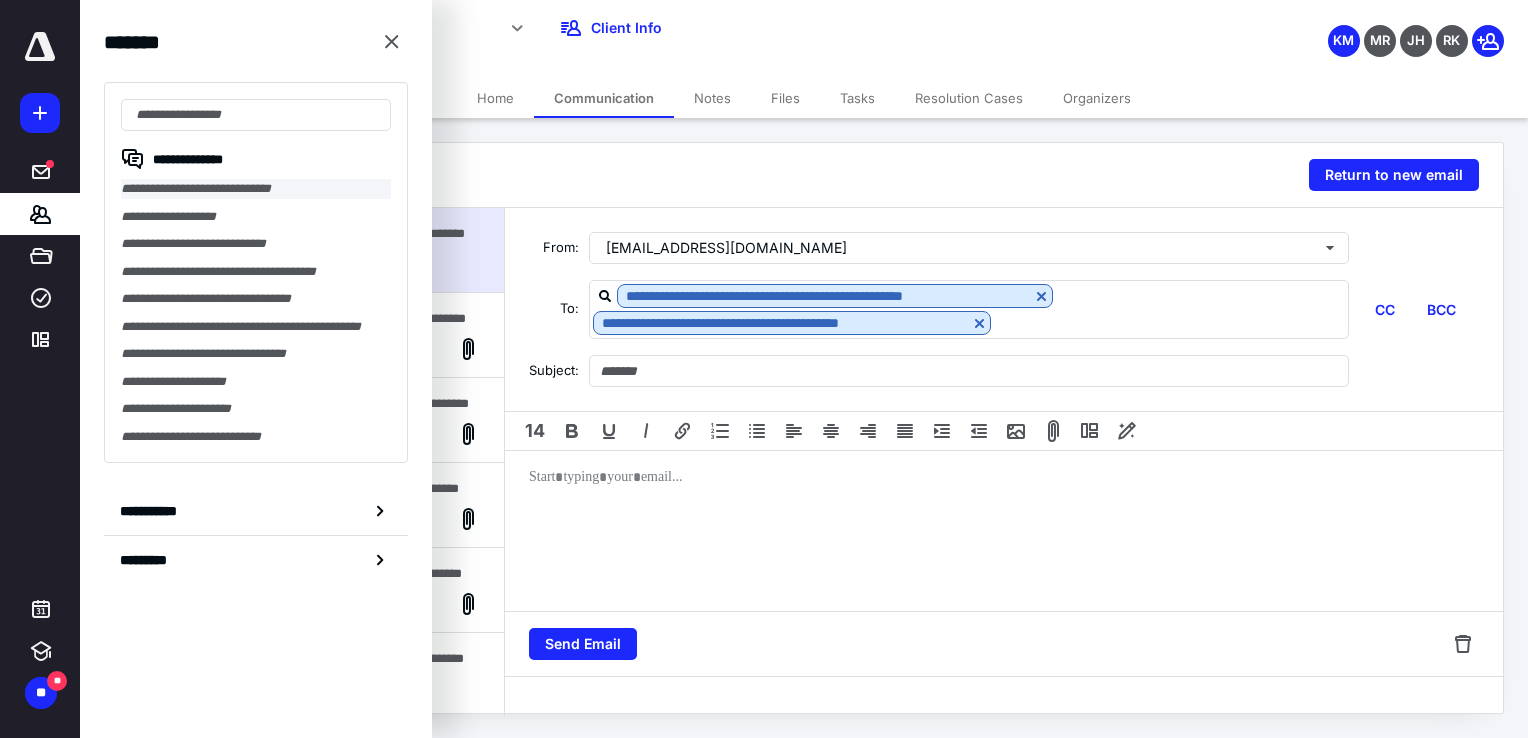 click on "**********" at bounding box center [256, 189] 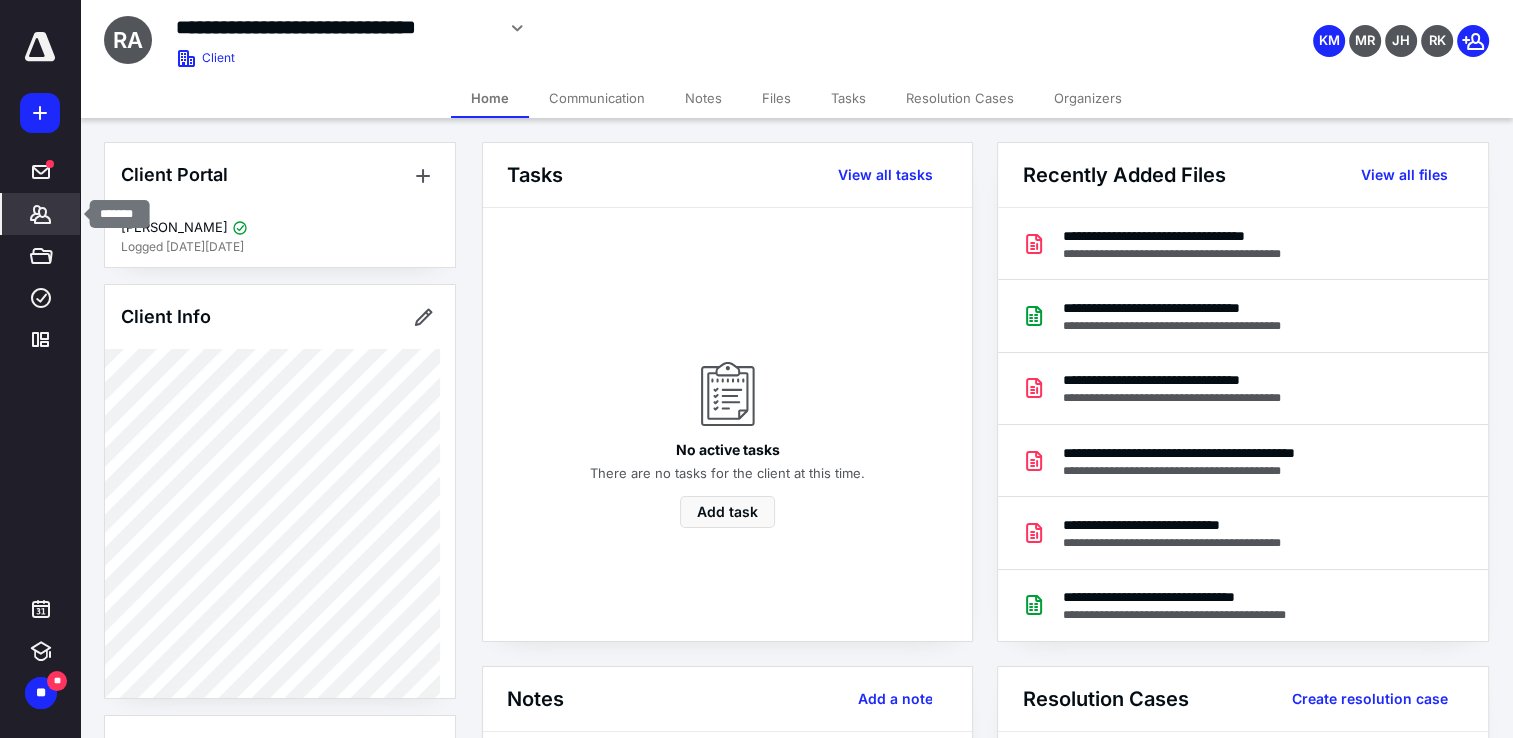 click 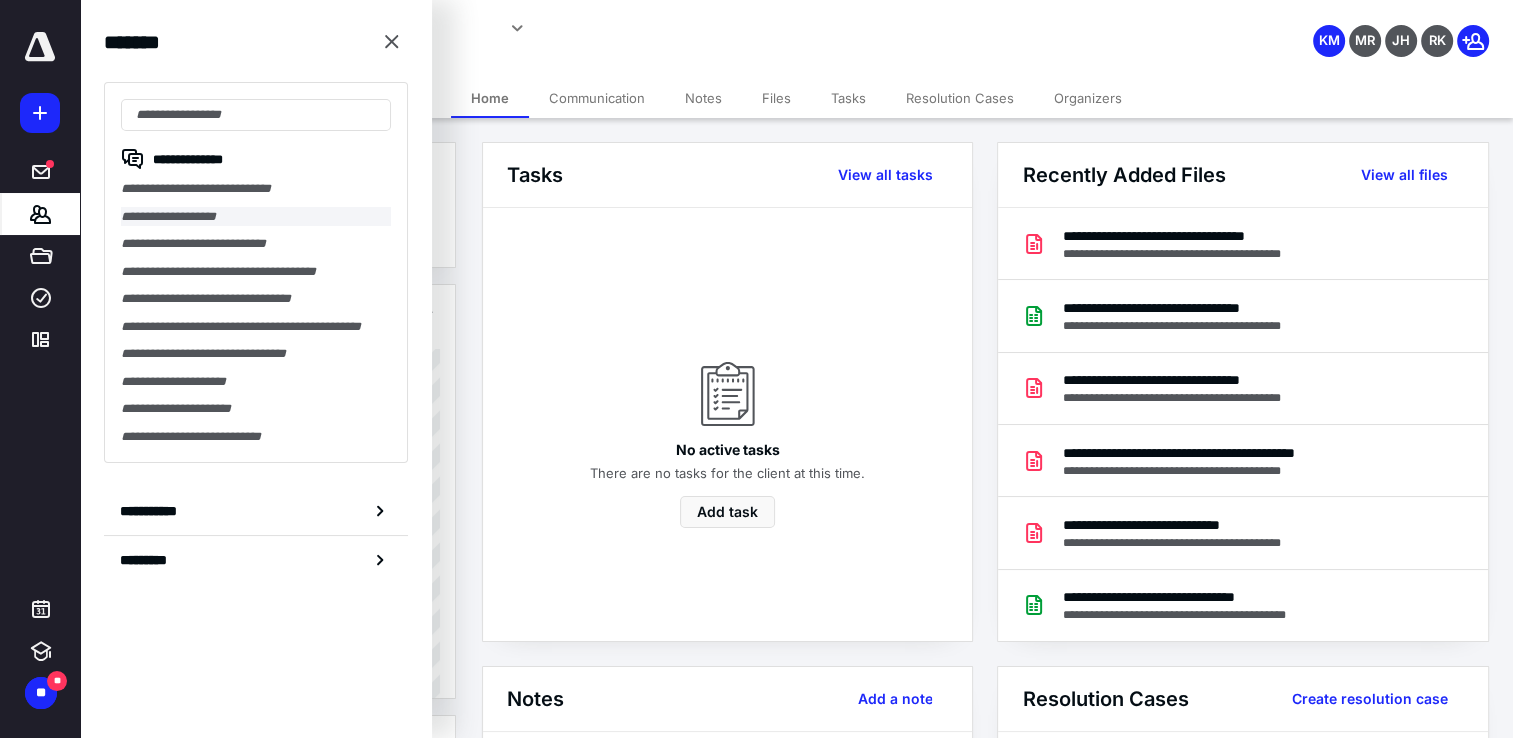 click on "**********" at bounding box center [256, 217] 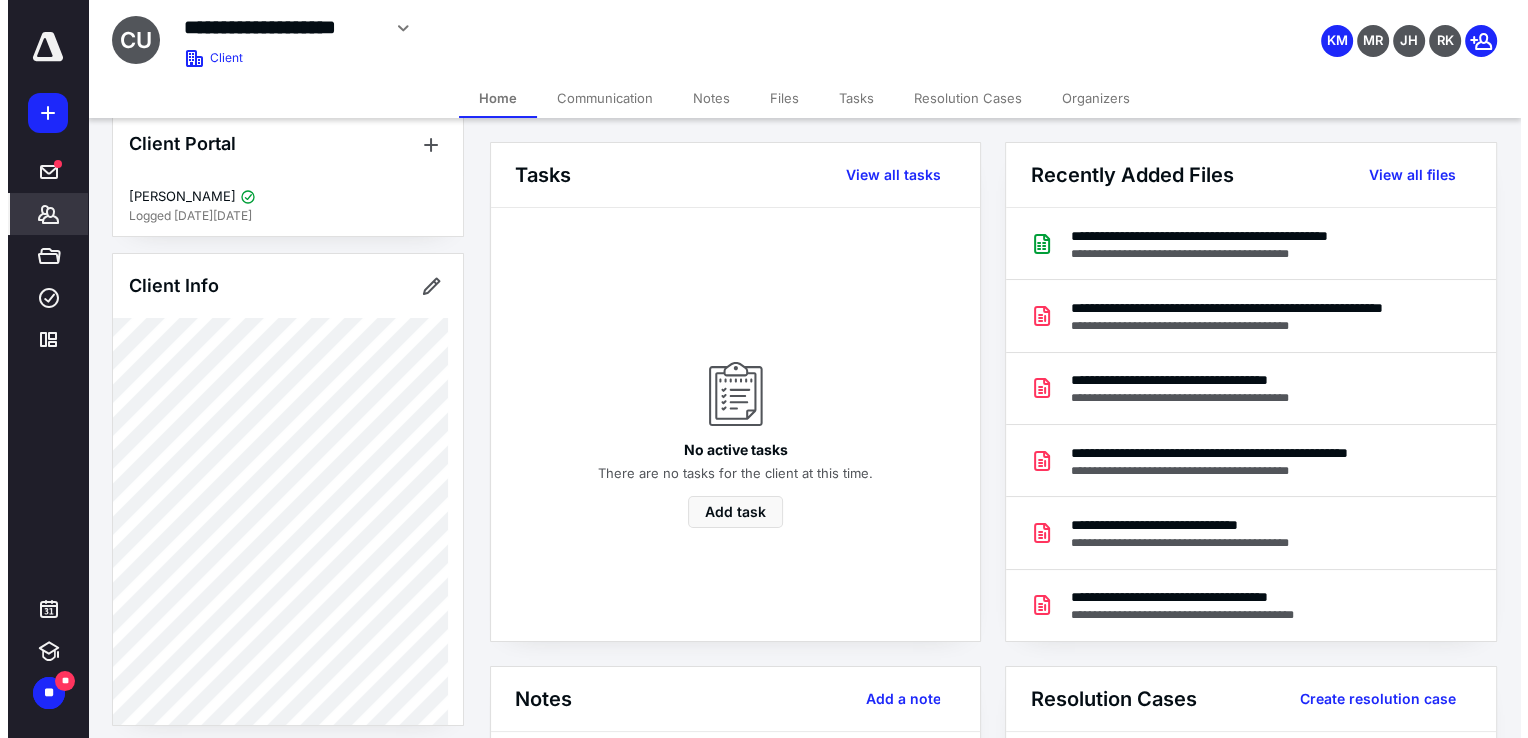 scroll, scrollTop: 0, scrollLeft: 0, axis: both 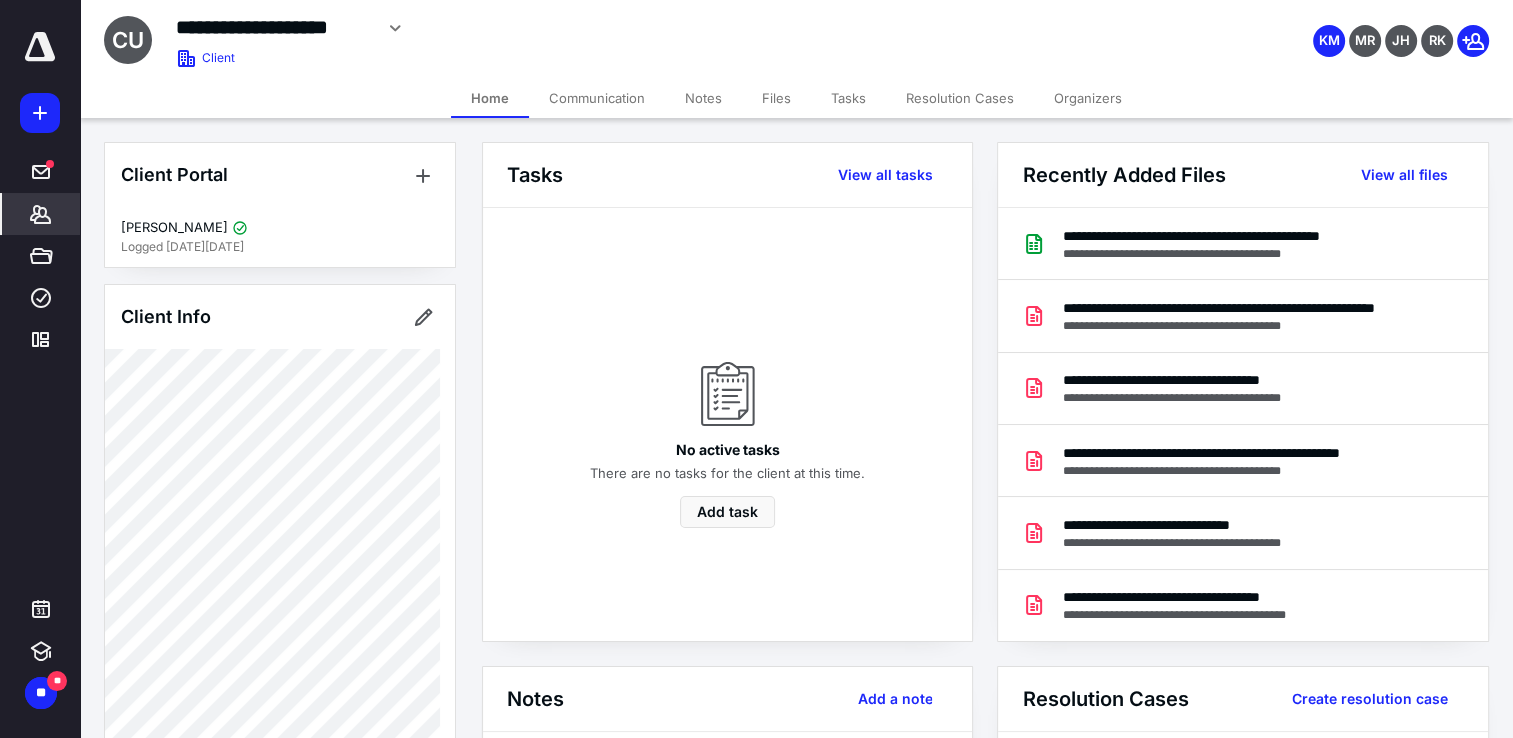 click on "Communication" at bounding box center [597, 98] 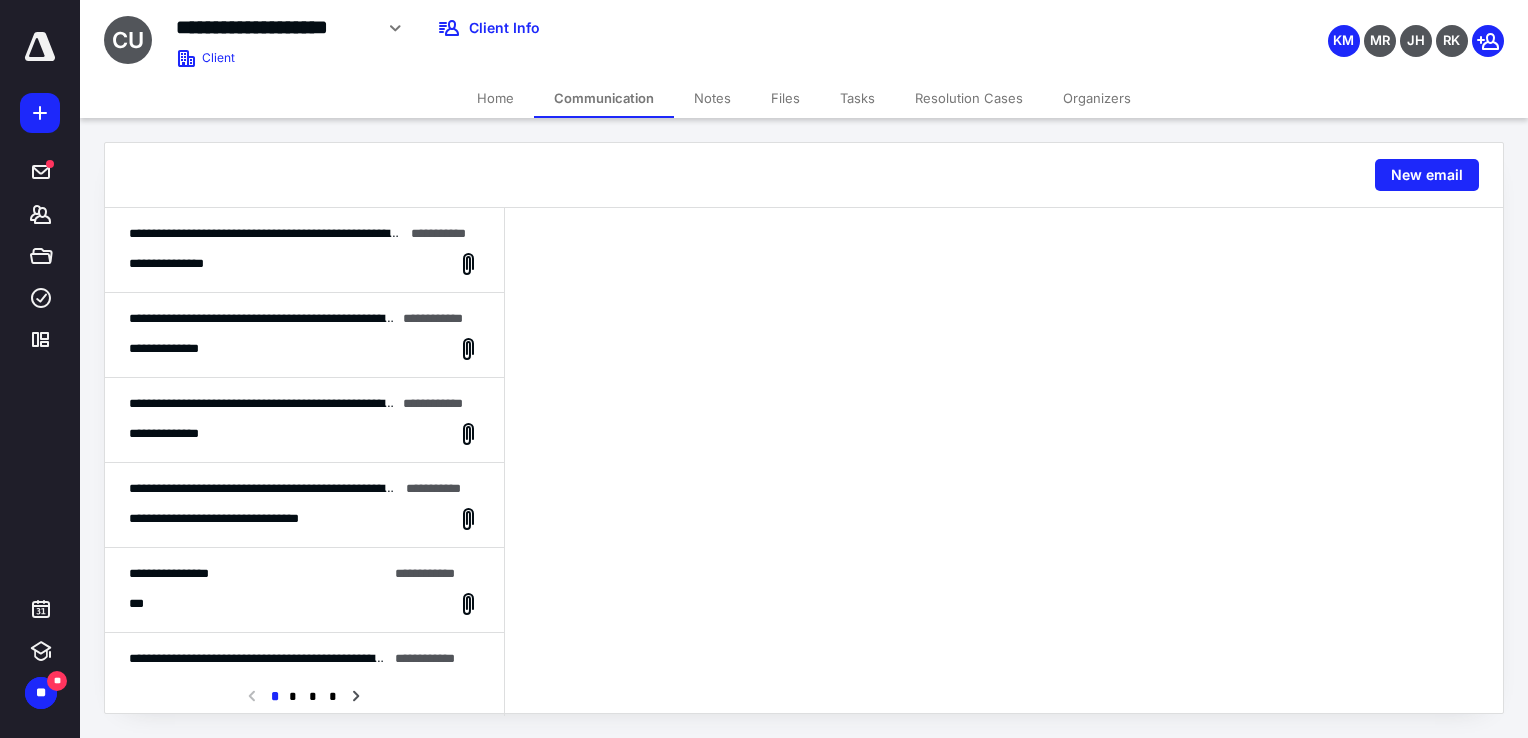 click on "**********" at bounding box center (304, 264) 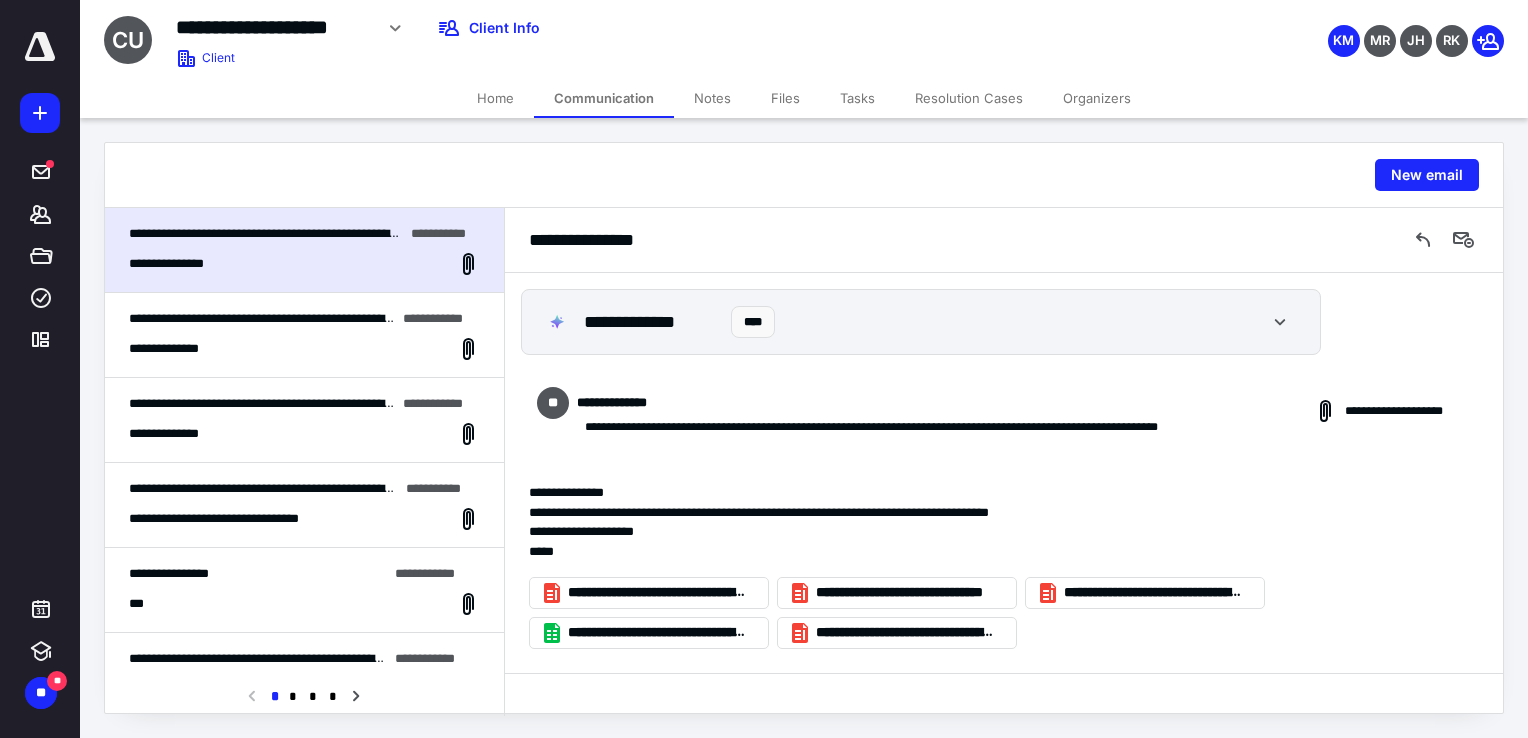 click on "**********" at bounding box center (304, 264) 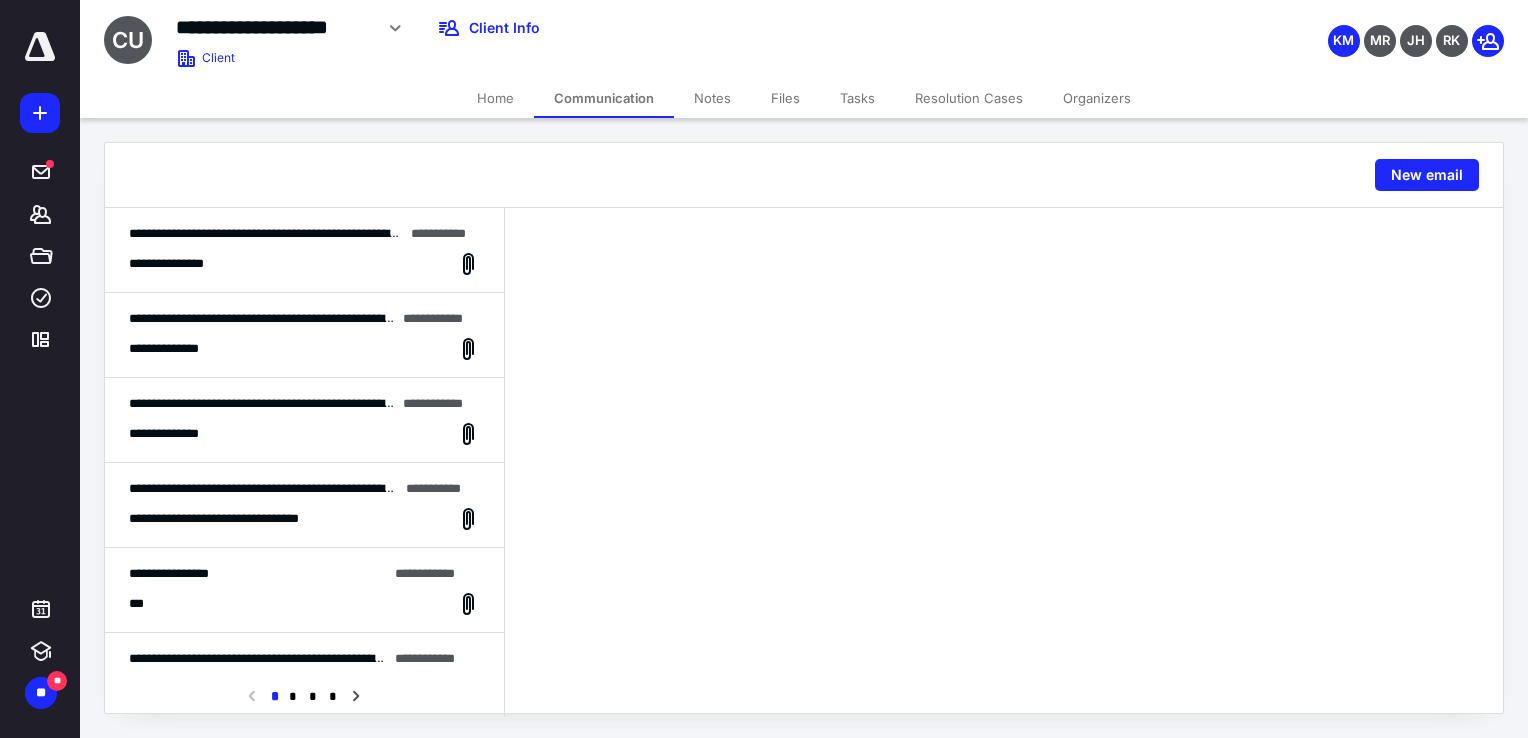 click on "**********" at bounding box center (304, 250) 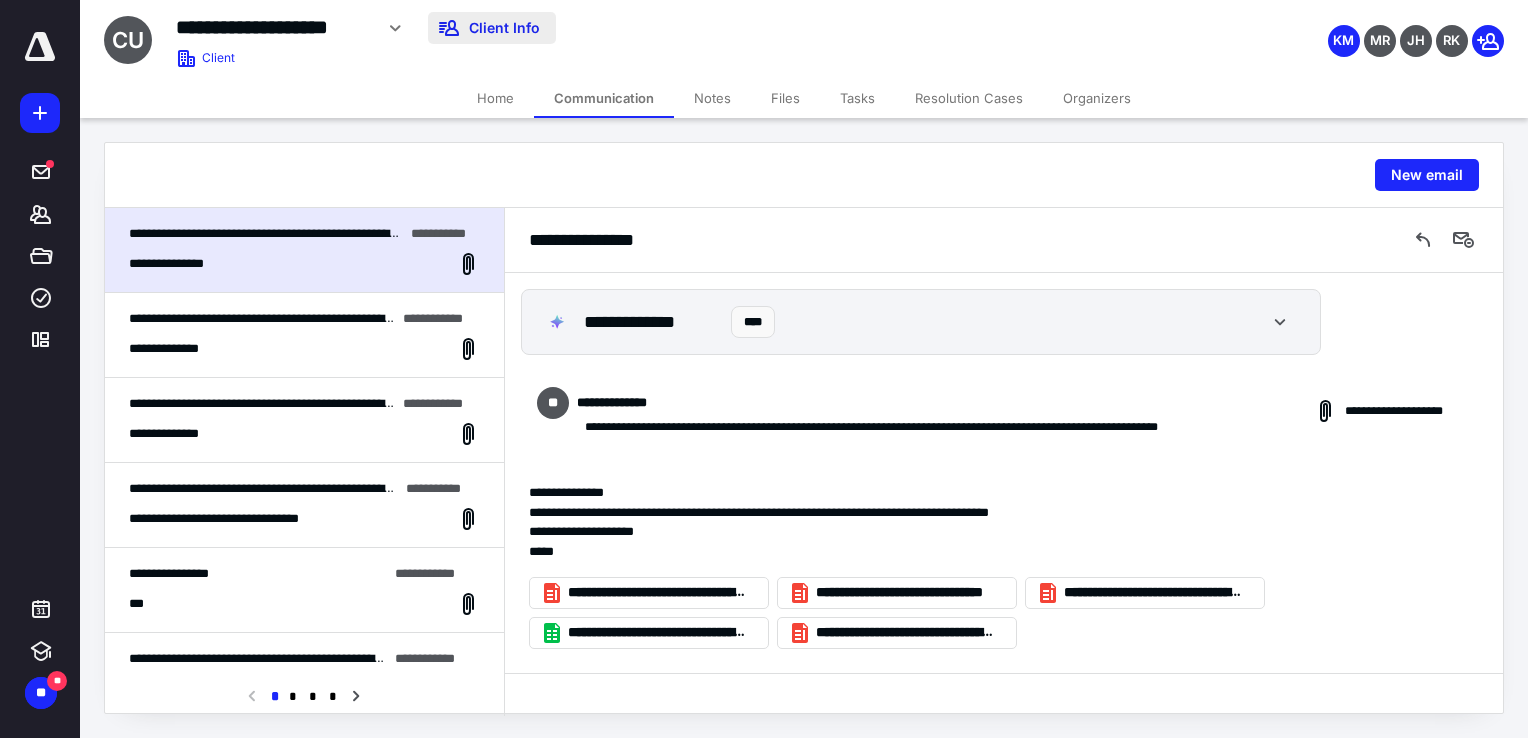 click on "Client Info" at bounding box center [492, 28] 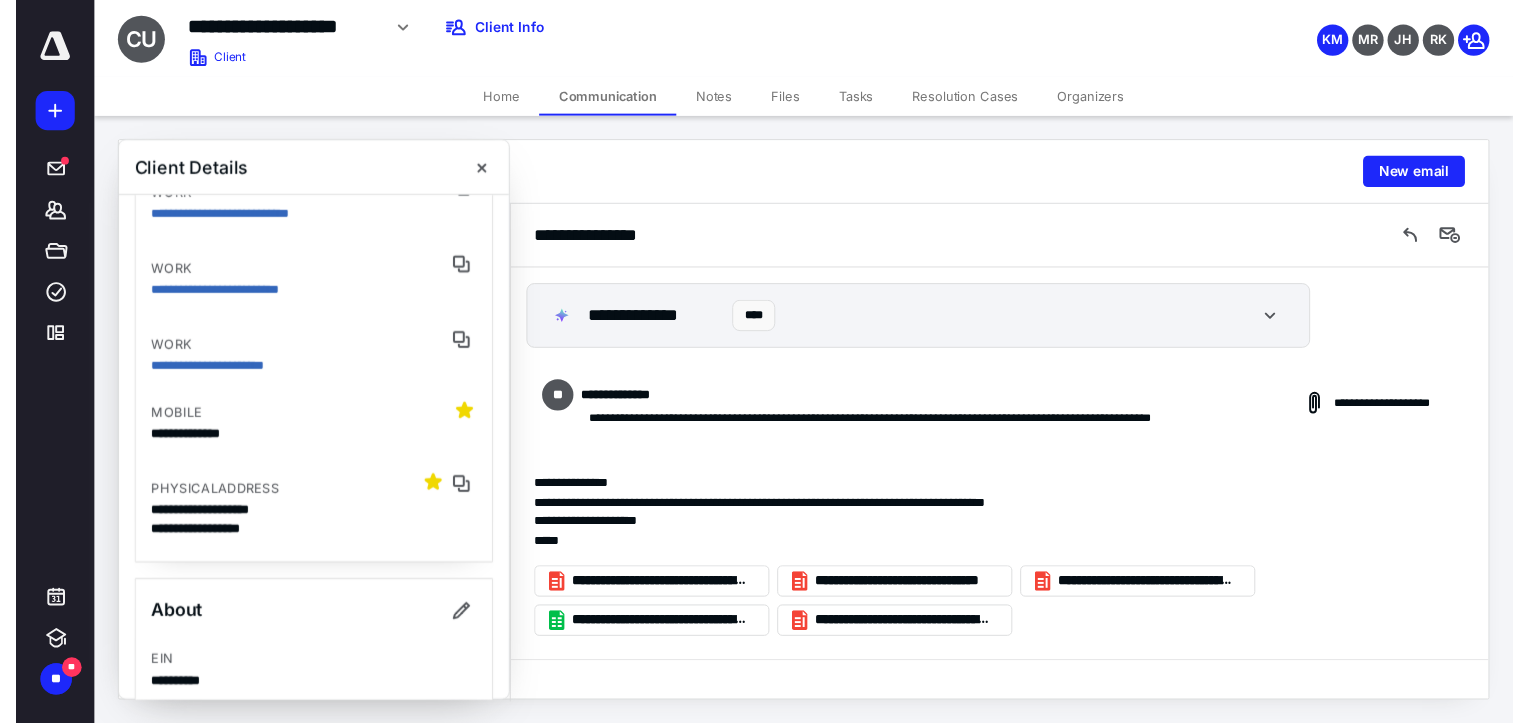 scroll, scrollTop: 173, scrollLeft: 0, axis: vertical 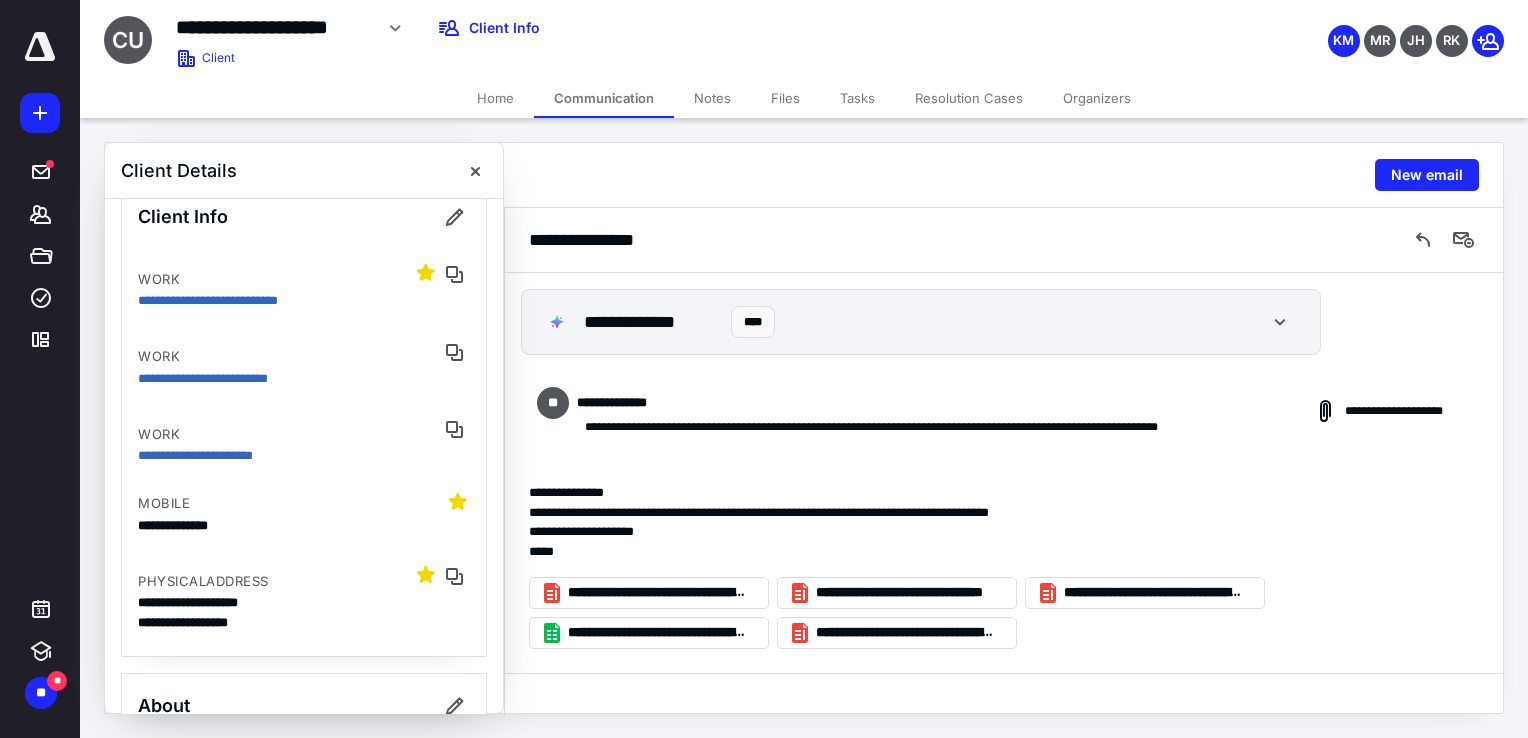 click on "Communication" at bounding box center [604, 98] 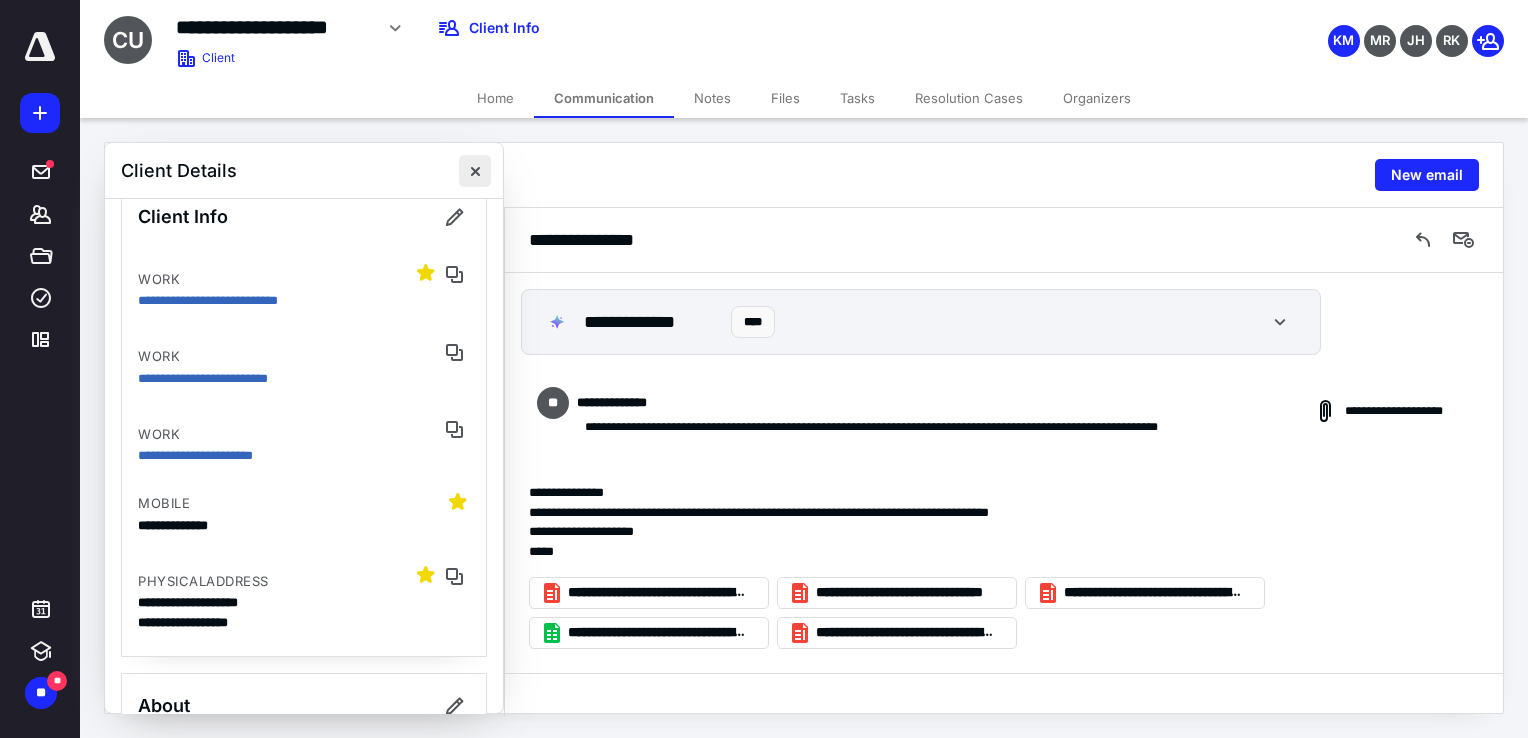 click at bounding box center (475, 171) 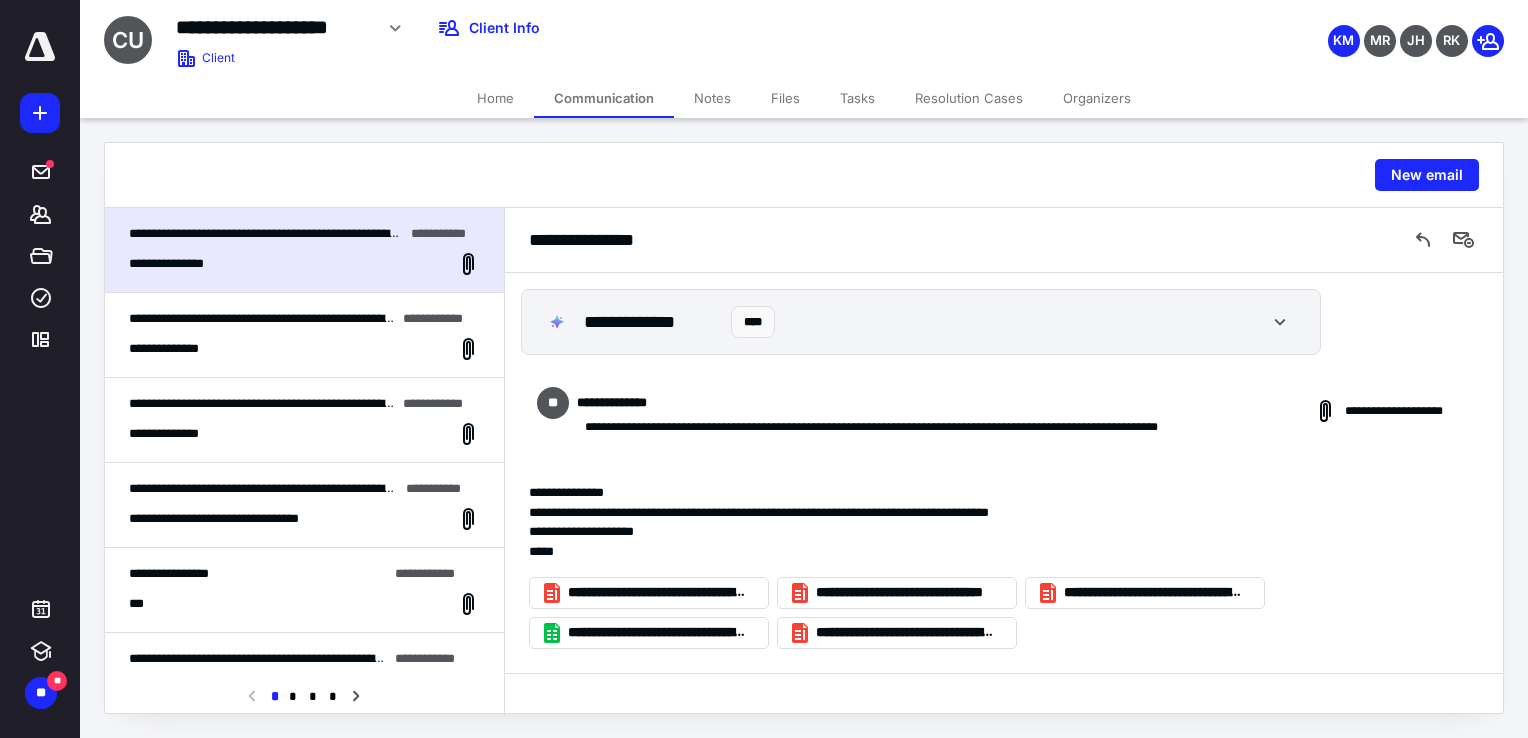 click on "Notes" at bounding box center [712, 98] 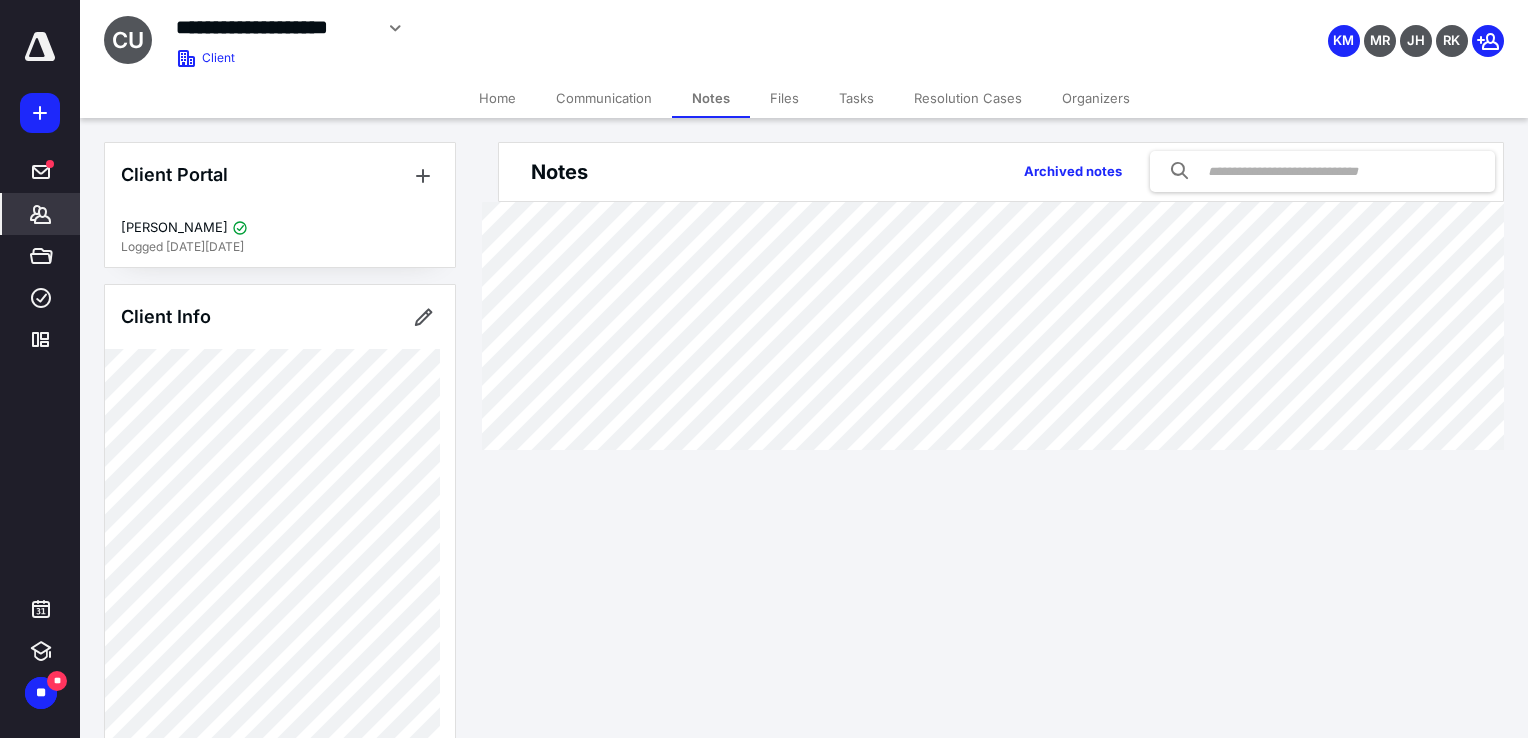 click on "Notes" at bounding box center (559, 172) 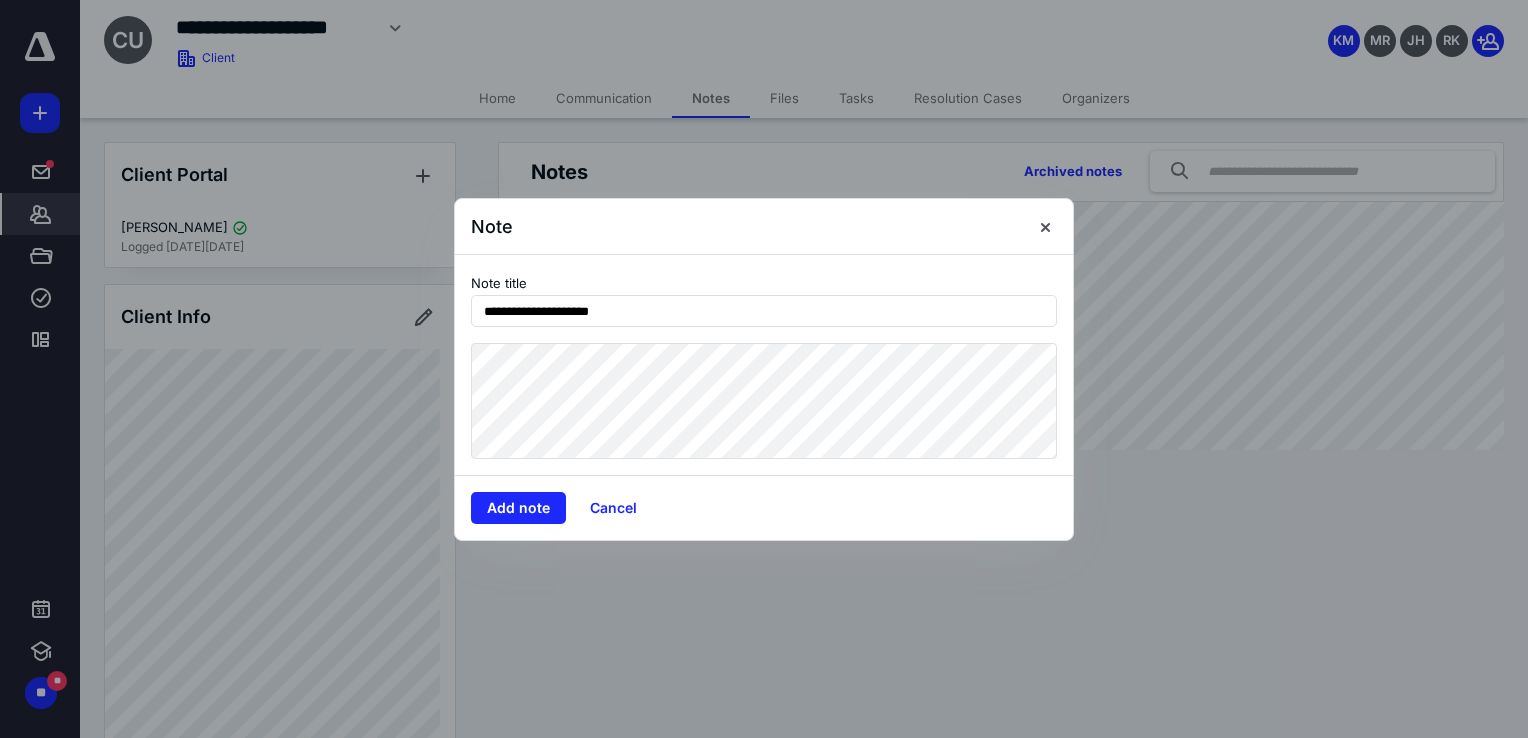 type on "**********" 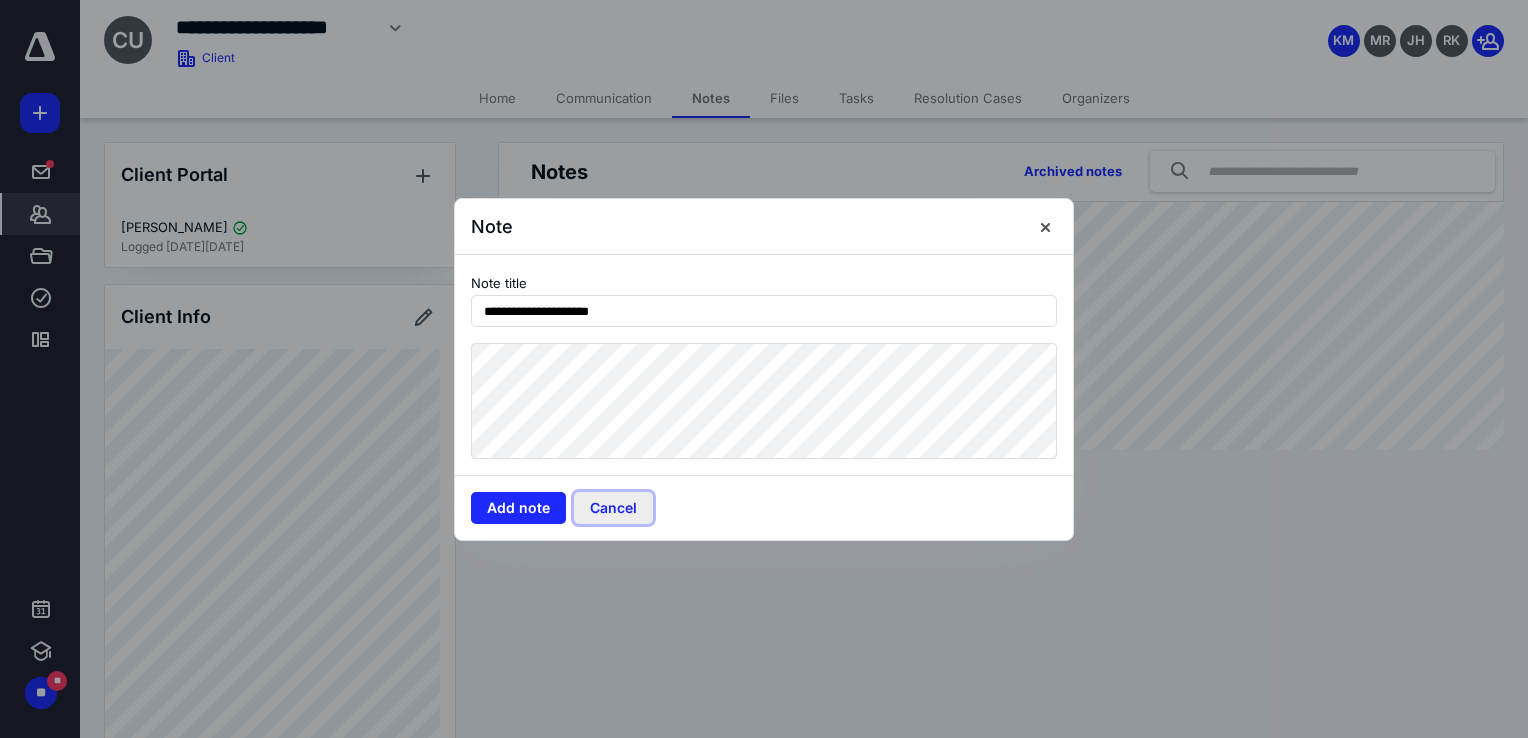 click on "Cancel" at bounding box center (613, 508) 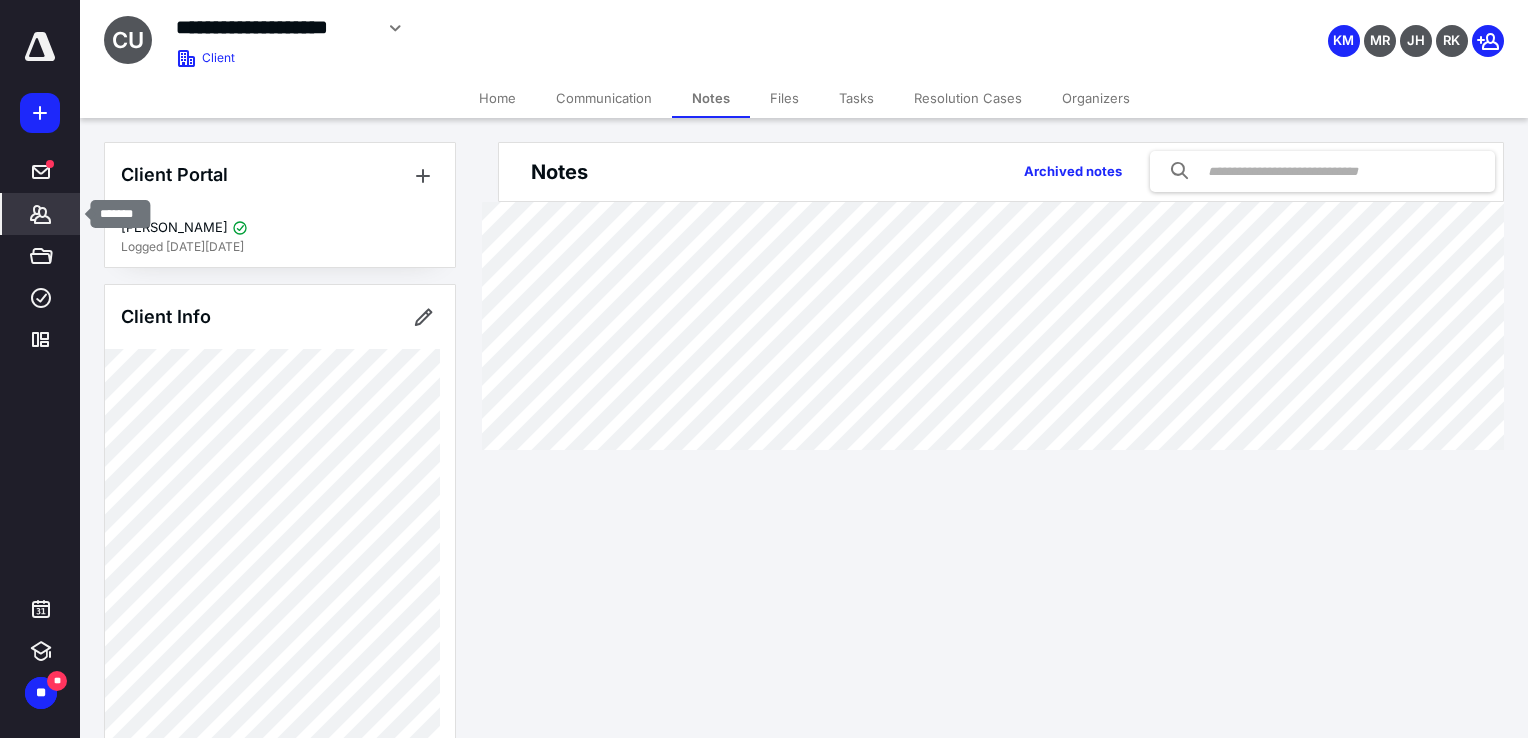 click 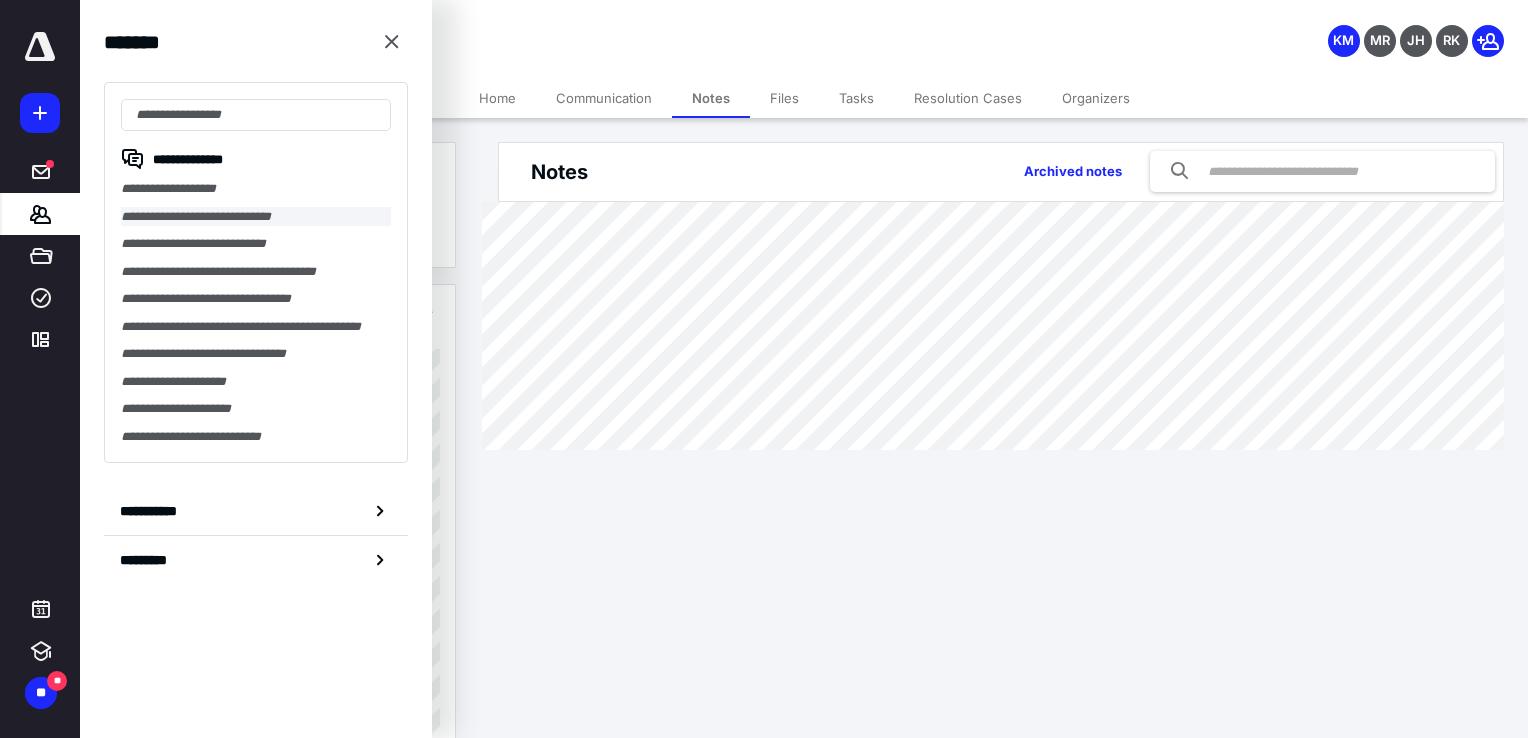 click on "**********" at bounding box center (256, 217) 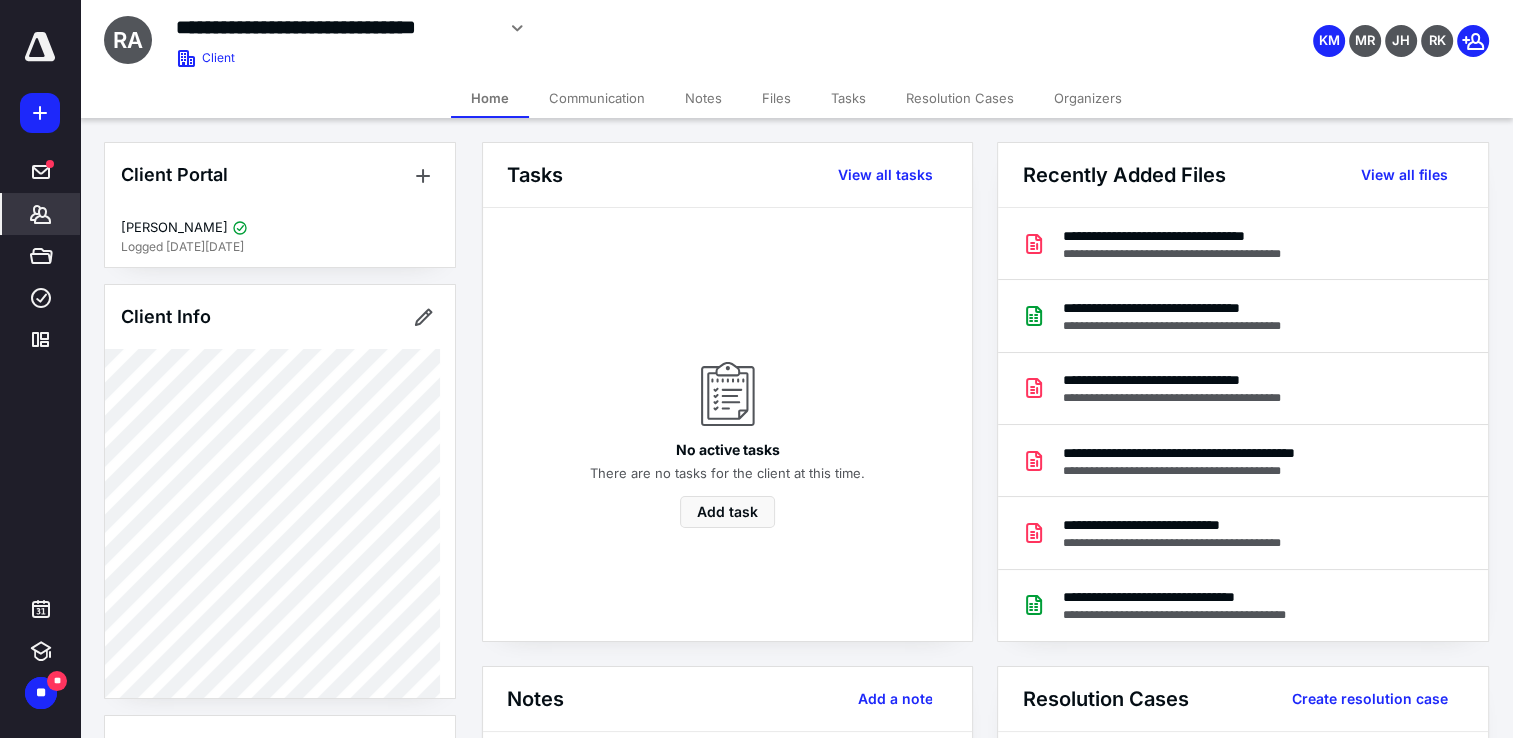 click on "Notes" at bounding box center [703, 98] 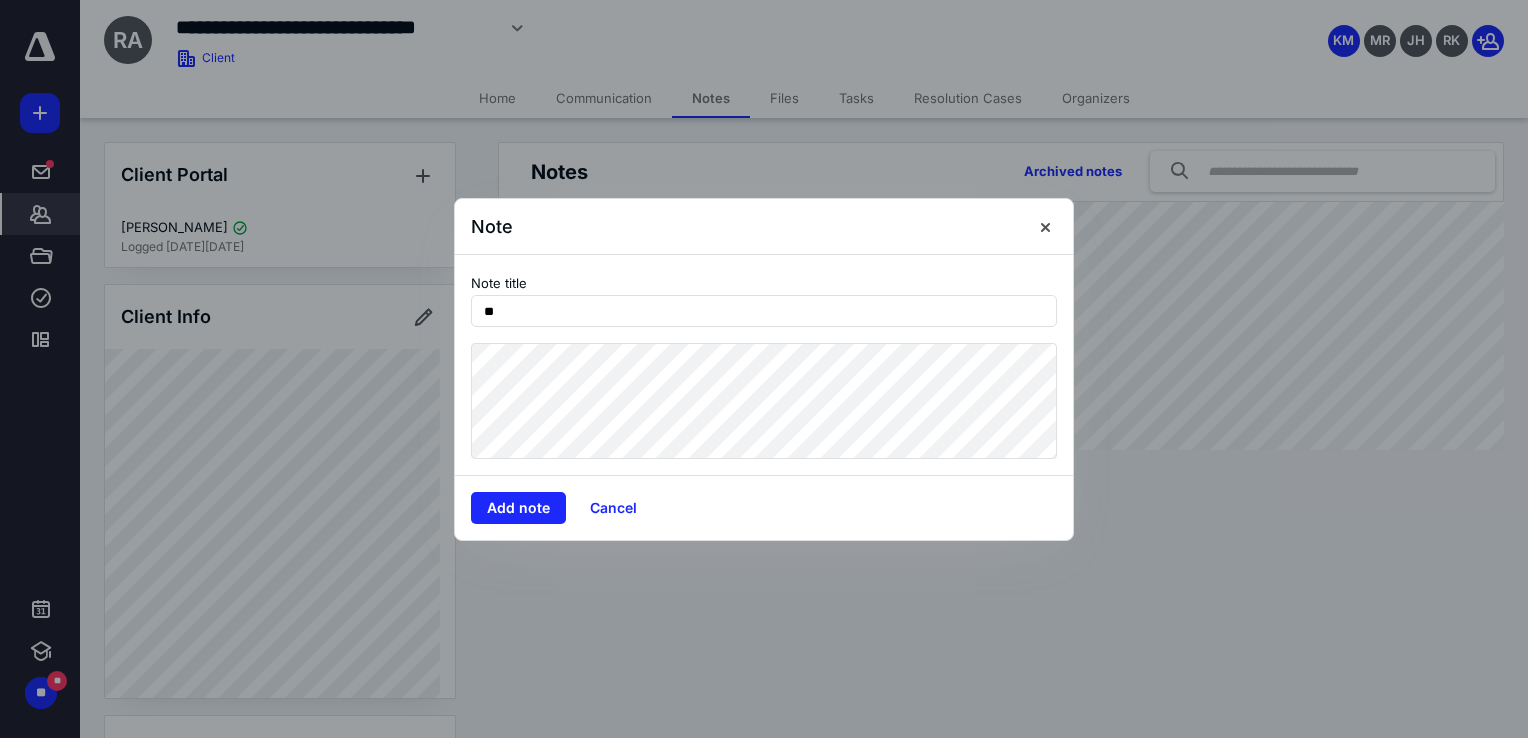 type on "*" 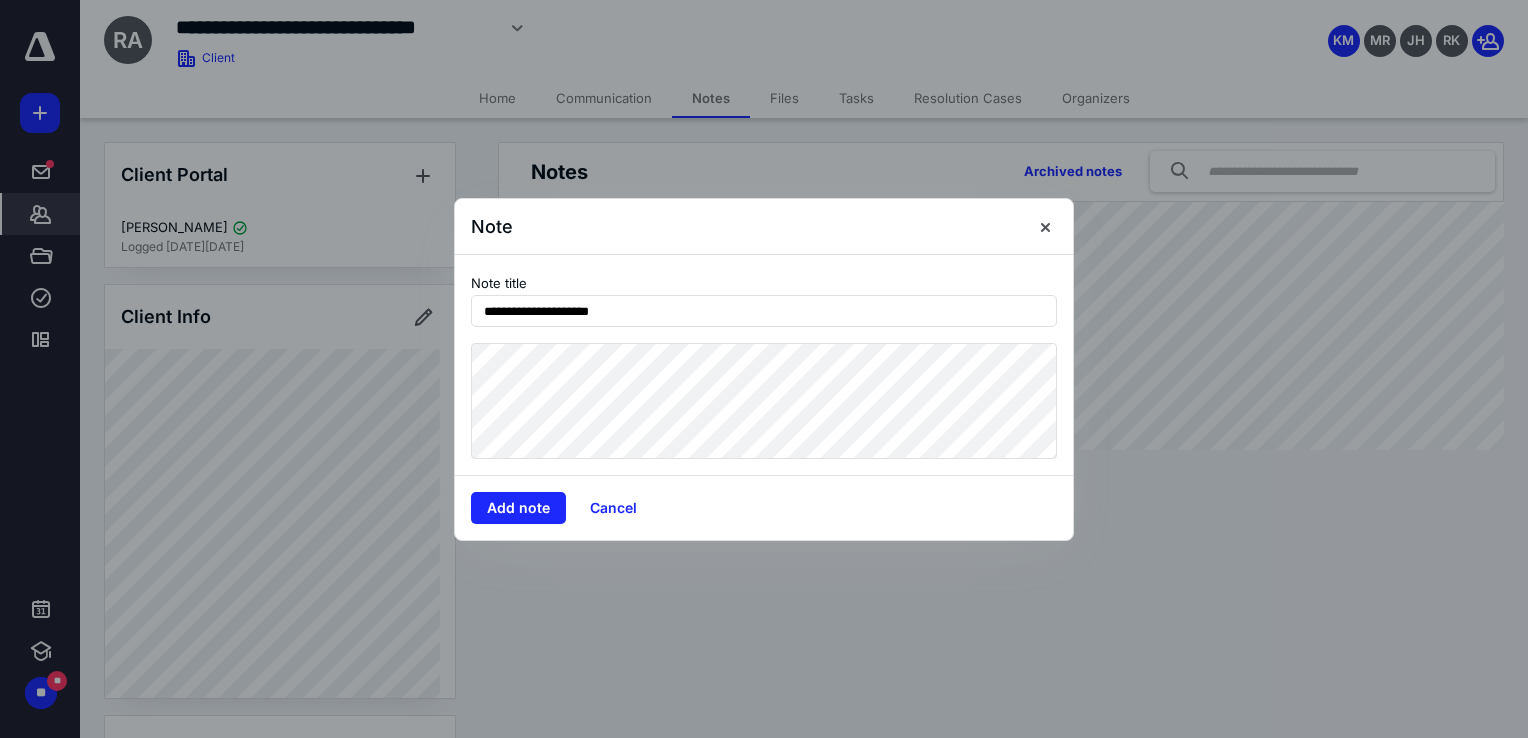 type on "**********" 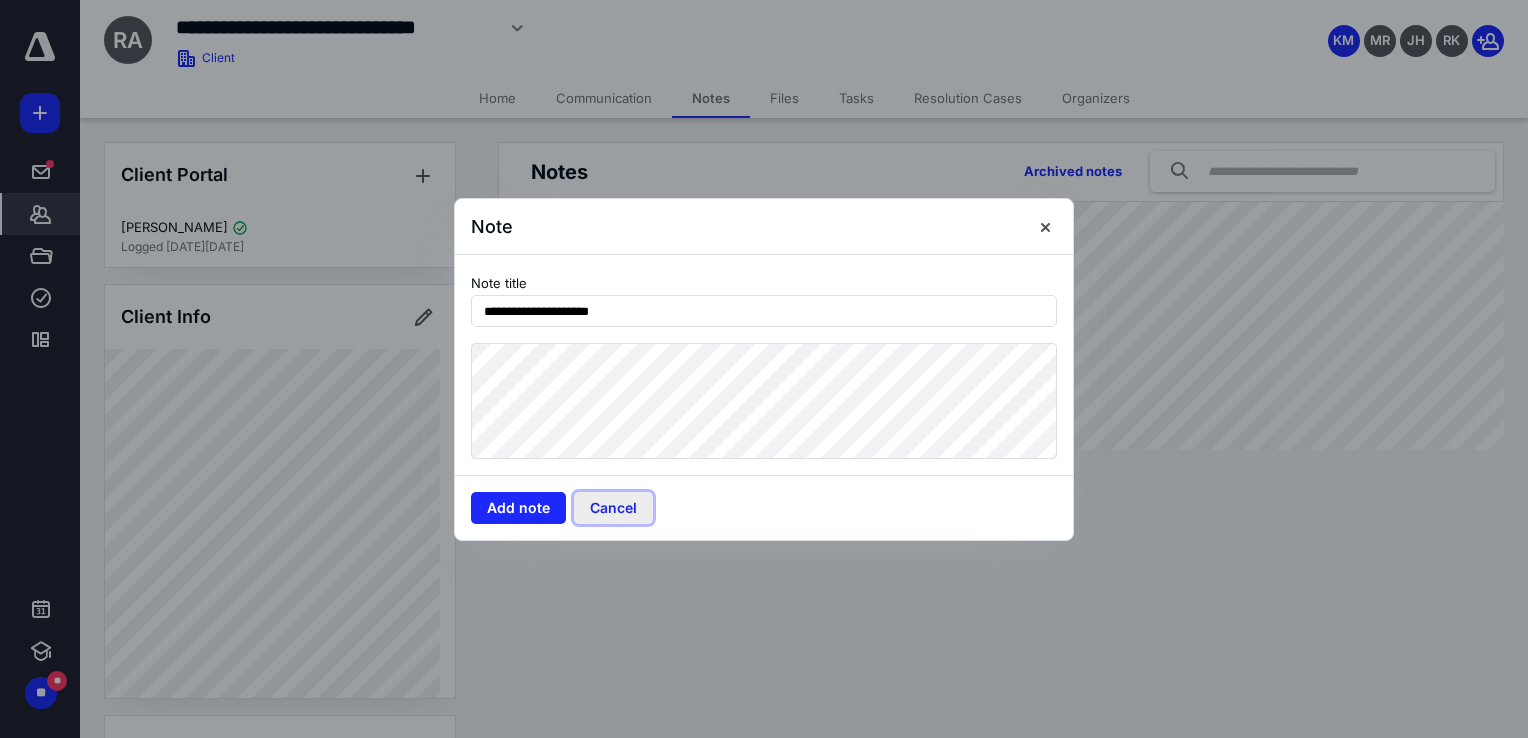 click on "Cancel" at bounding box center (613, 508) 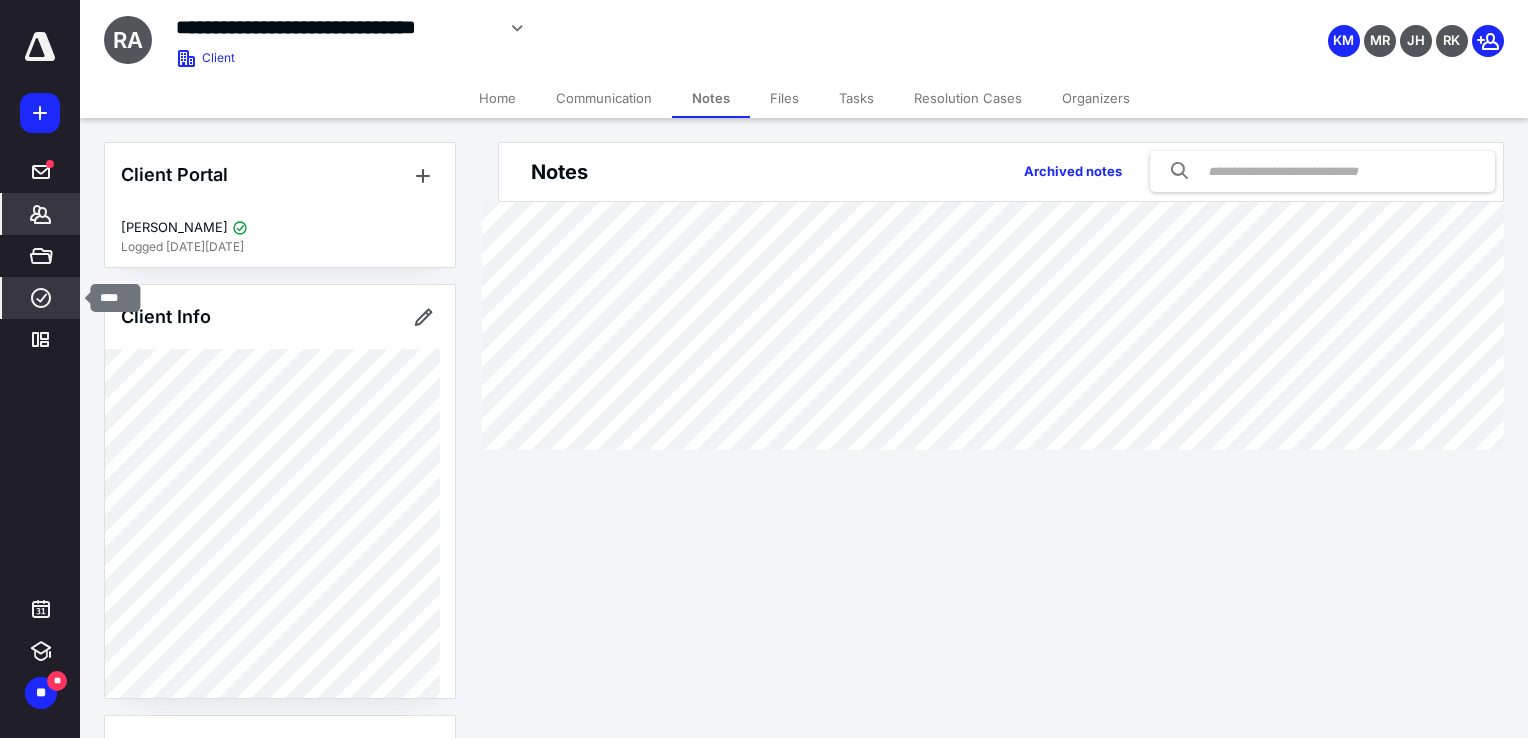 click 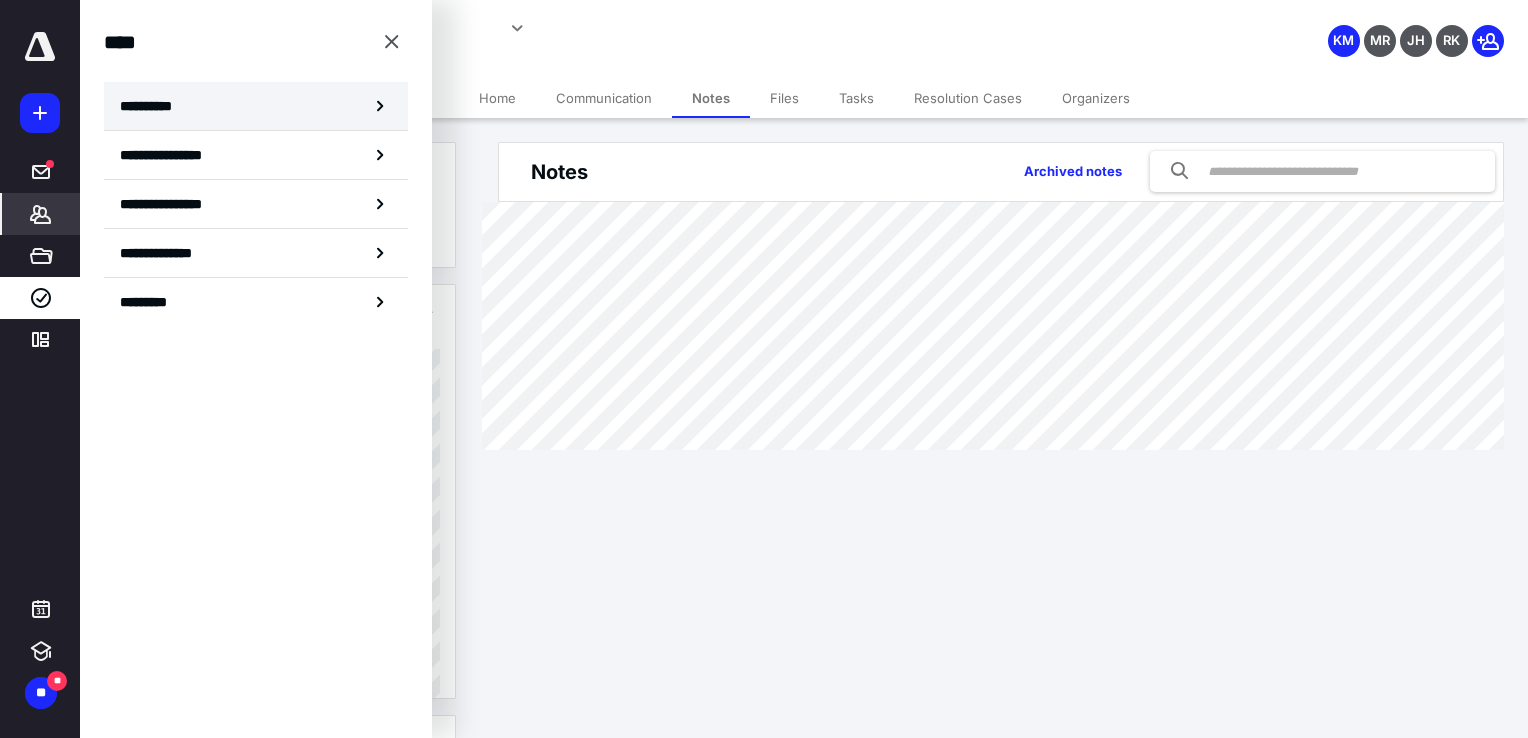click on "**********" at bounding box center [153, 106] 